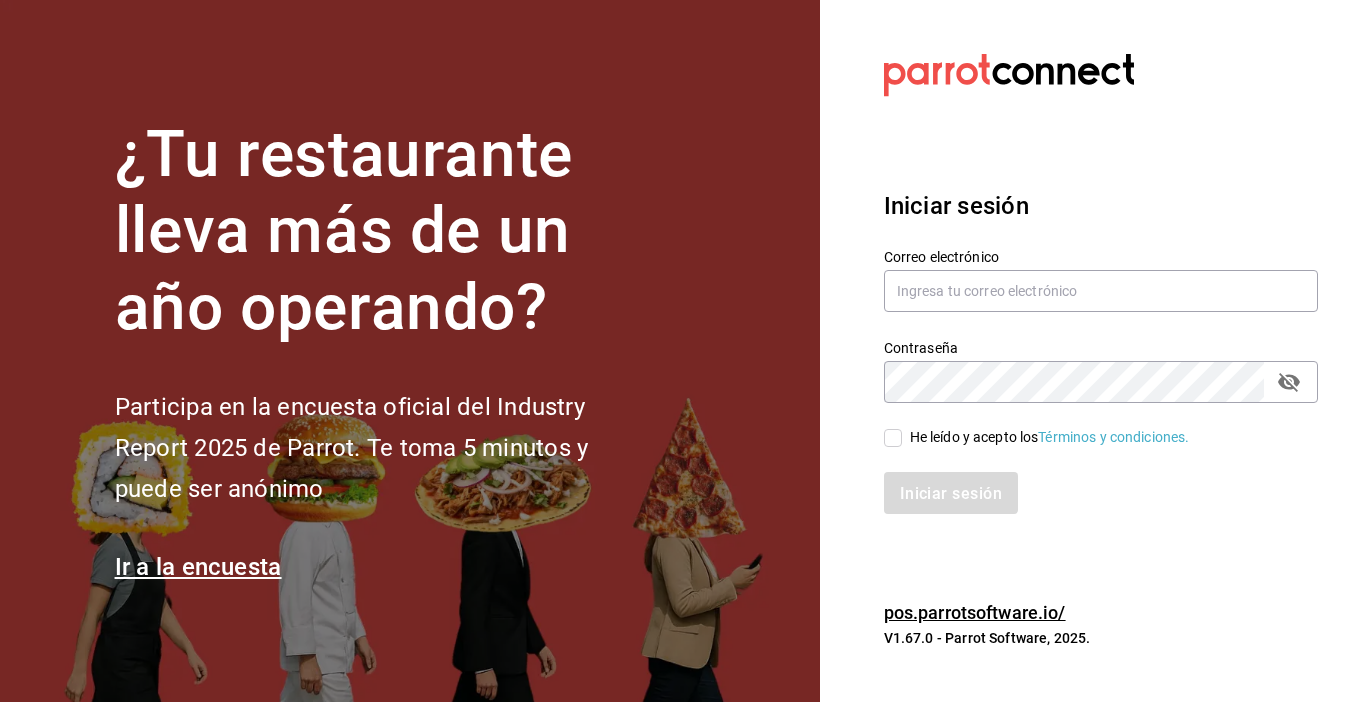 scroll, scrollTop: 0, scrollLeft: 0, axis: both 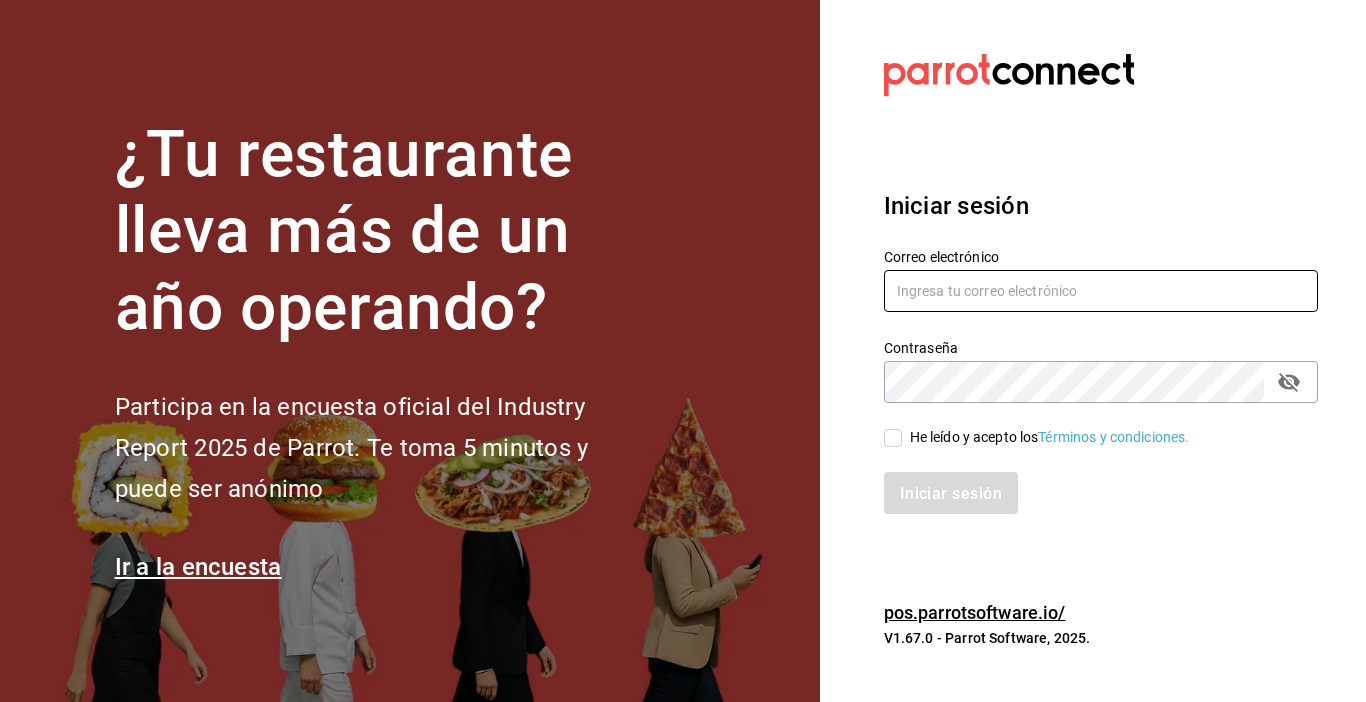 click at bounding box center [1101, 291] 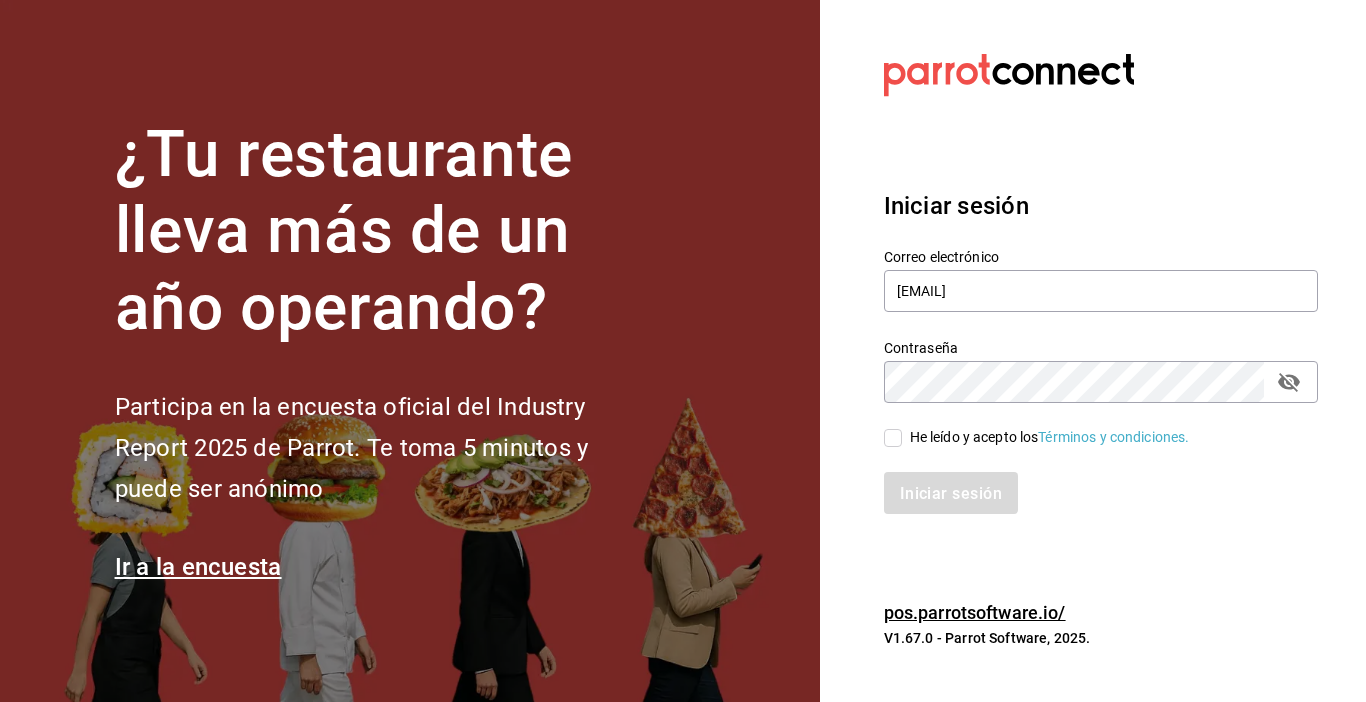 click on "He leído y acepto los  Términos y condiciones." at bounding box center (893, 438) 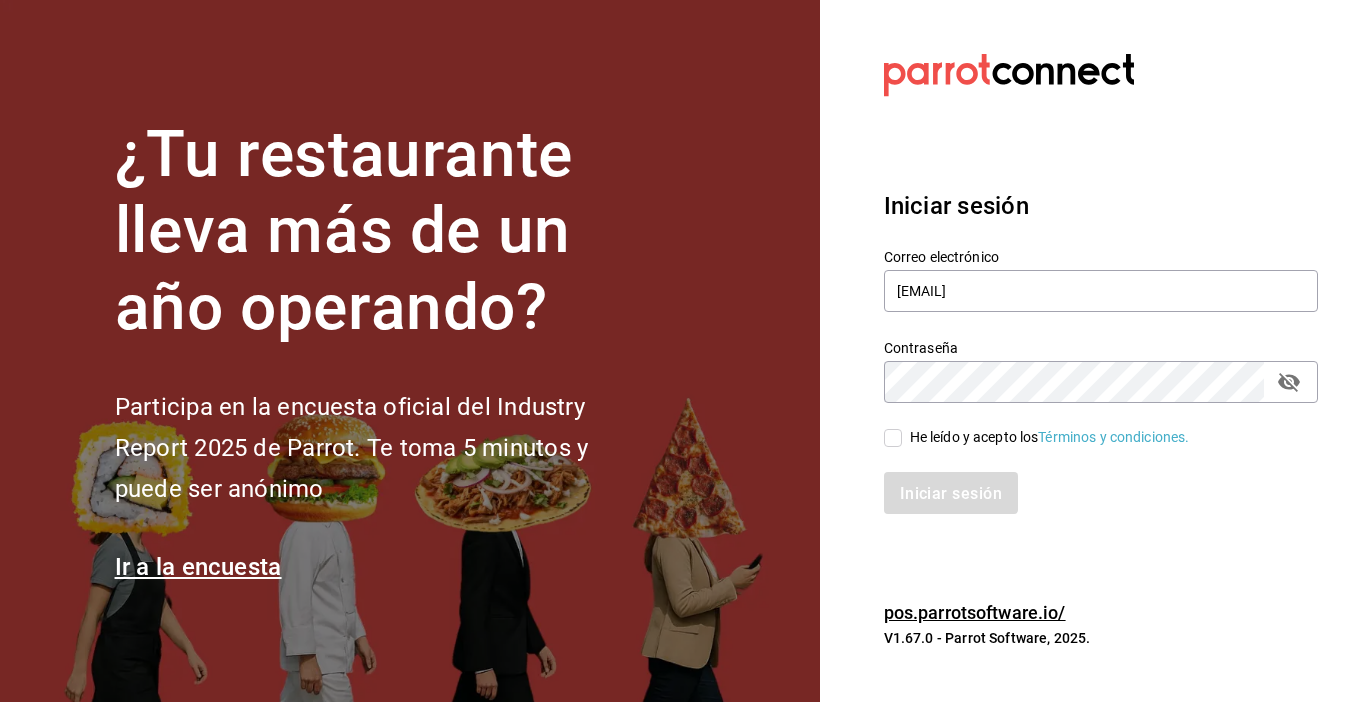 checkbox on "true" 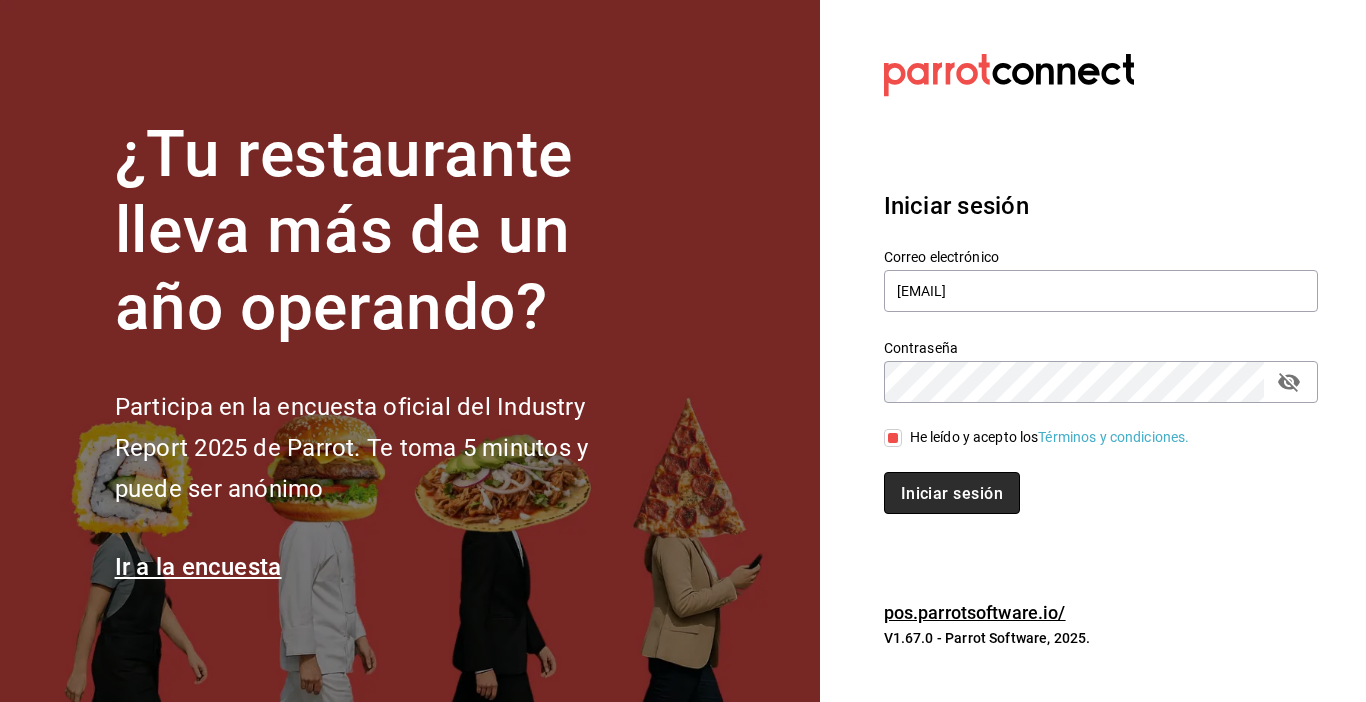 click on "Iniciar sesión" at bounding box center (952, 493) 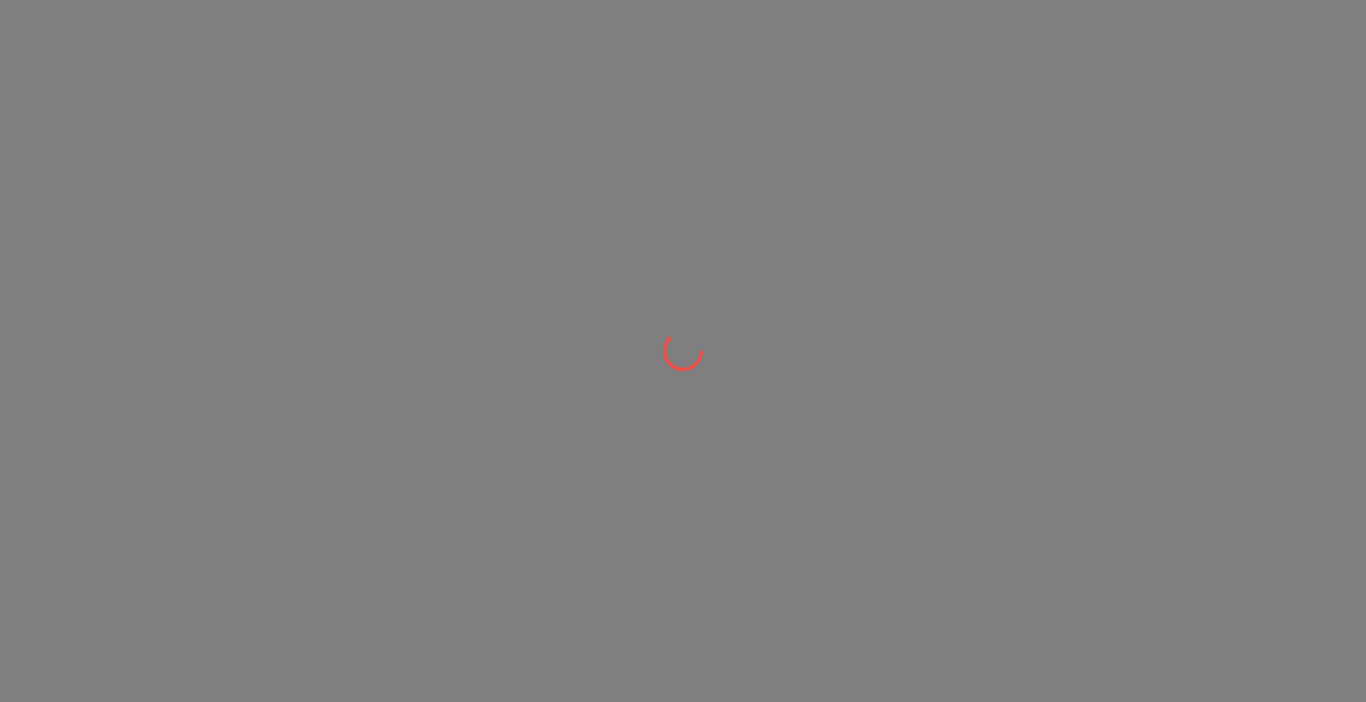 scroll, scrollTop: 0, scrollLeft: 0, axis: both 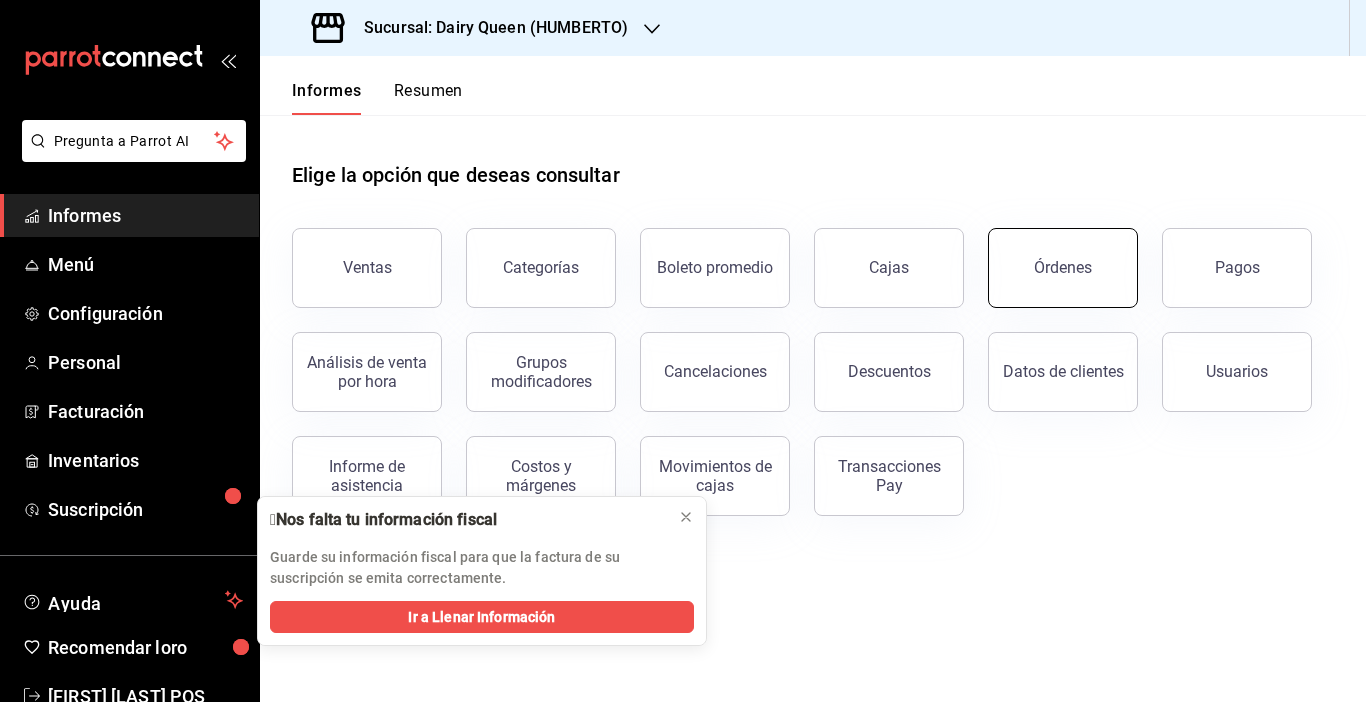 click on "Órdenes" at bounding box center [1063, 267] 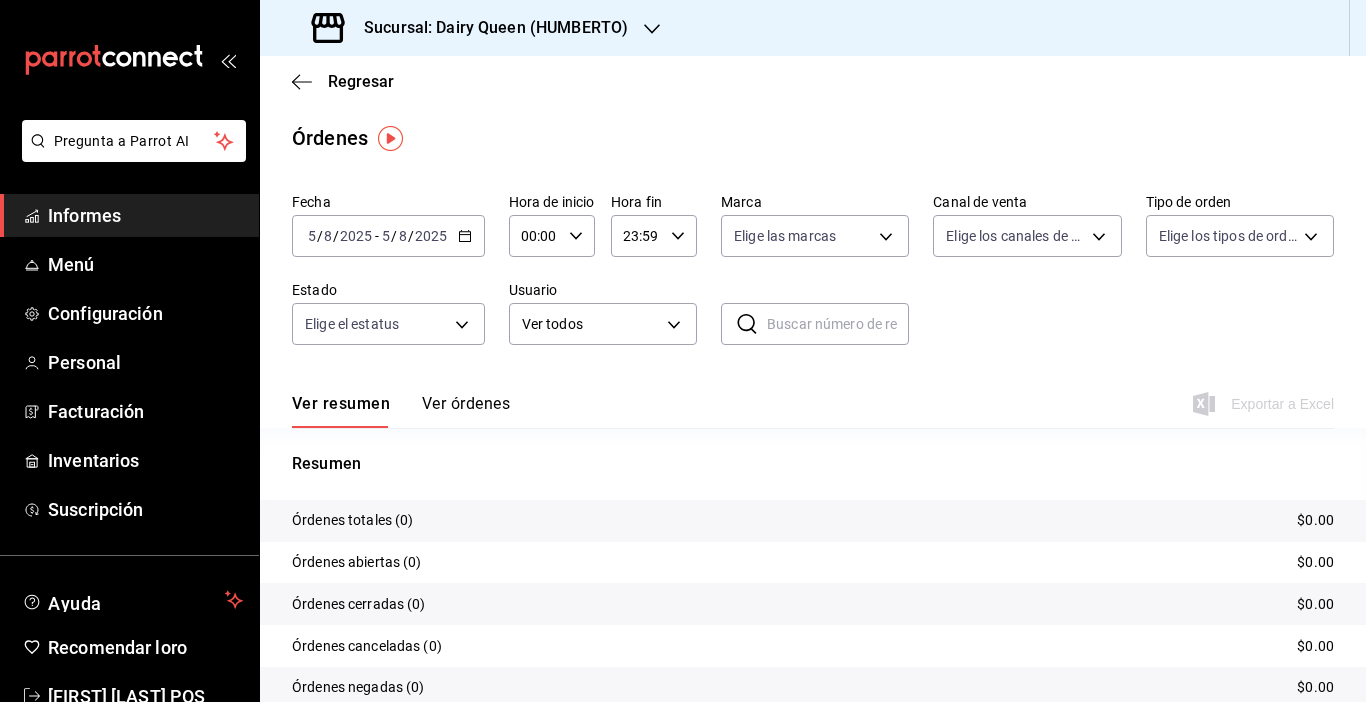 click 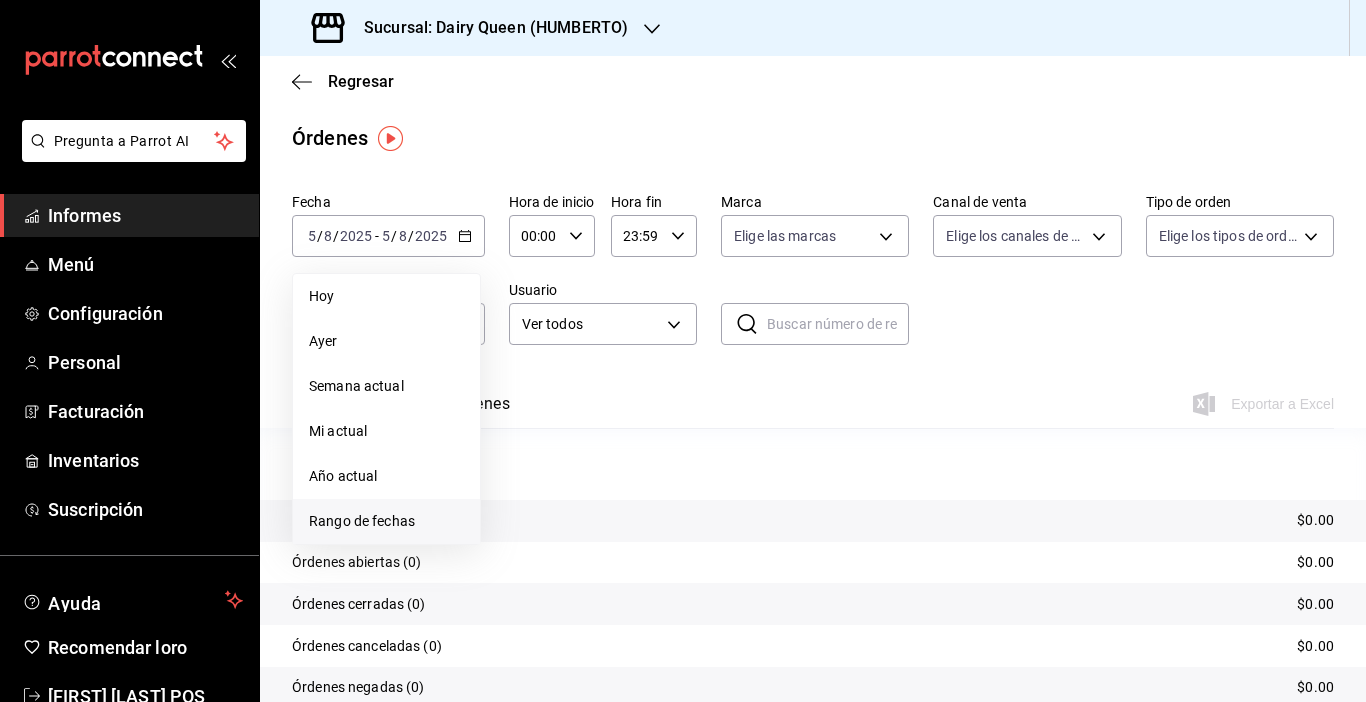 click on "Rango de fechas" at bounding box center [386, 521] 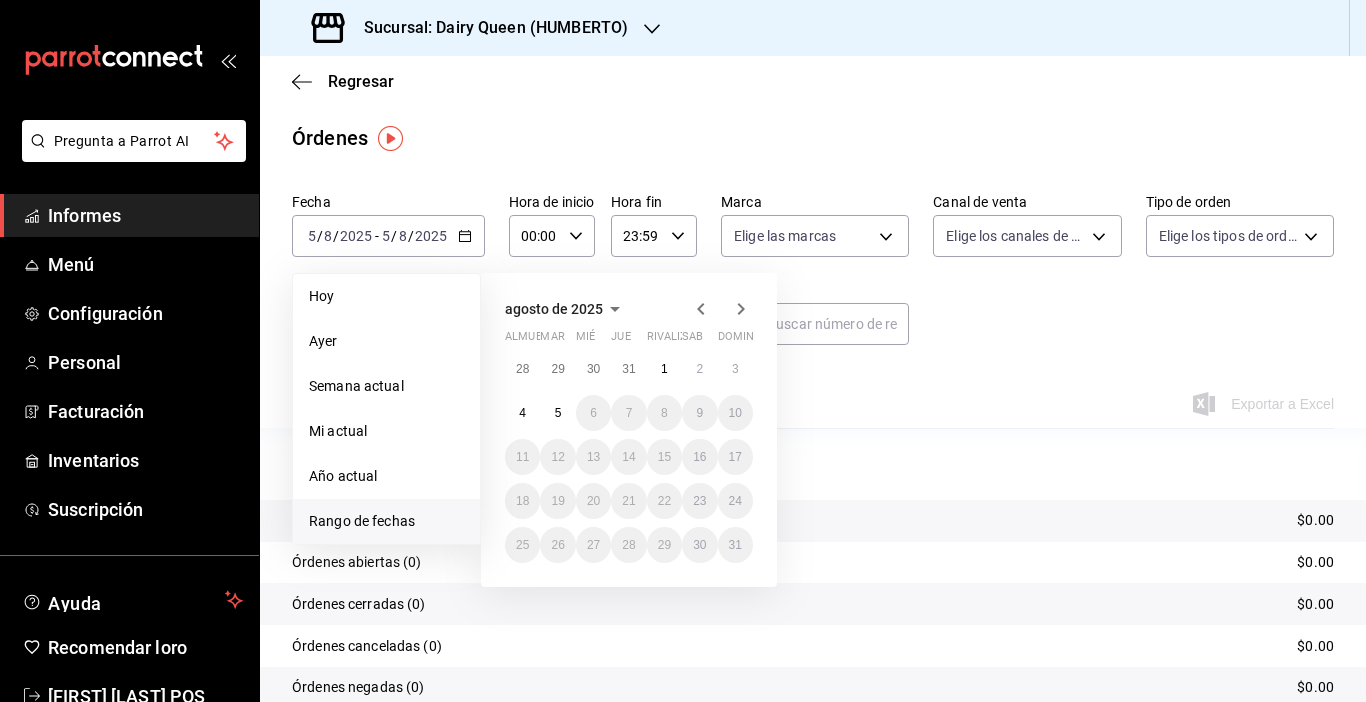 click 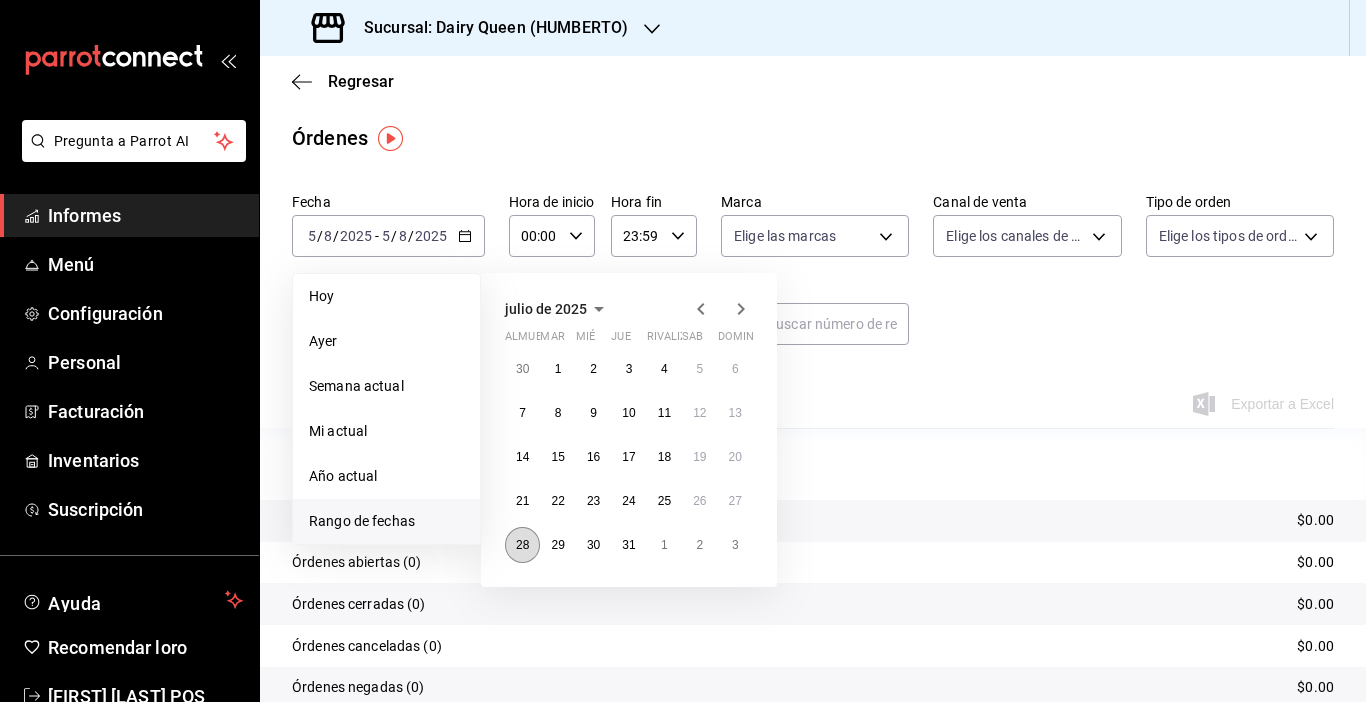 click on "28" at bounding box center (522, 545) 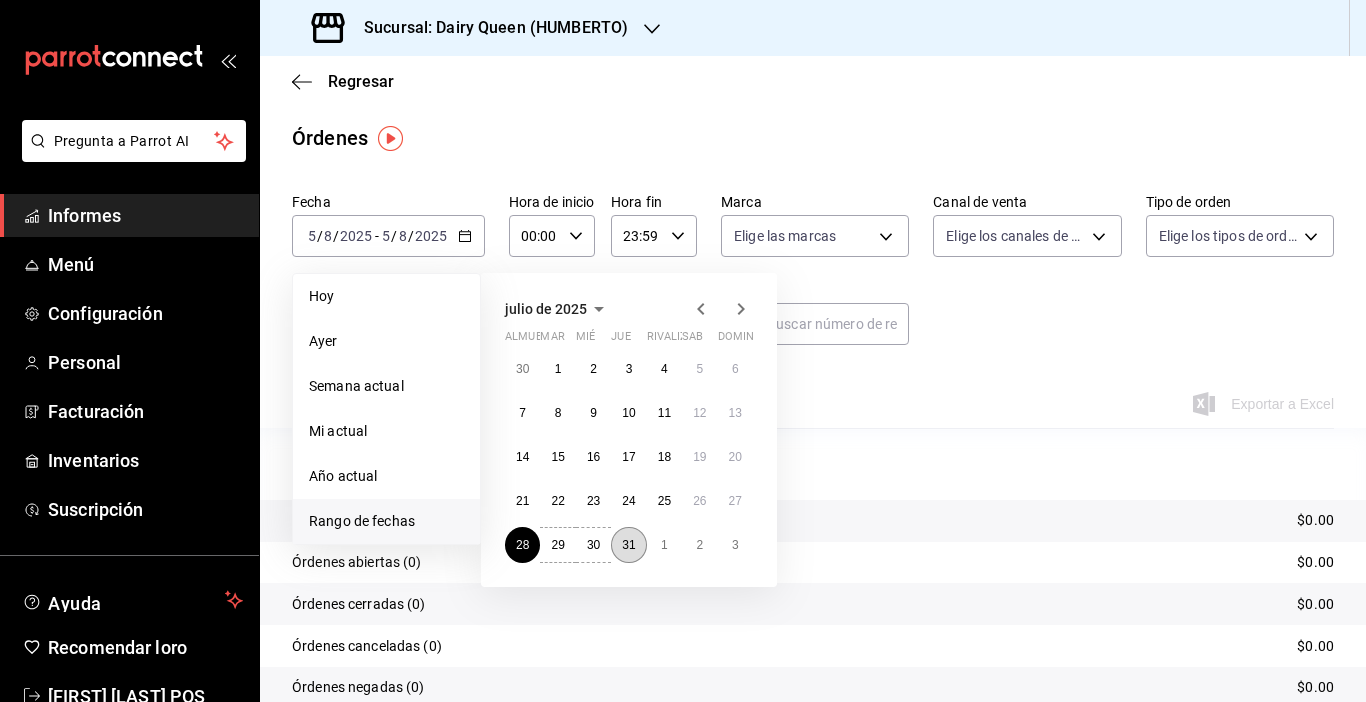 click on "31" at bounding box center (628, 545) 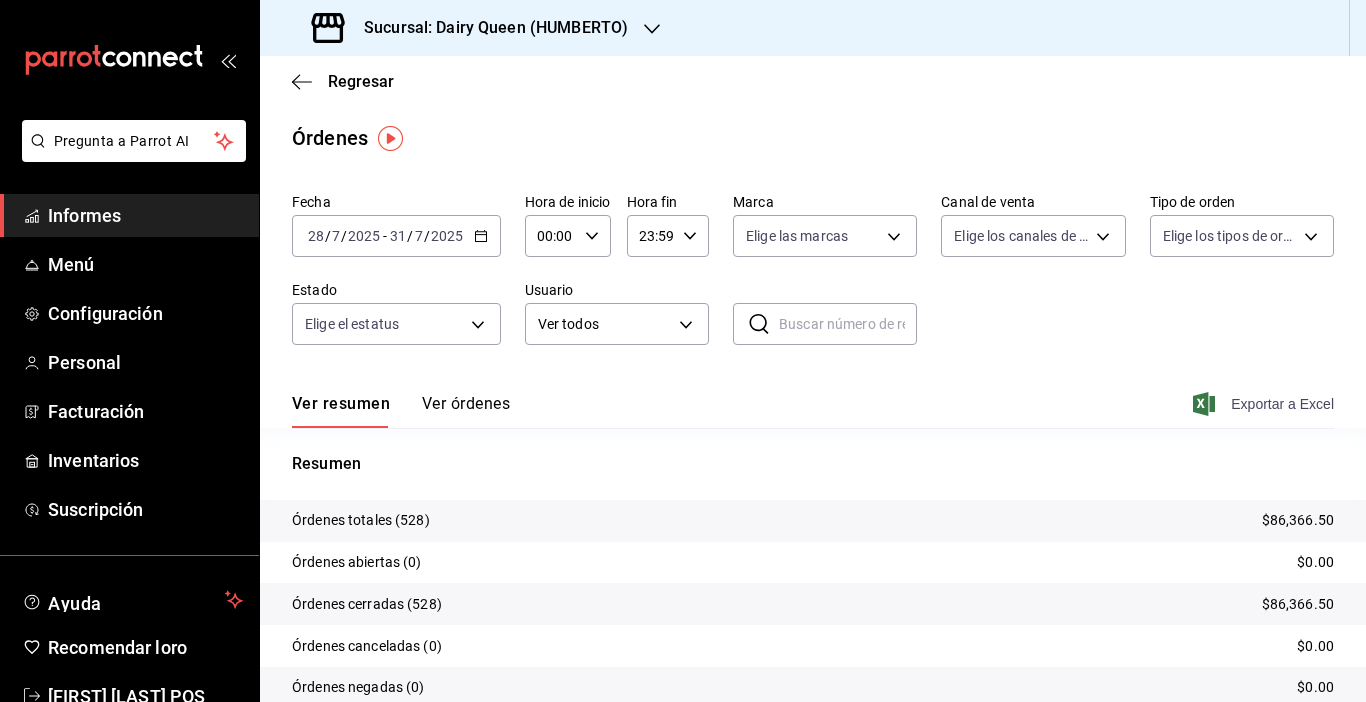 click on "Exportar a Excel" at bounding box center [1265, 404] 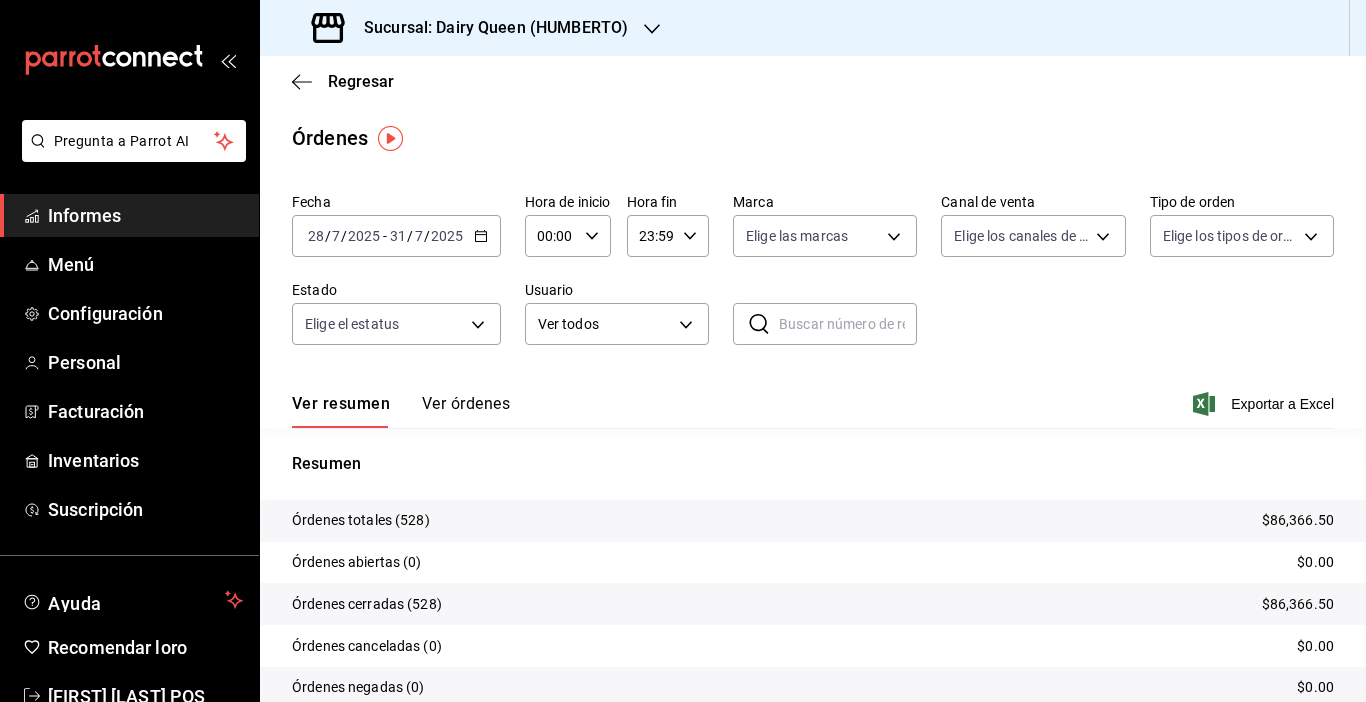click on "Sucursal: Dairy Queen (HUMBERTO)" at bounding box center (472, 28) 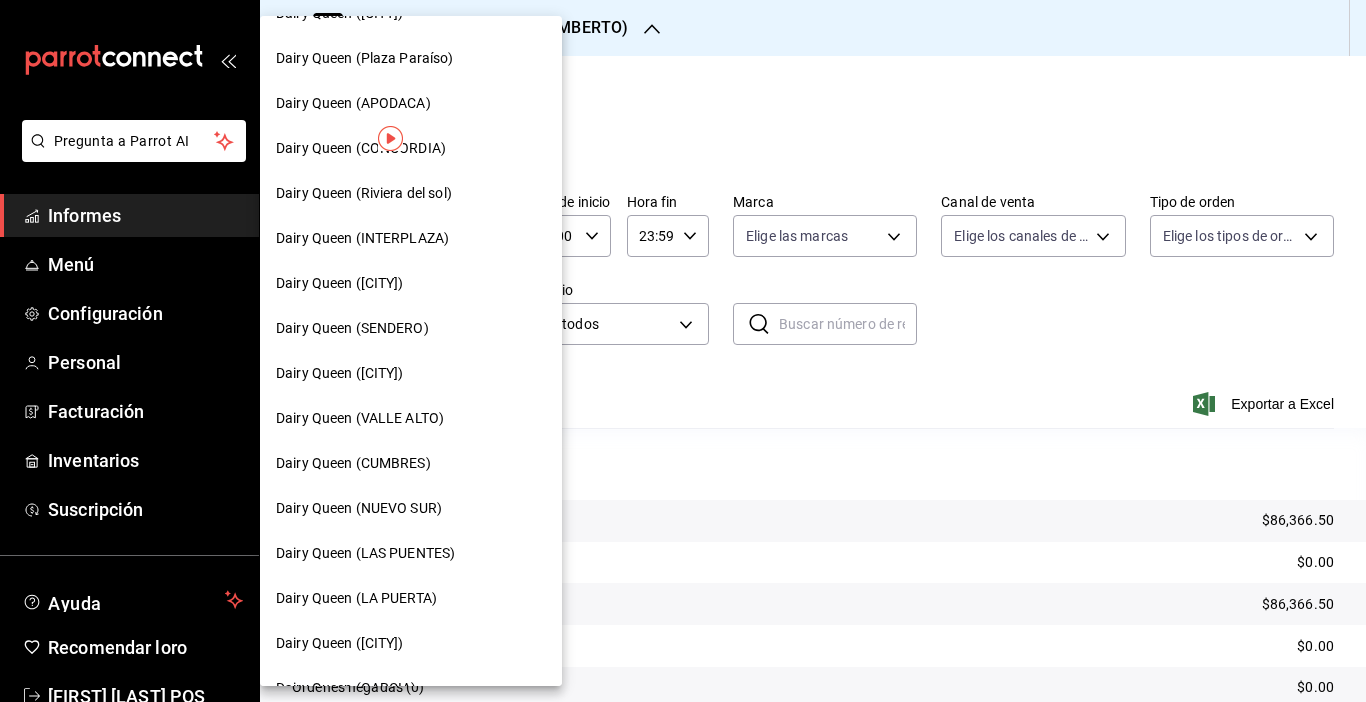 scroll, scrollTop: 445, scrollLeft: 0, axis: vertical 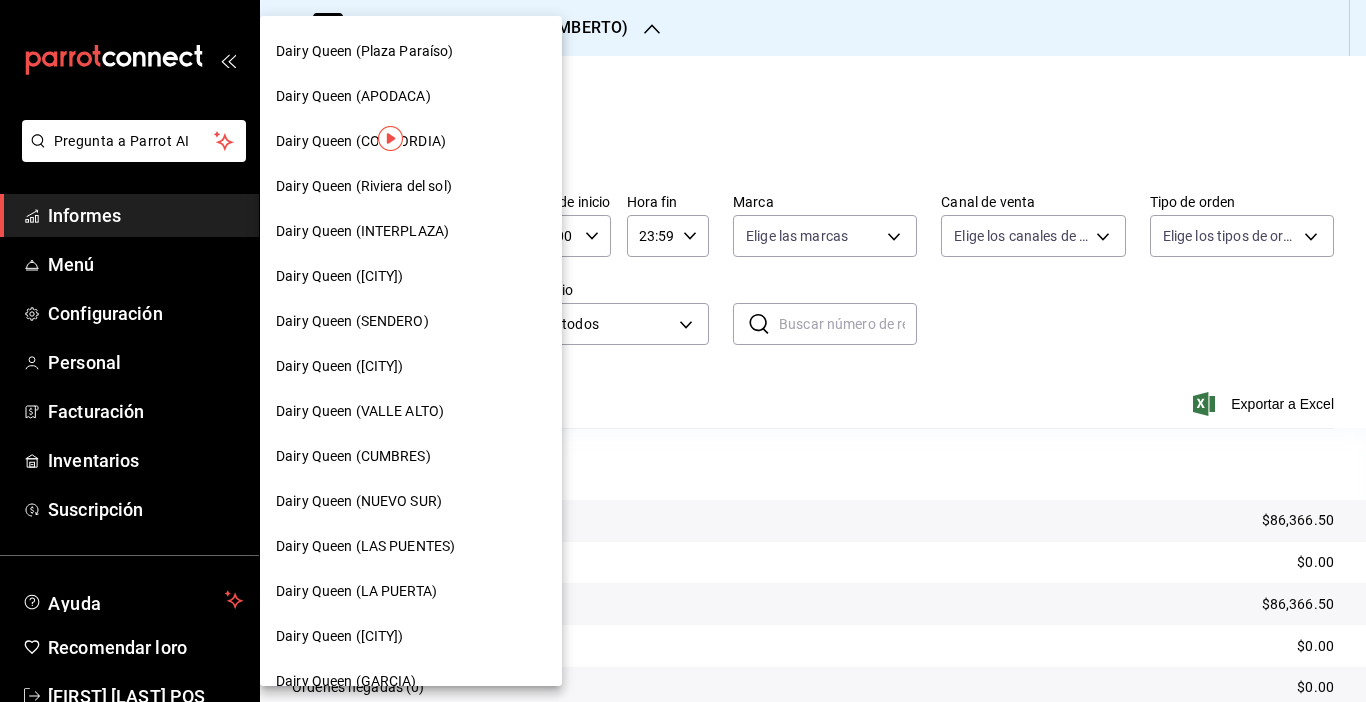 click on "Dairy Queen ([CITY])" at bounding box center (411, 636) 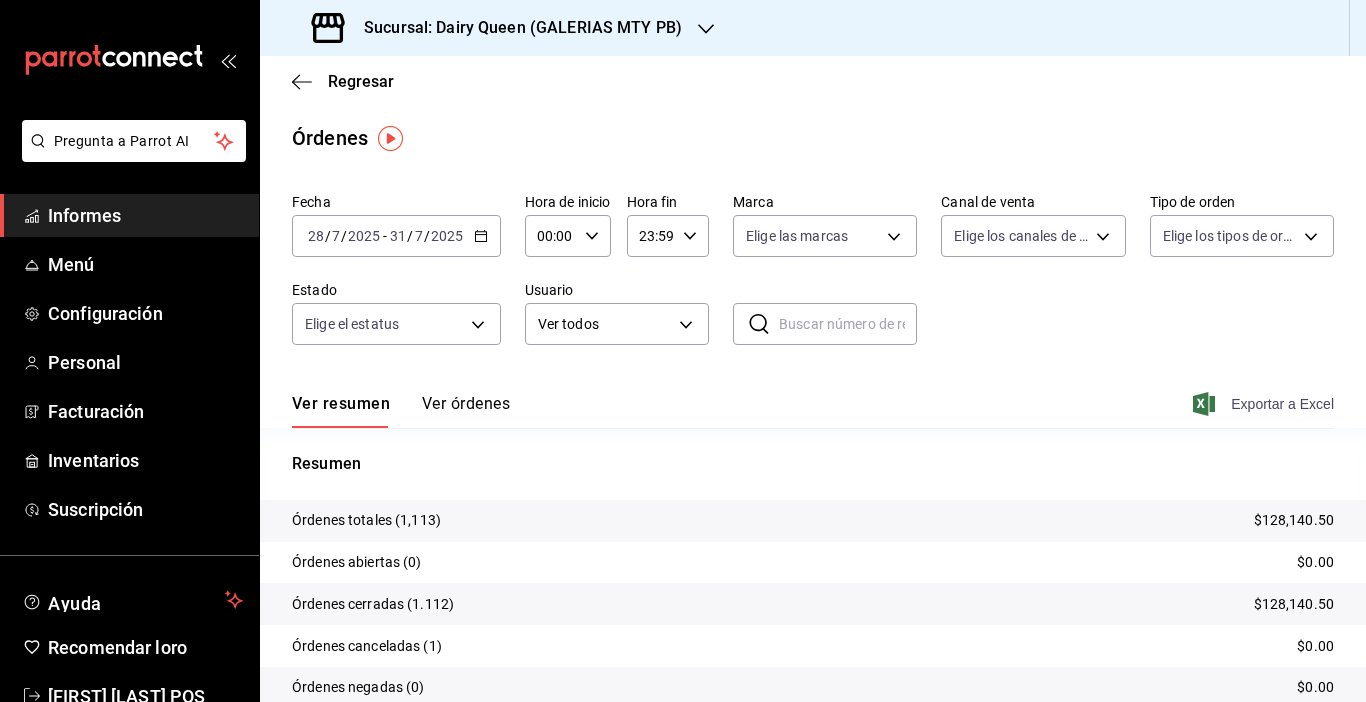 click on "Exportar a Excel" at bounding box center (1265, 404) 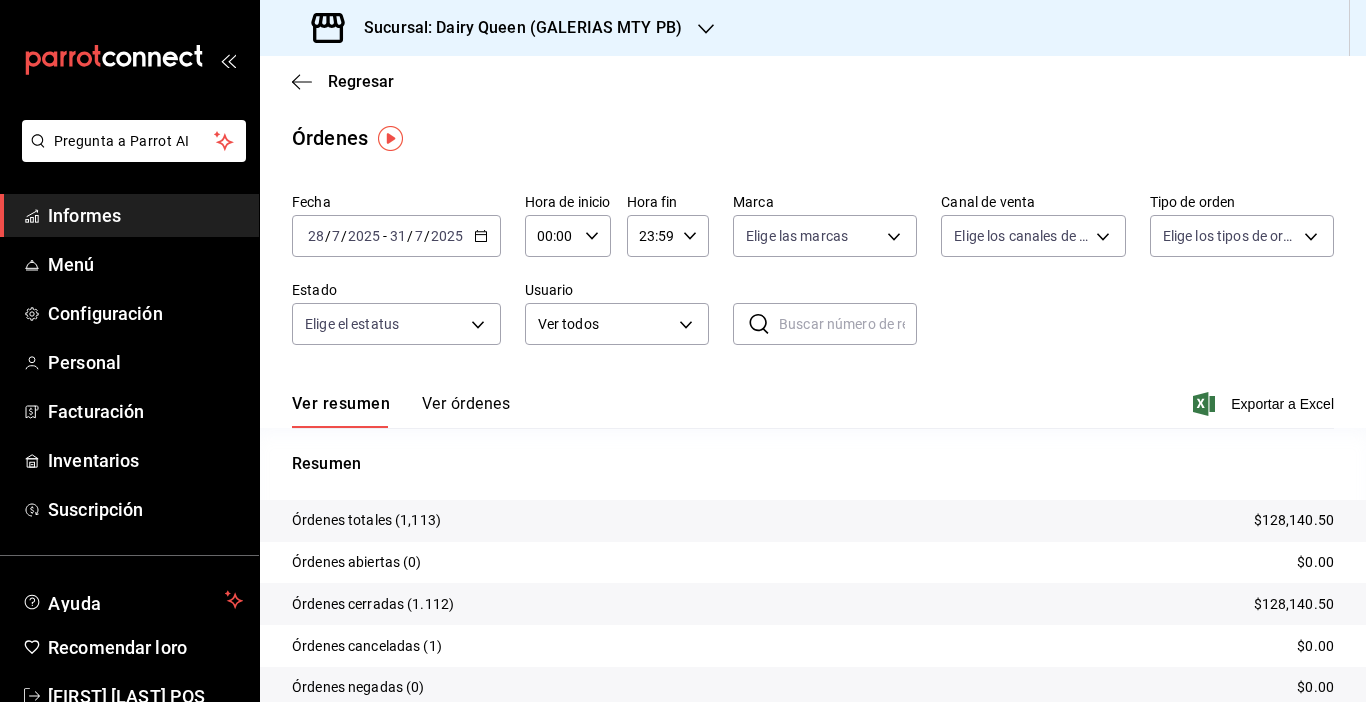 click on "Sucursal: Dairy Queen (GALERIAS MTY PB)" at bounding box center [523, 27] 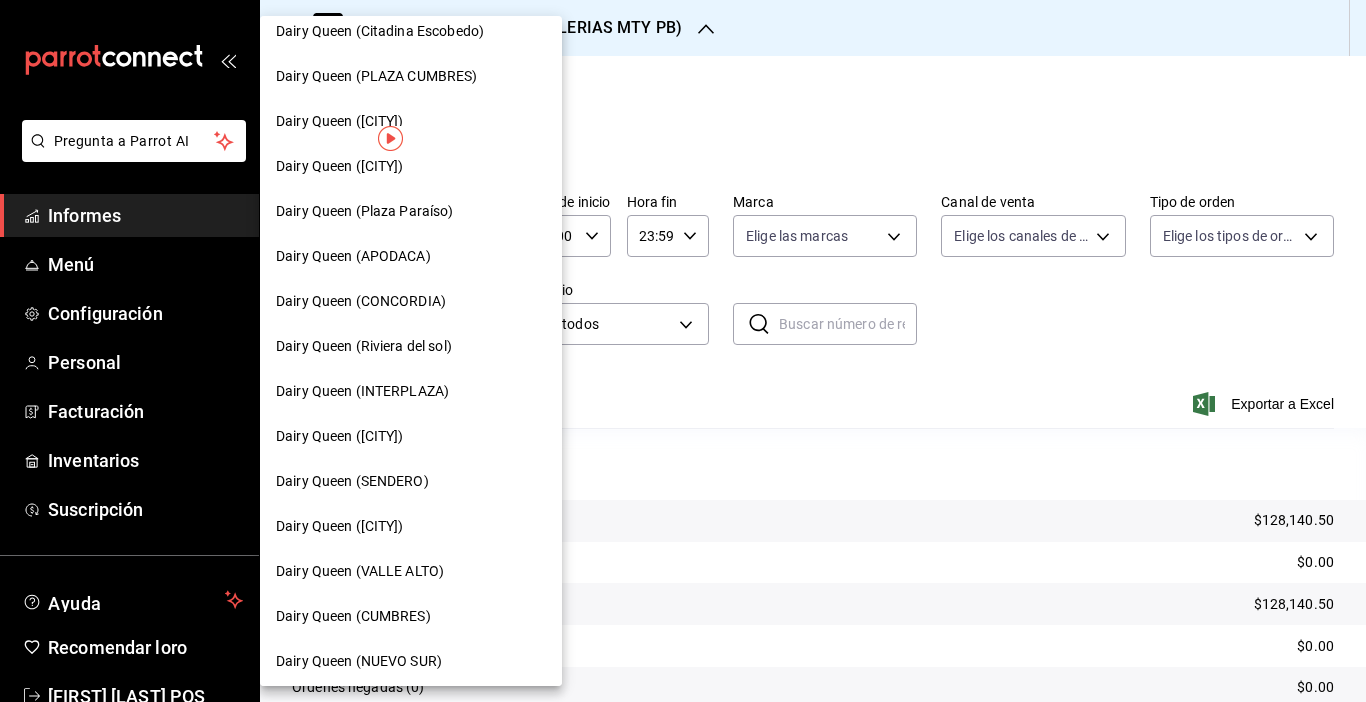 scroll, scrollTop: 349, scrollLeft: 0, axis: vertical 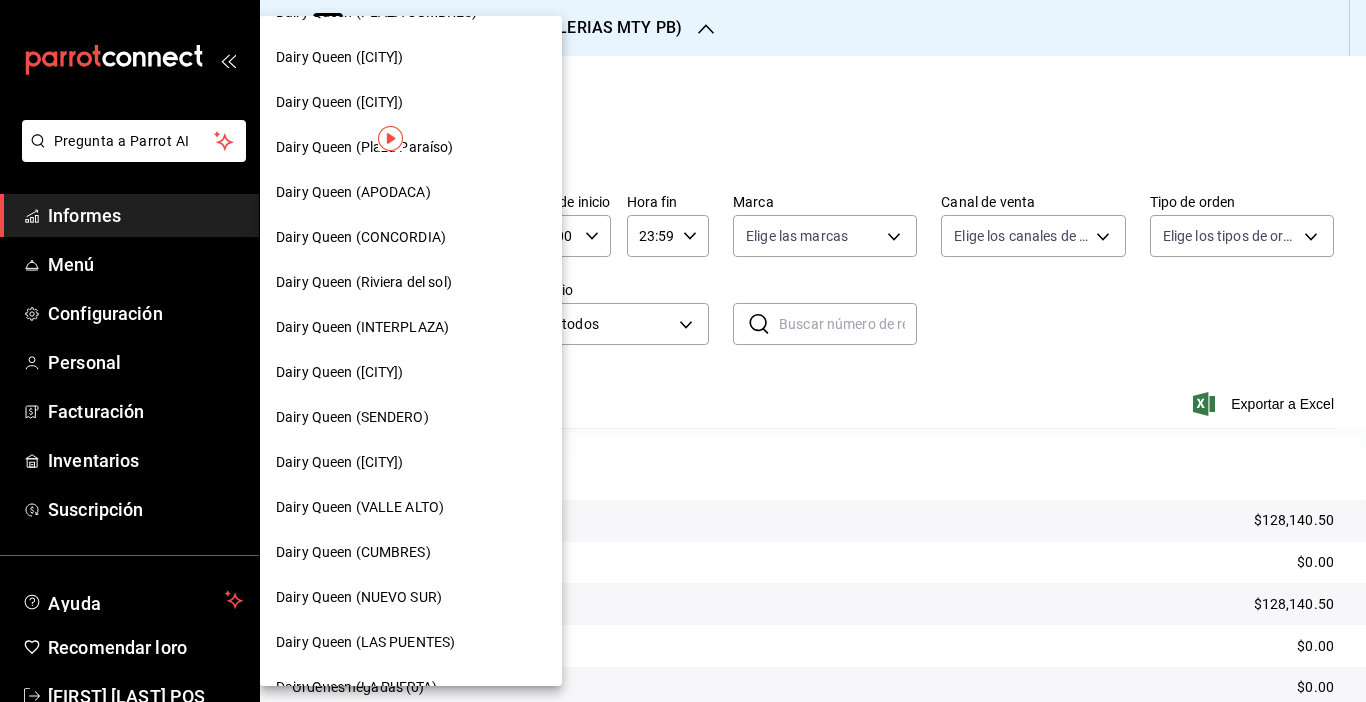 click on "Dairy Queen ([CITY])" at bounding box center (411, 462) 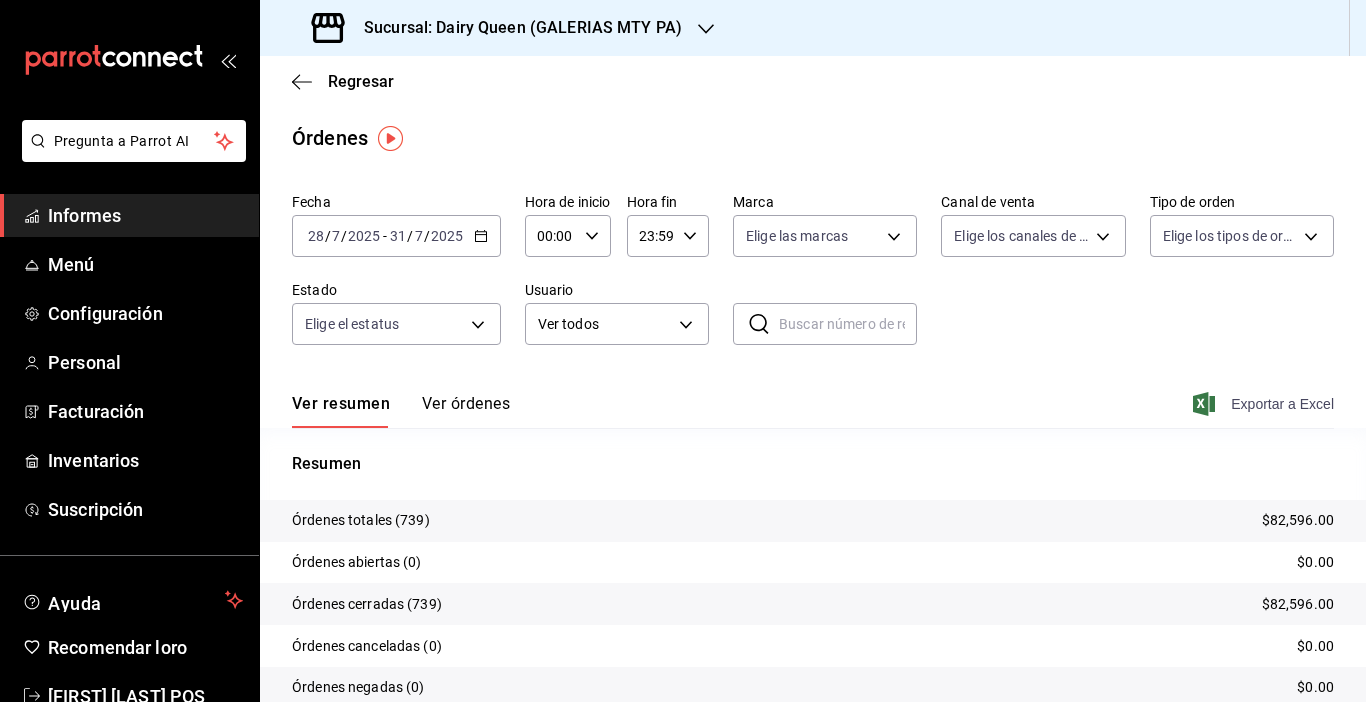 click on "Exportar a Excel" at bounding box center [1282, 404] 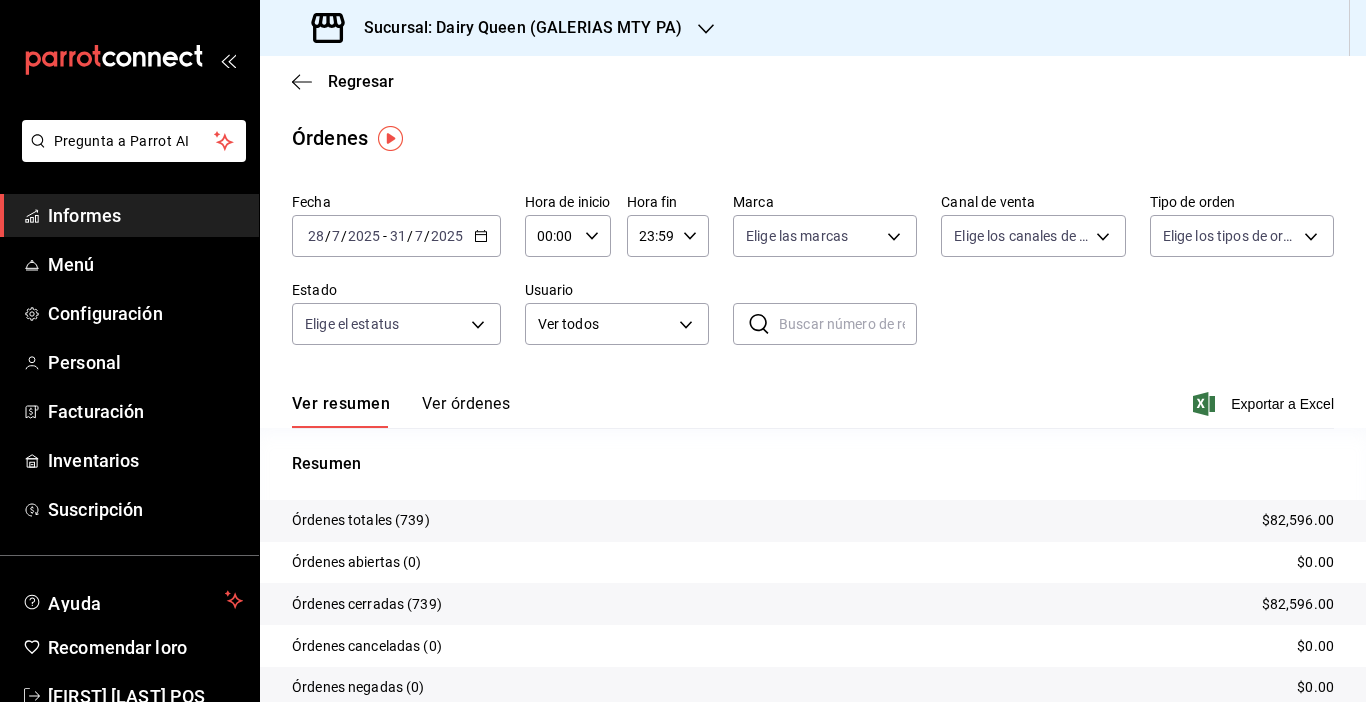 click on "Sucursal: Dairy Queen (GALERIAS MTY PA)" at bounding box center (499, 28) 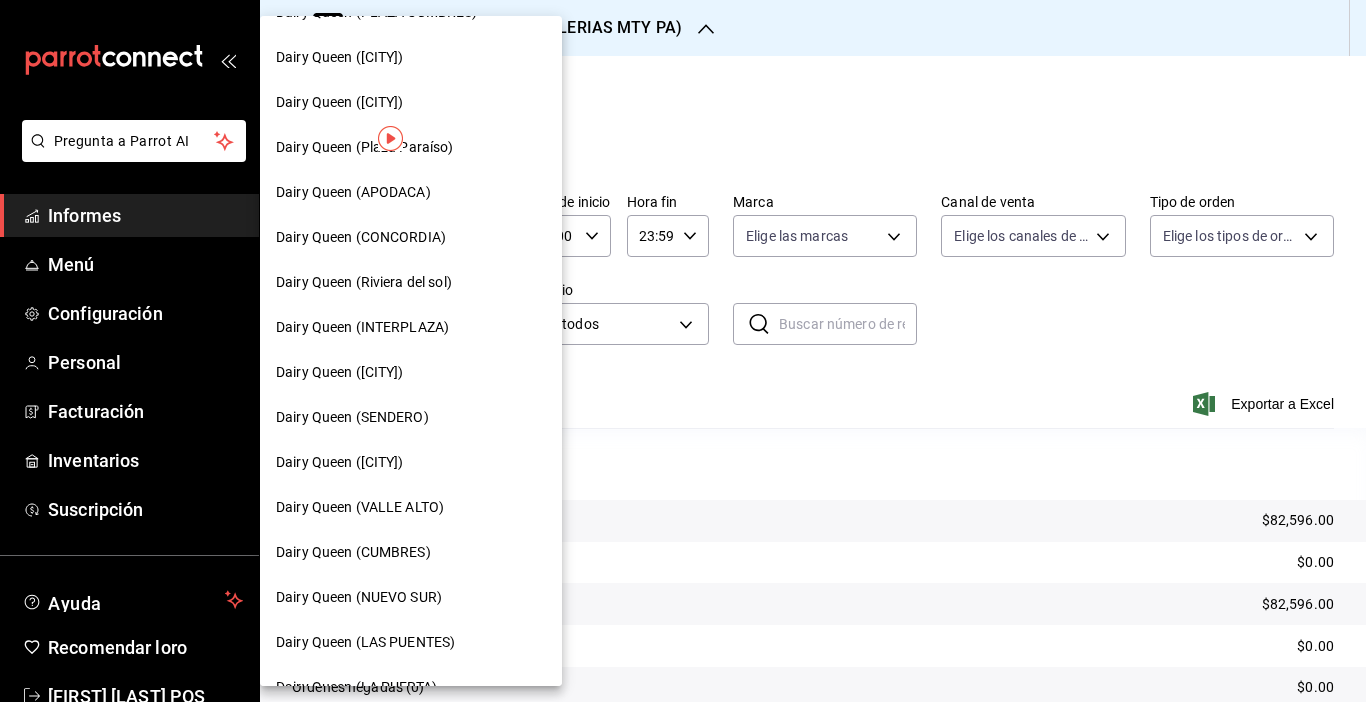 scroll, scrollTop: 352, scrollLeft: 0, axis: vertical 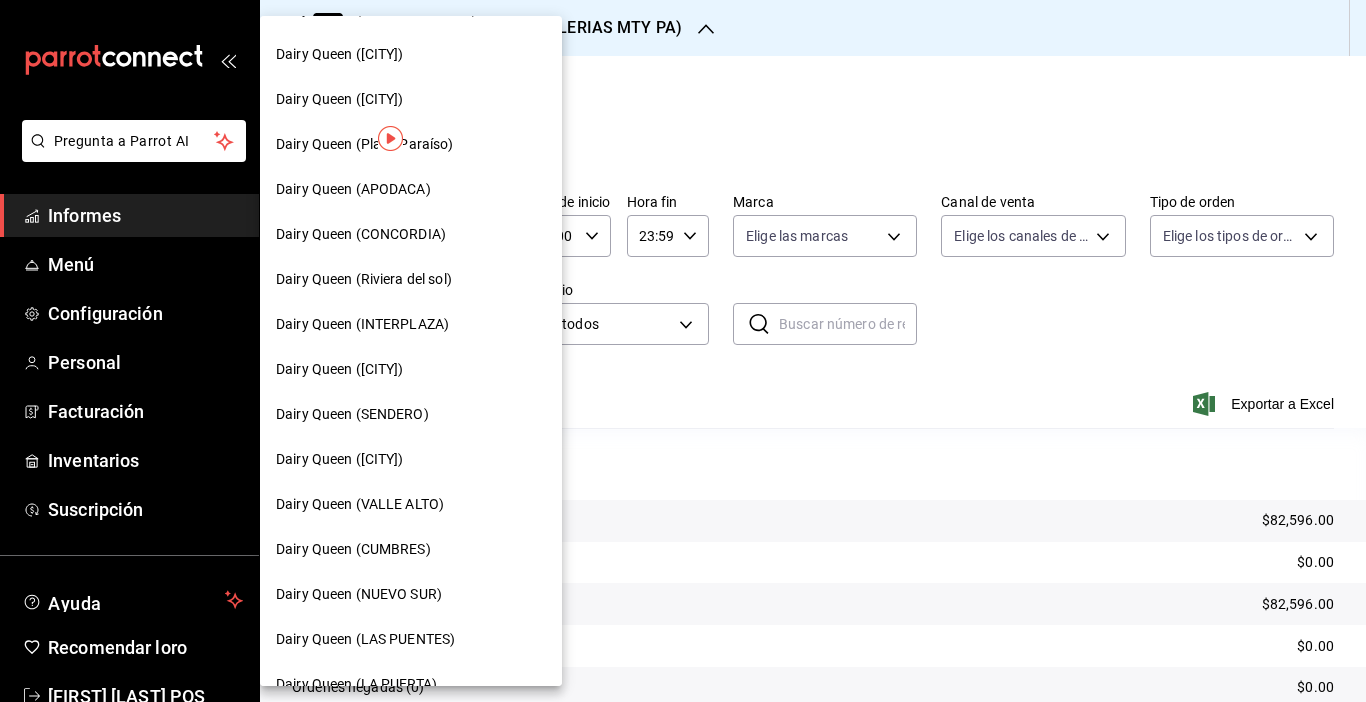 click on "Dairy Queen (CUMBRES)" at bounding box center (353, 549) 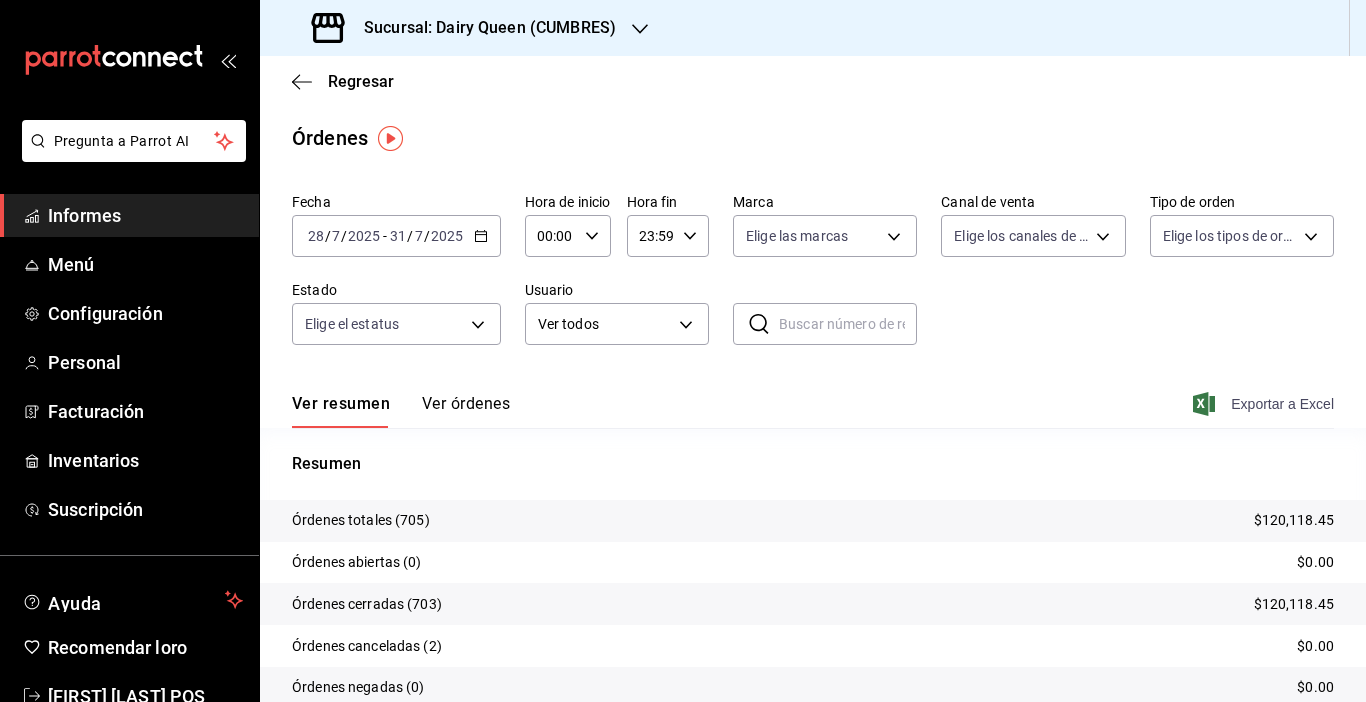 click on "Exportar a Excel" at bounding box center [1265, 404] 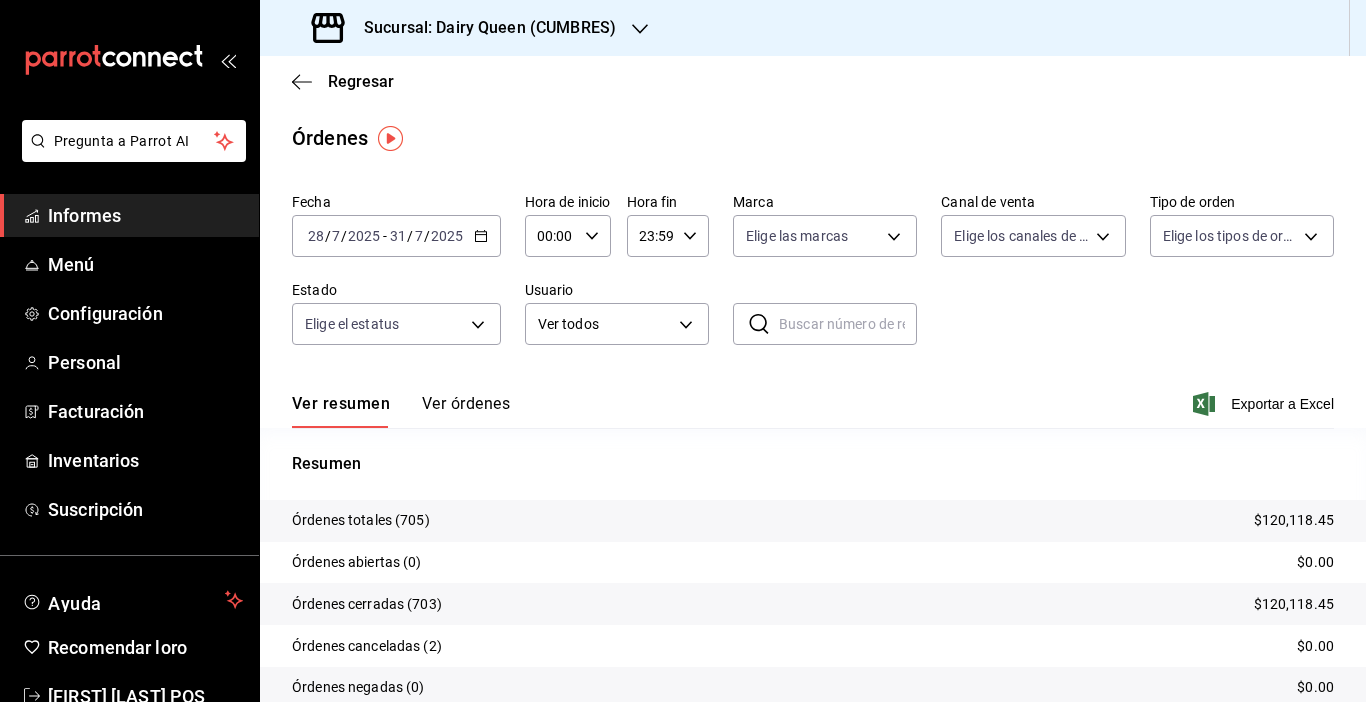 click on "Sucursal: Dairy Queen (CUMBRES)" at bounding box center [490, 27] 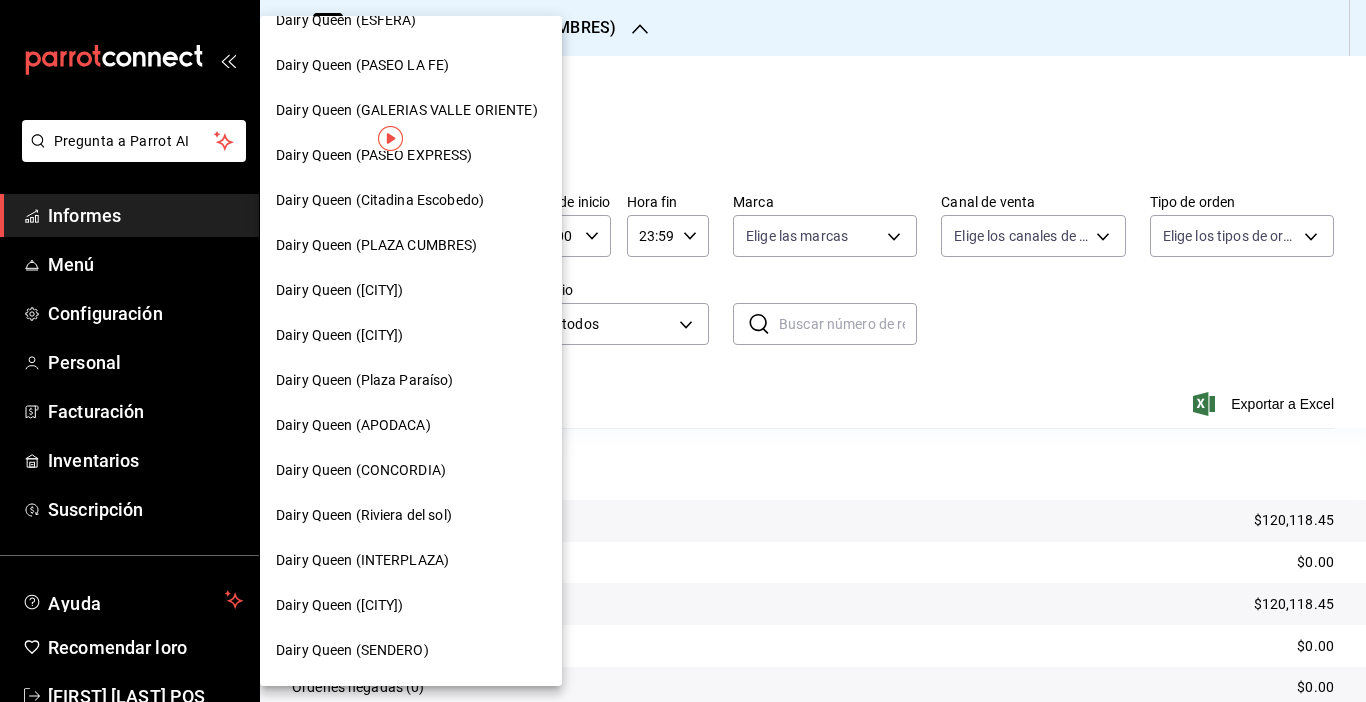 scroll, scrollTop: 40, scrollLeft: 0, axis: vertical 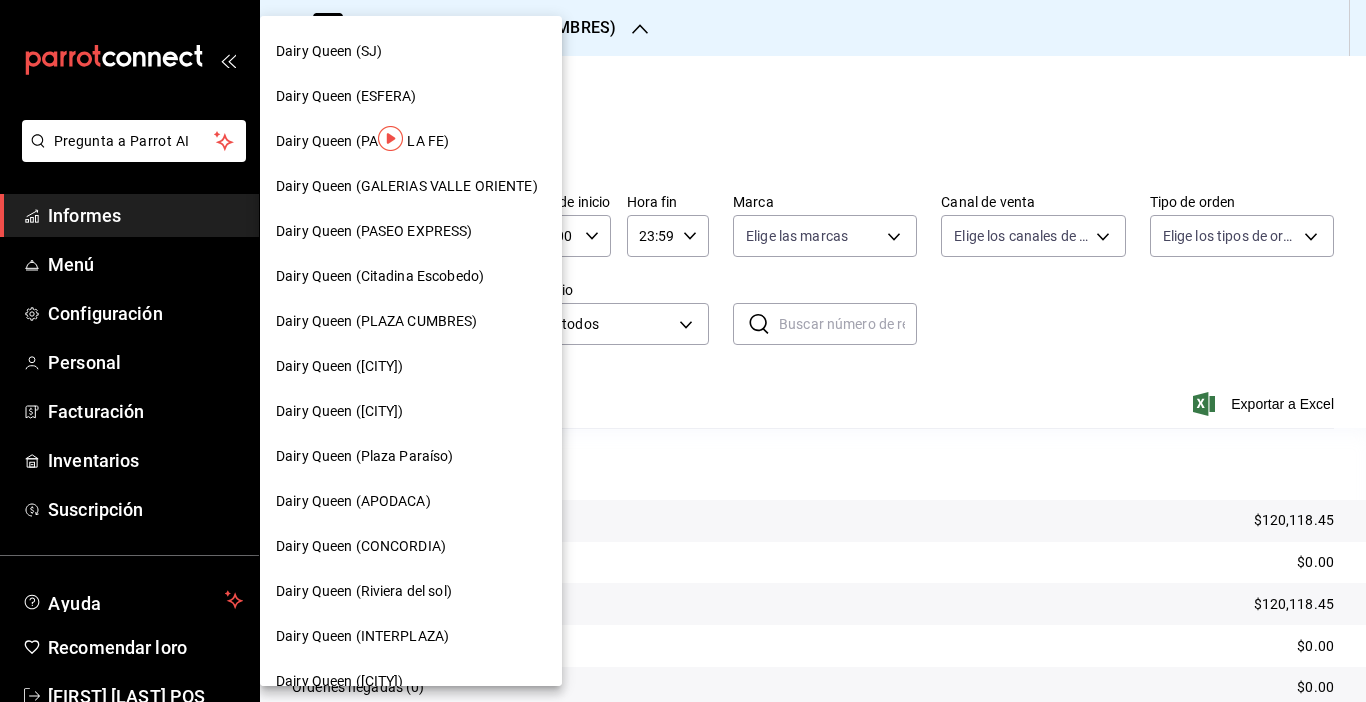 click on "Dairy Queen (PLAZA CUMBRES)" at bounding box center (377, 321) 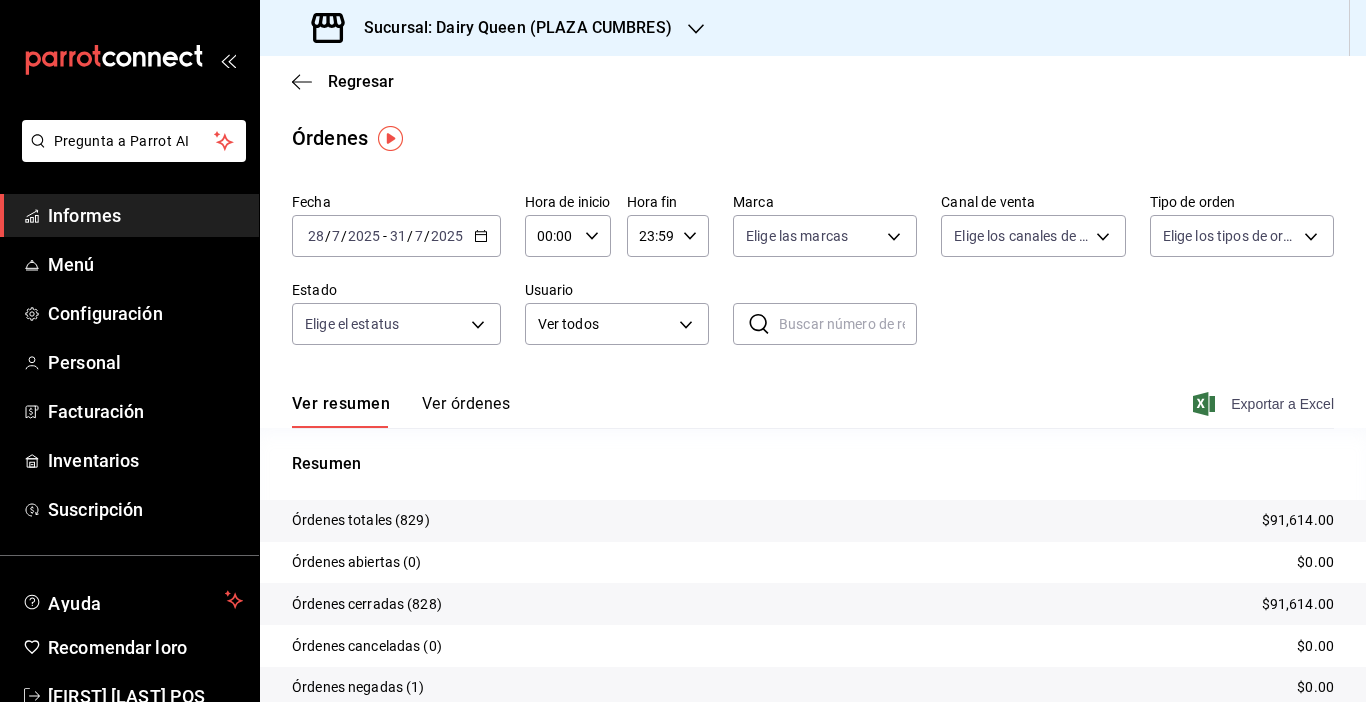 click on "Exportar a Excel" at bounding box center (1282, 404) 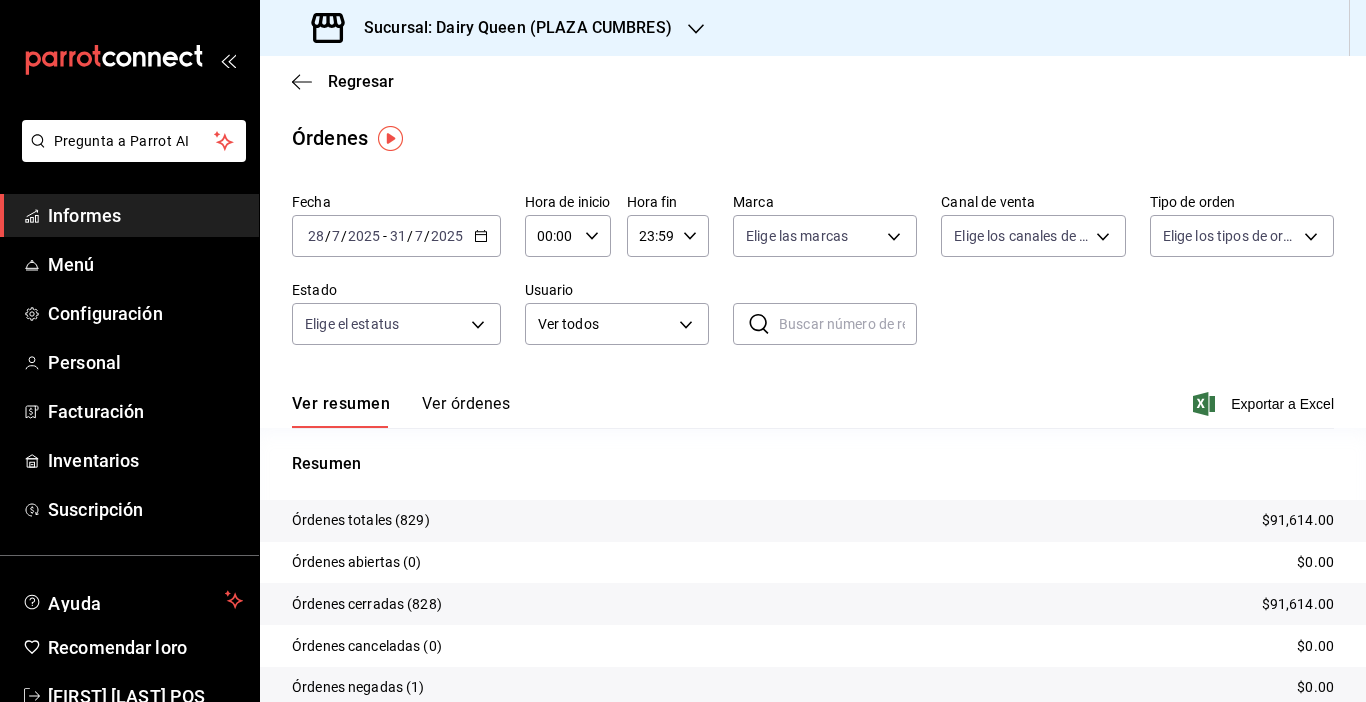 click on "Sucursal: Dairy Queen (PLAZA CUMBRES)" at bounding box center [494, 28] 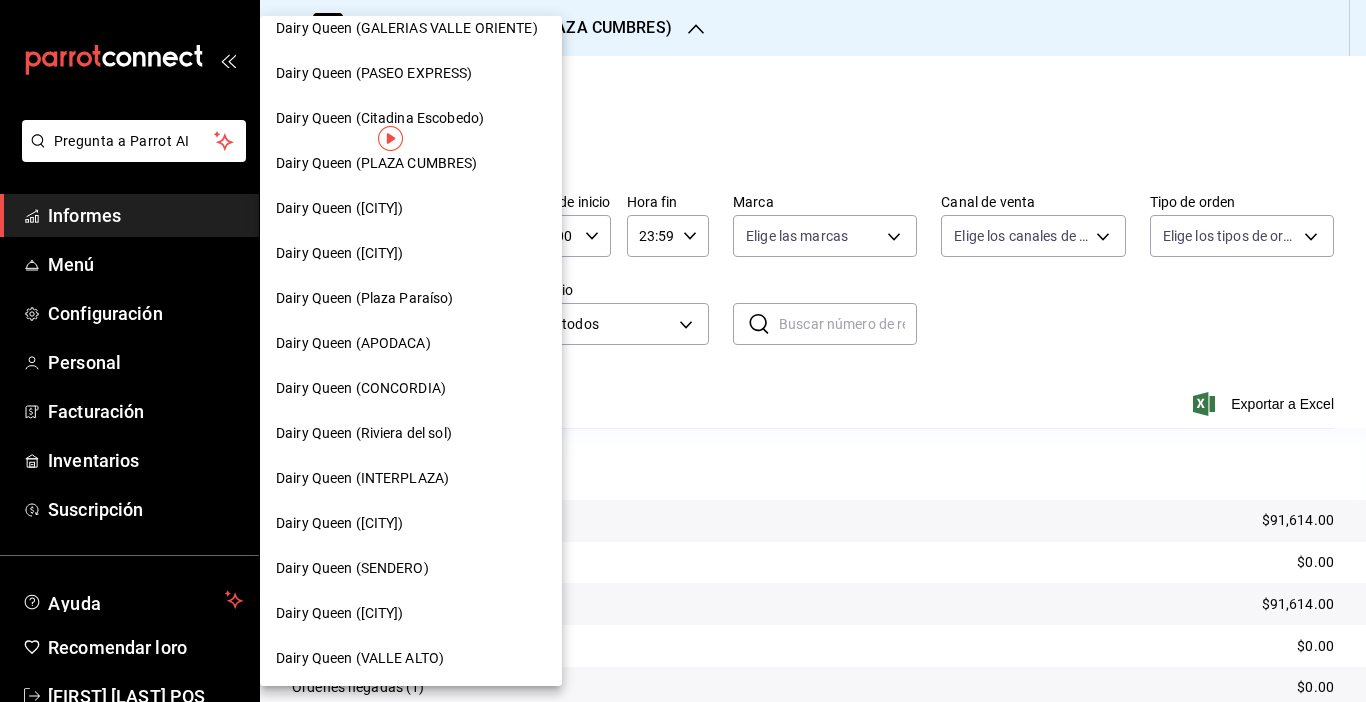 scroll, scrollTop: 203, scrollLeft: 0, axis: vertical 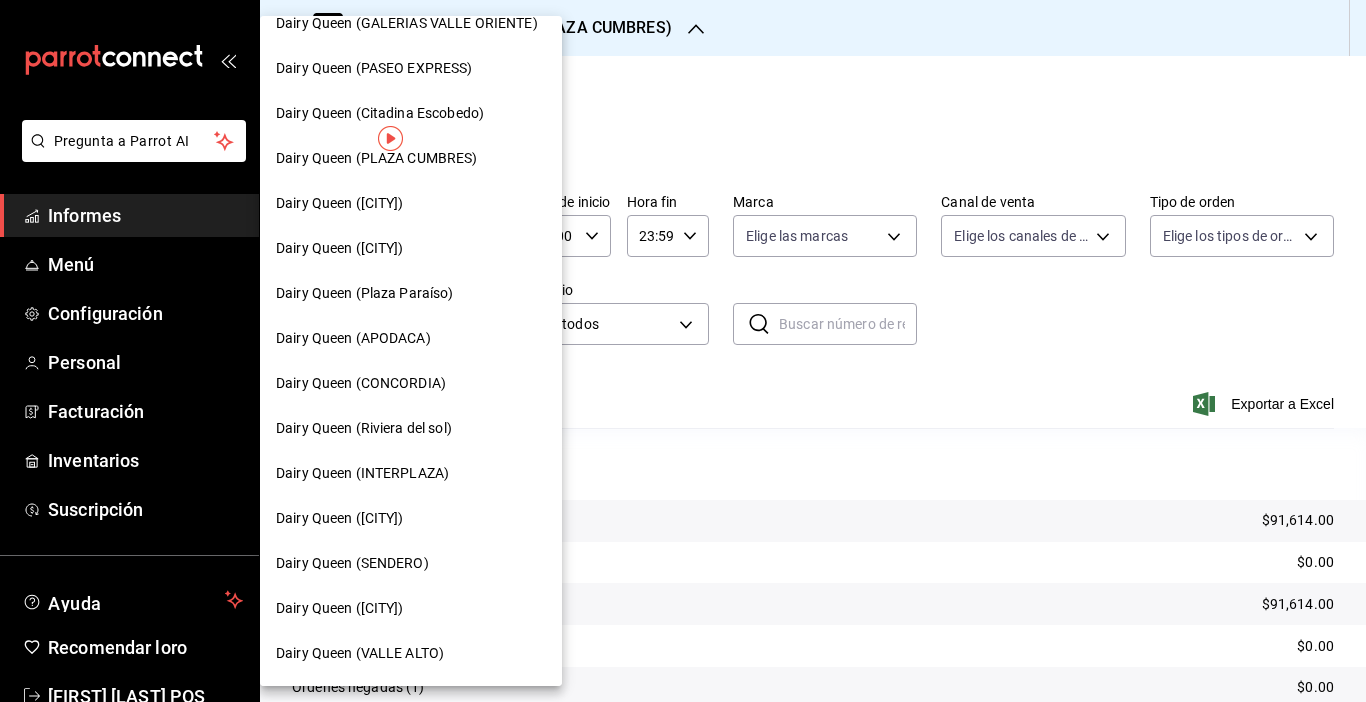 click on "Dairy Queen (SENDERO)" at bounding box center [352, 563] 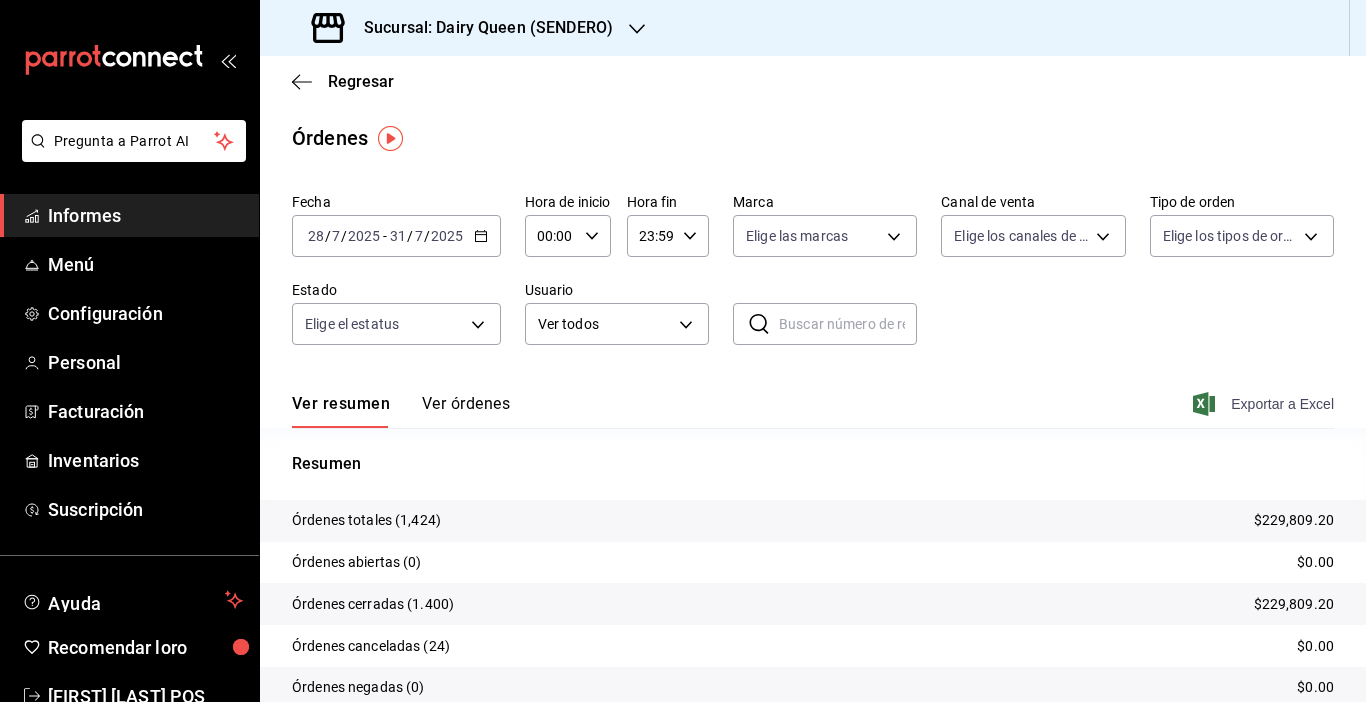click on "Exportar a Excel" at bounding box center (1282, 404) 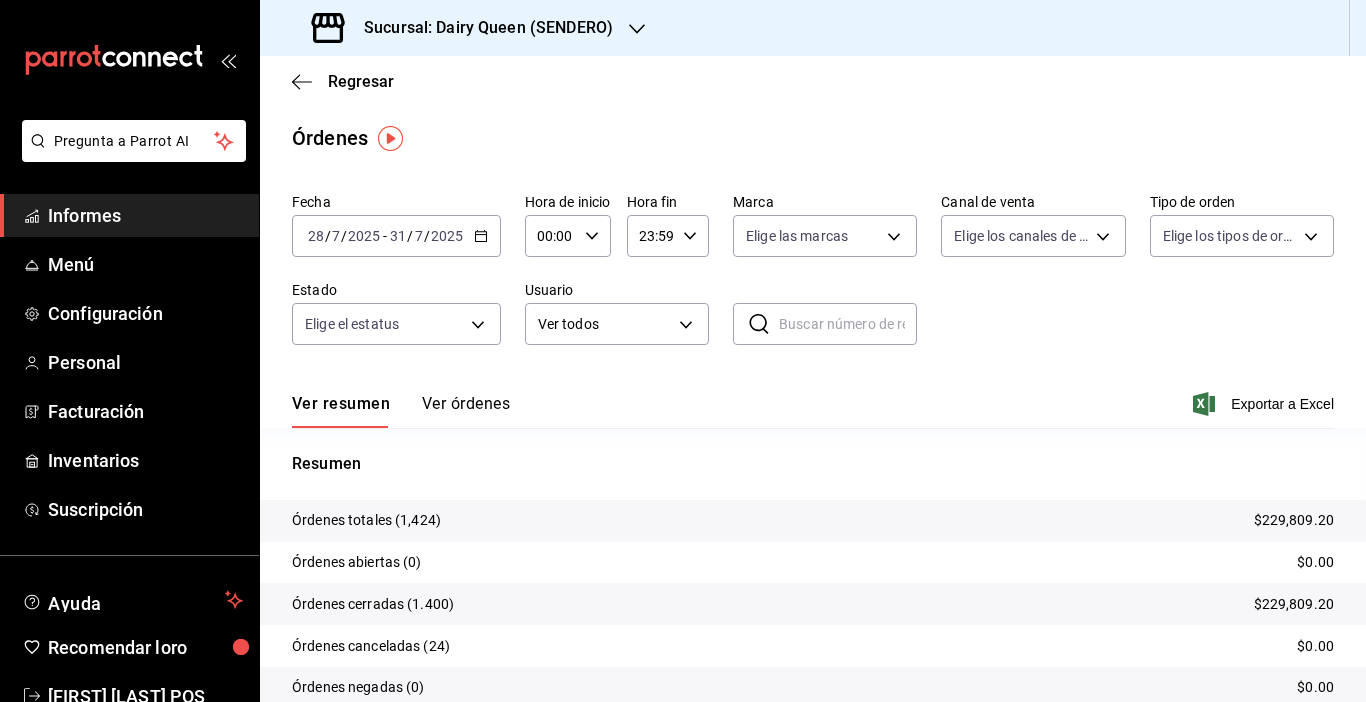 click on "Sucursal: Dairy Queen (SENDERO)" at bounding box center [464, 28] 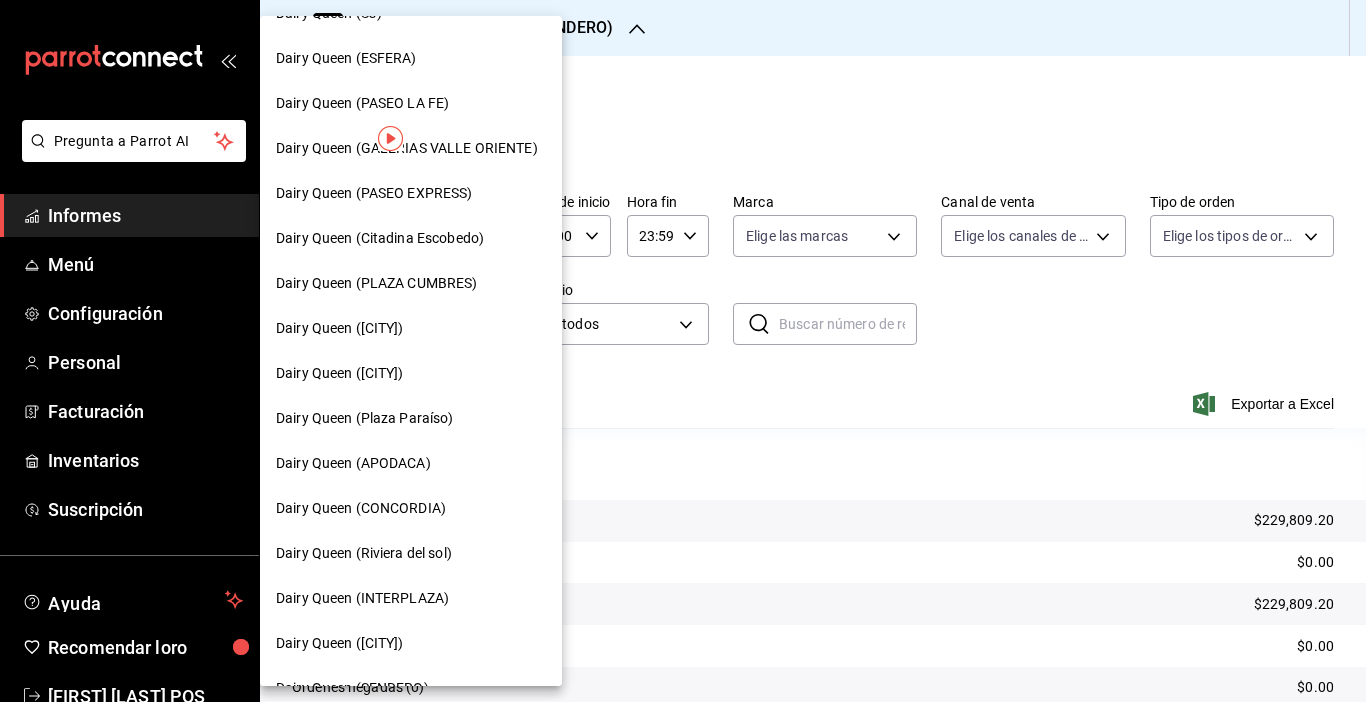 scroll, scrollTop: 85, scrollLeft: 0, axis: vertical 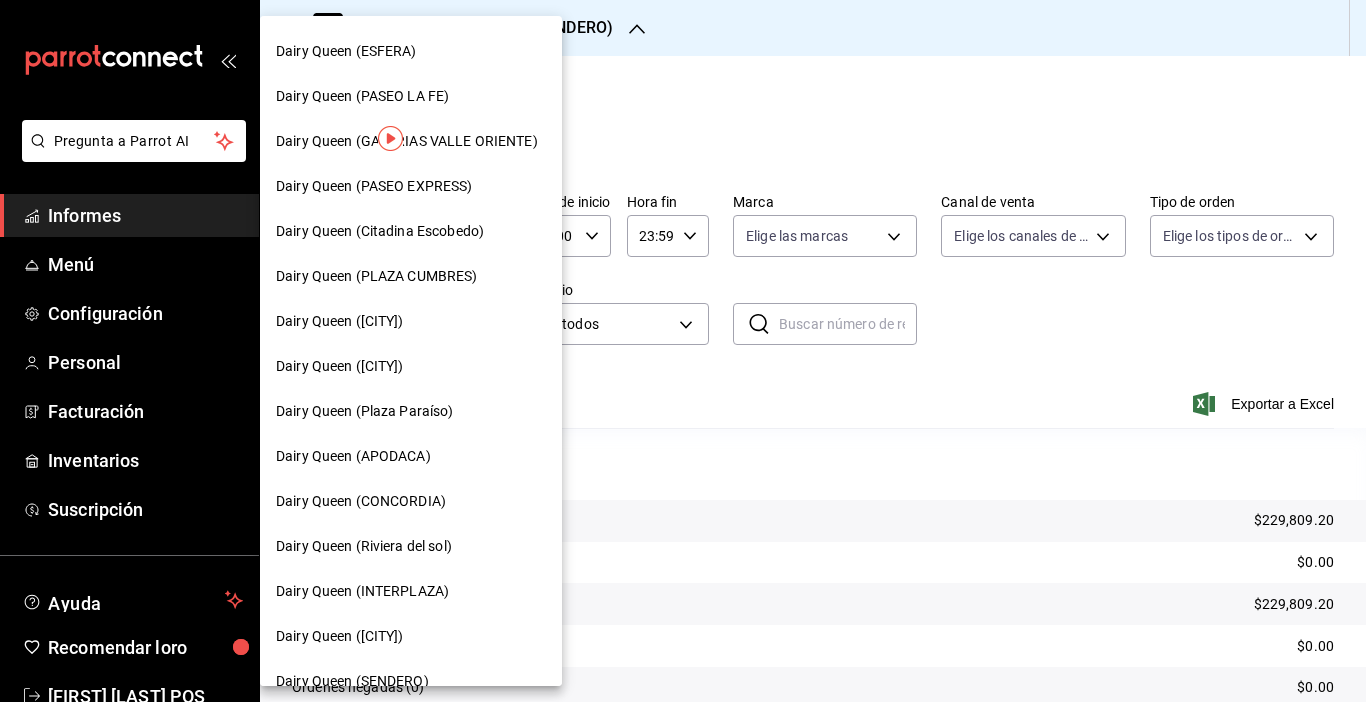 click on "Dairy Queen (INTERPLAZA)" at bounding box center (362, 591) 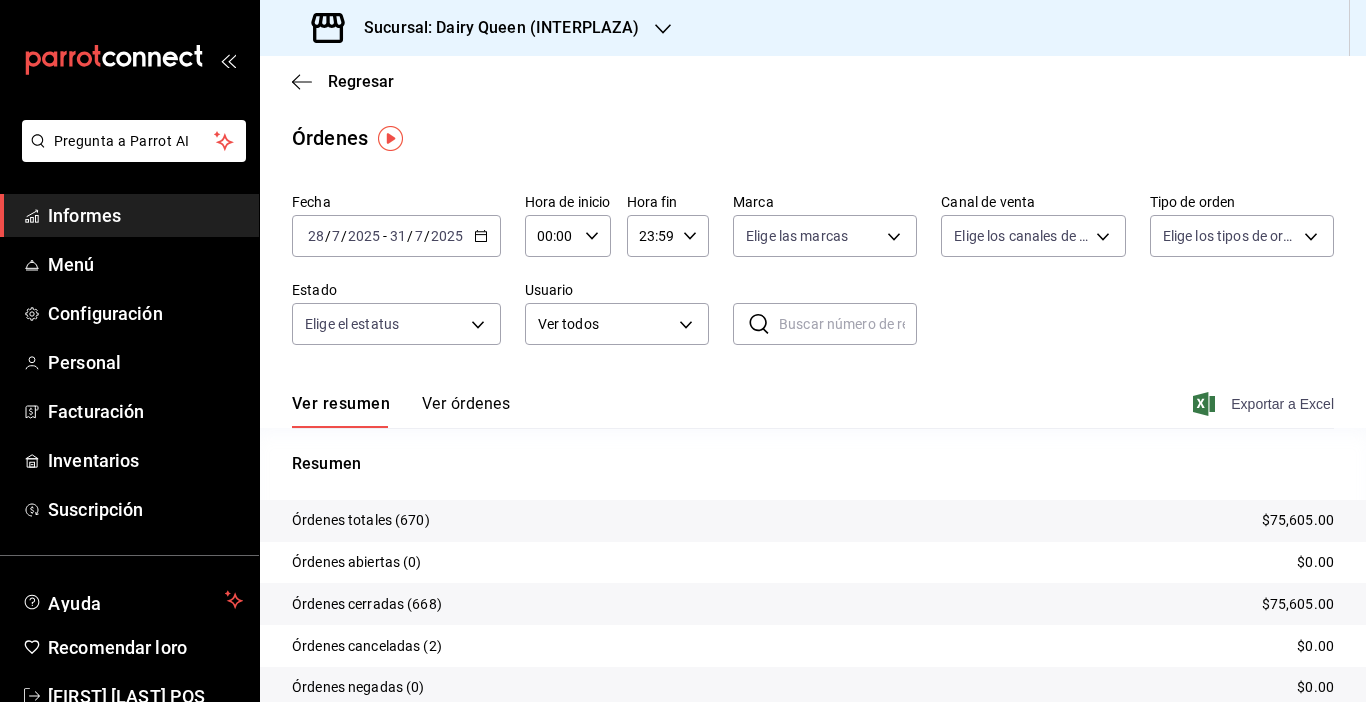 click on "Exportar a Excel" at bounding box center [1282, 404] 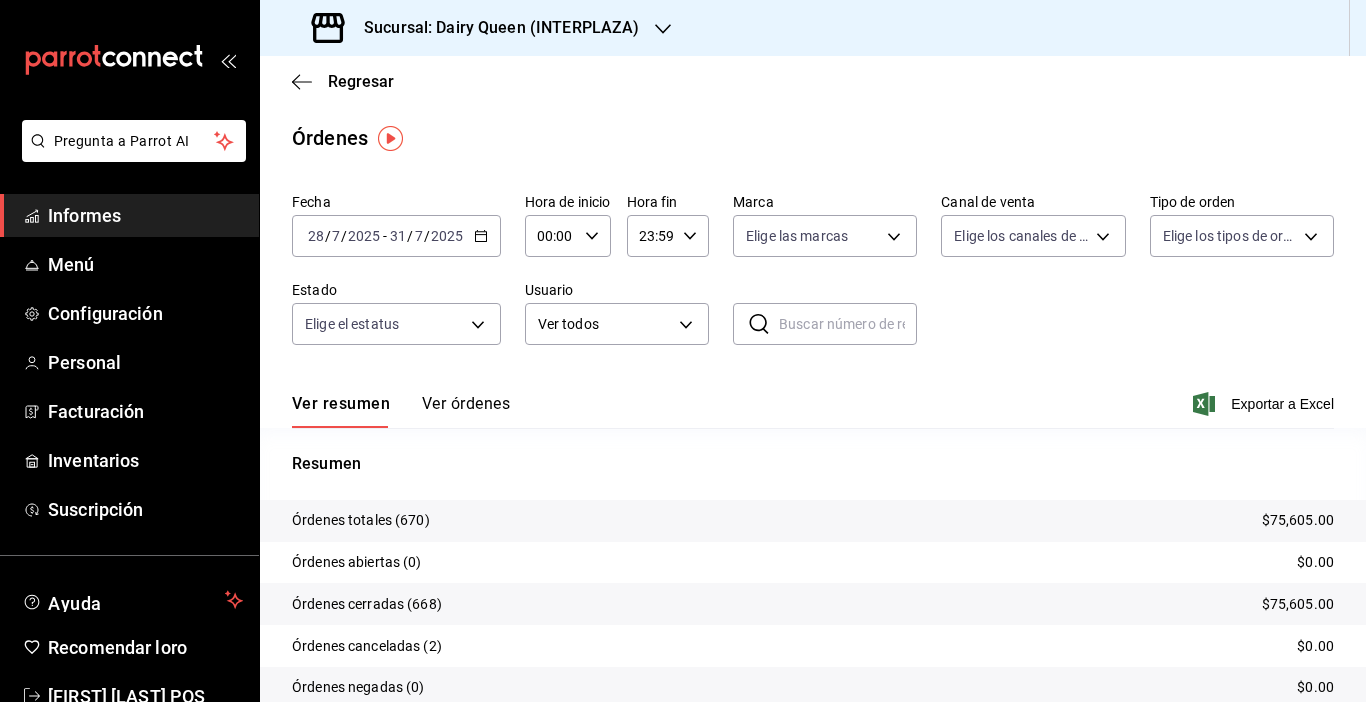 click on "Sucursal: Dairy Queen (INTERPLAZA)" at bounding box center (493, 28) 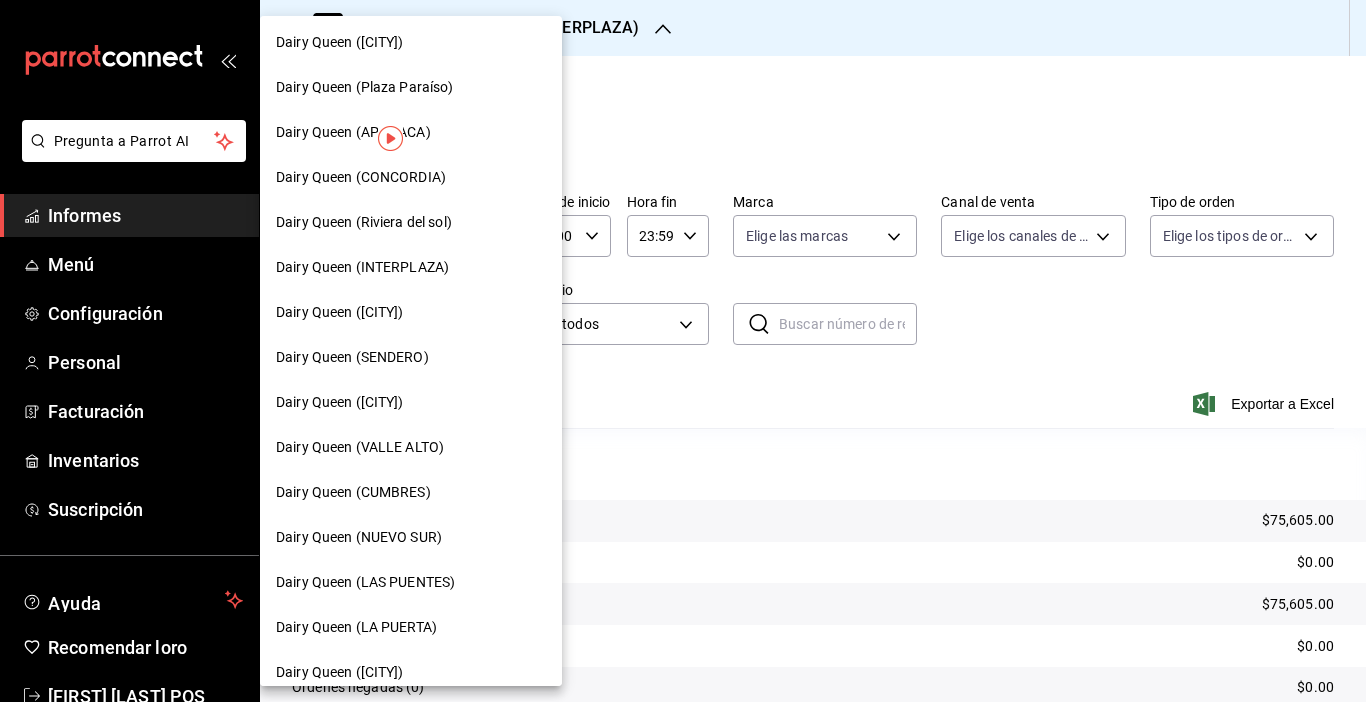 scroll, scrollTop: 414, scrollLeft: 0, axis: vertical 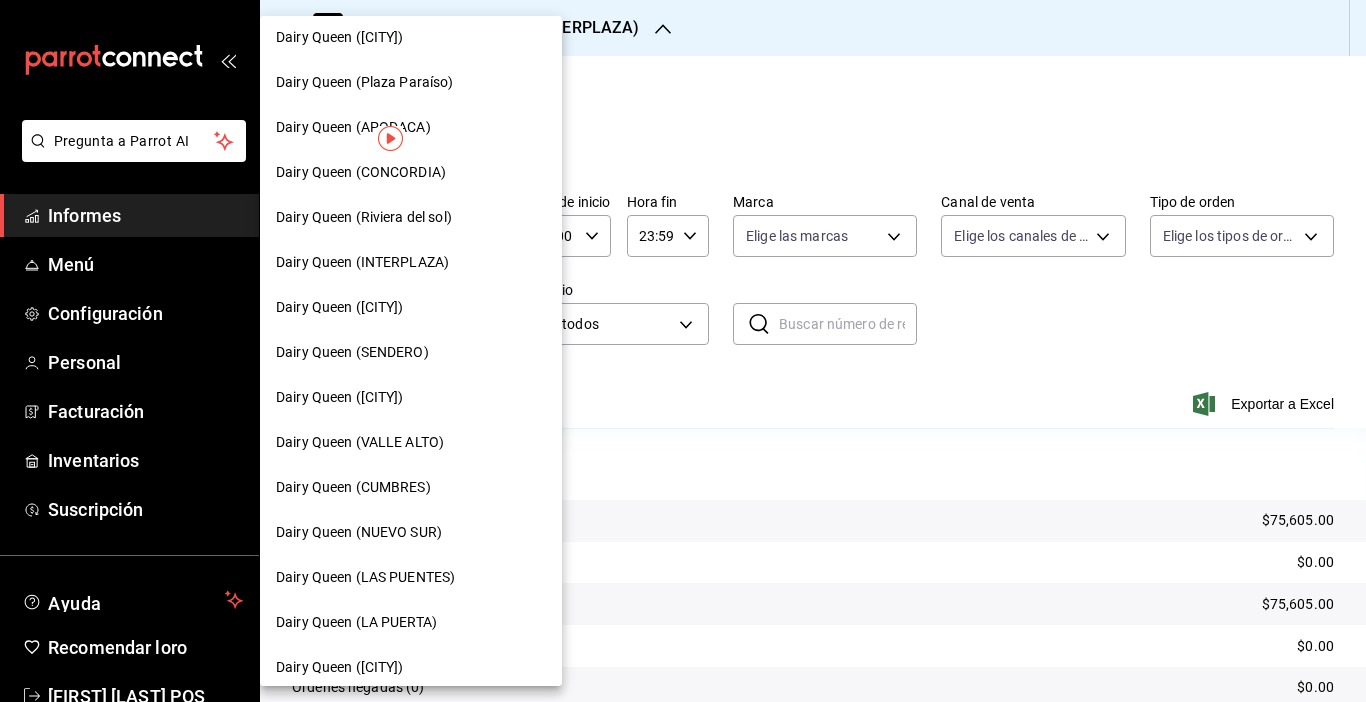 click on "Dairy Queen (LAS PUENTES)" at bounding box center [411, 577] 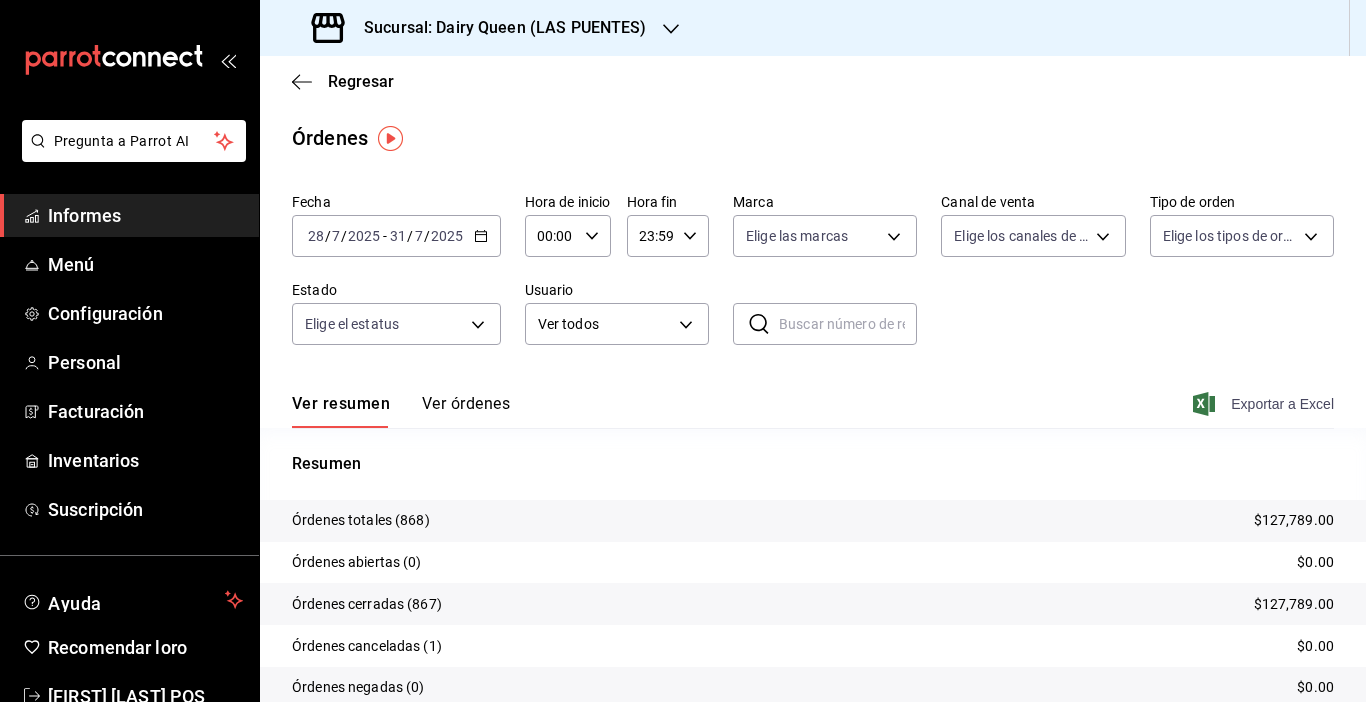 click on "Exportar a Excel" at bounding box center [1265, 404] 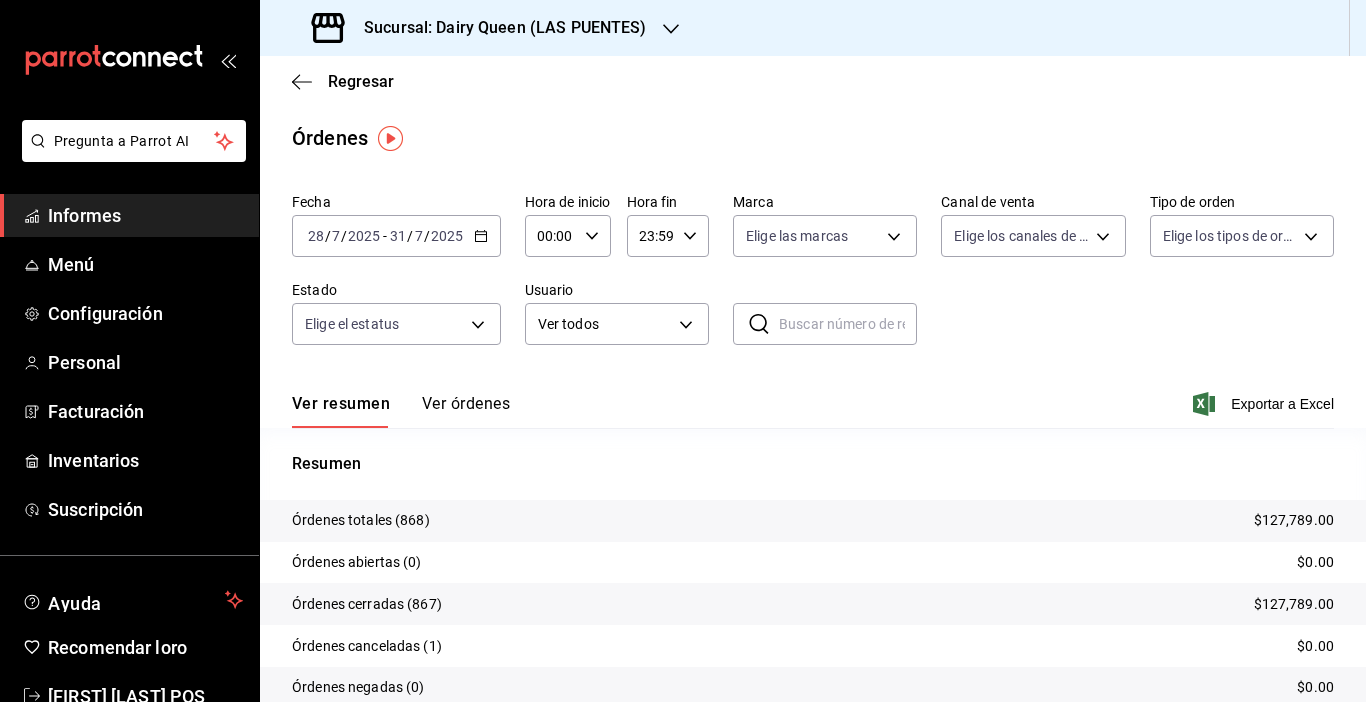 click on "Sucursal: Dairy Queen (LAS PUENTES)" at bounding box center (481, 28) 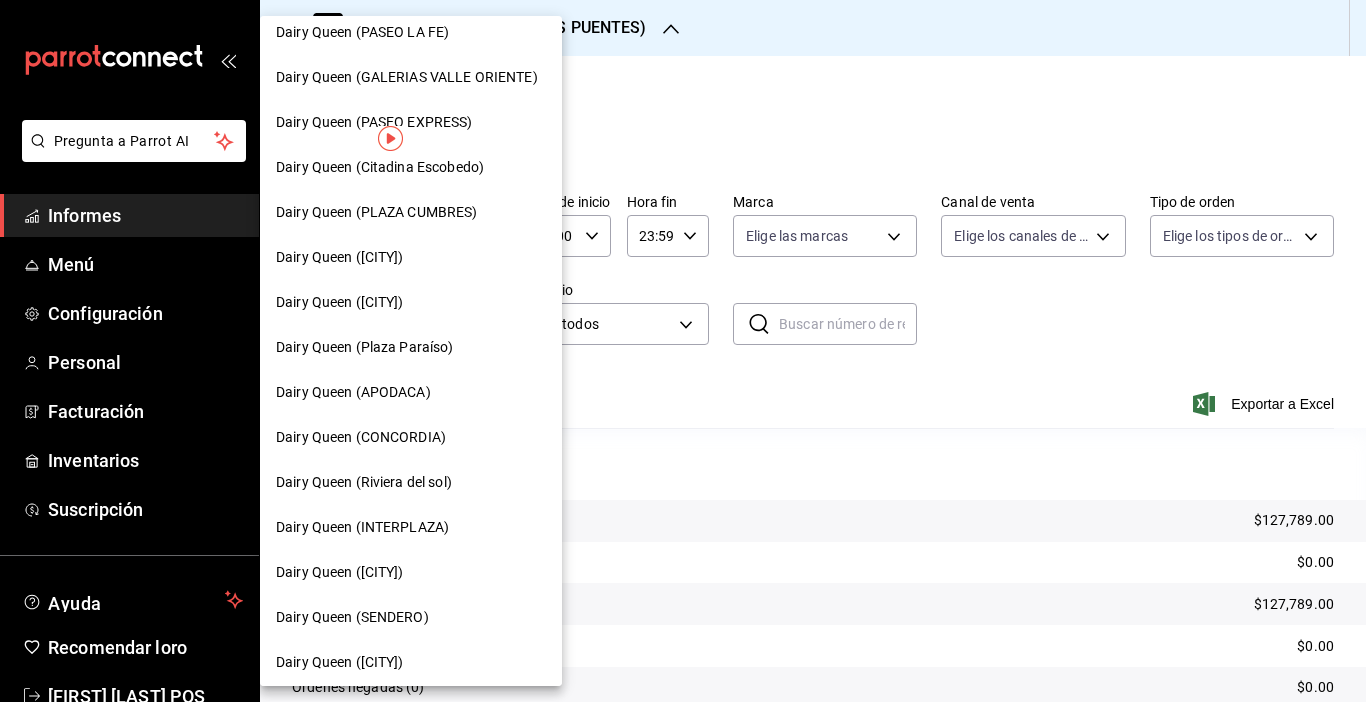 scroll, scrollTop: 156, scrollLeft: 0, axis: vertical 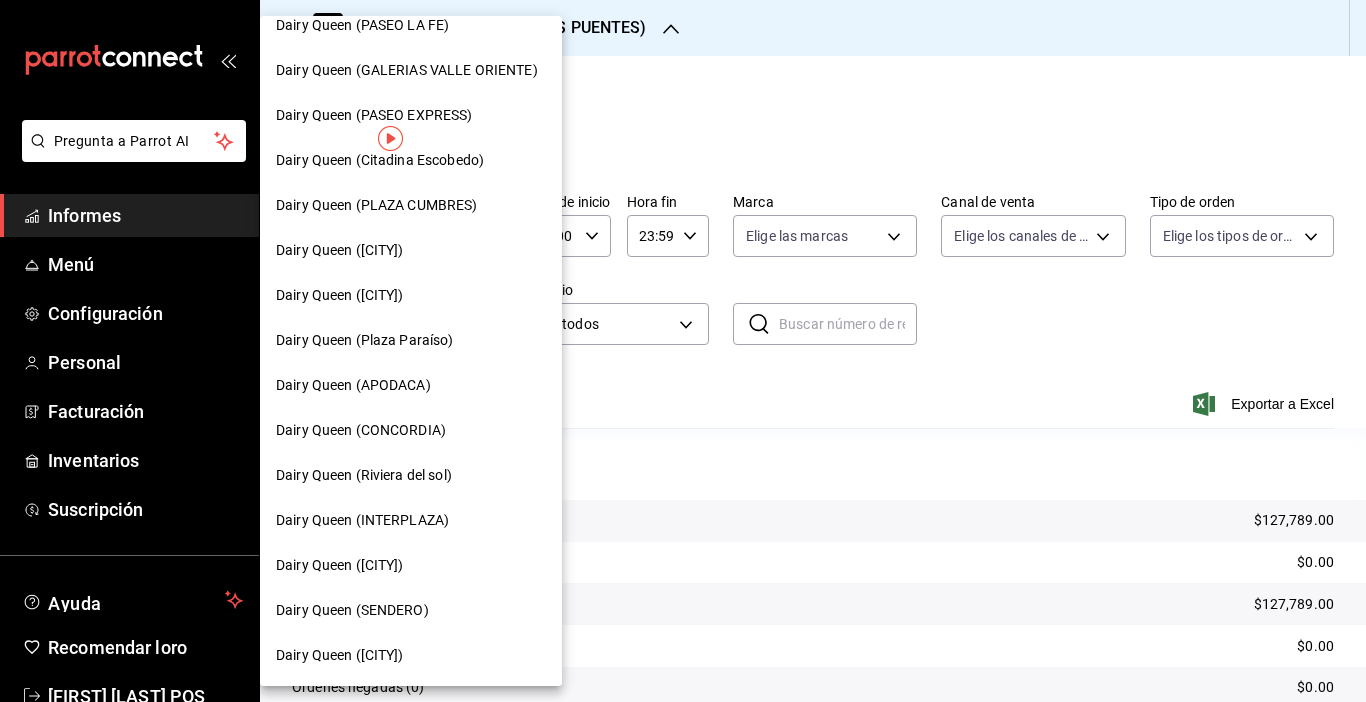 click on "Dairy Queen (CONCORDIA)" at bounding box center (411, 430) 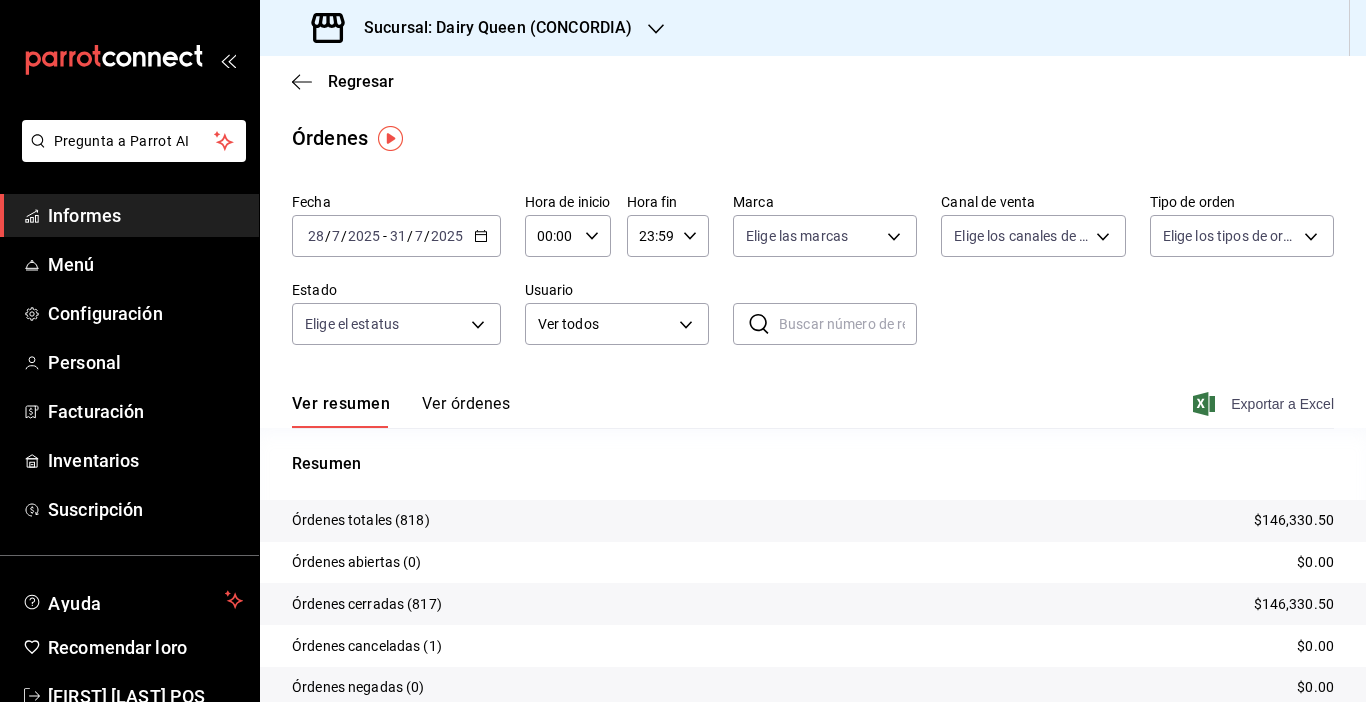 click on "Exportar a Excel" at bounding box center (1282, 404) 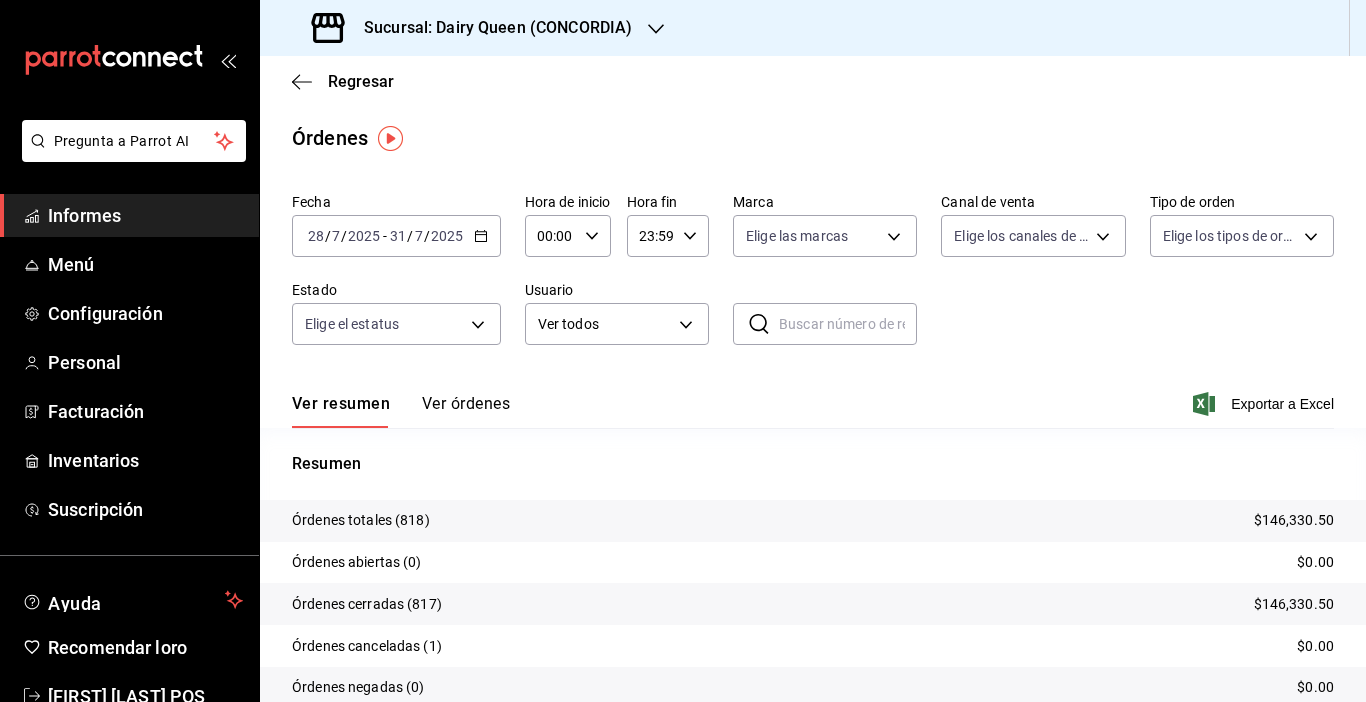 click 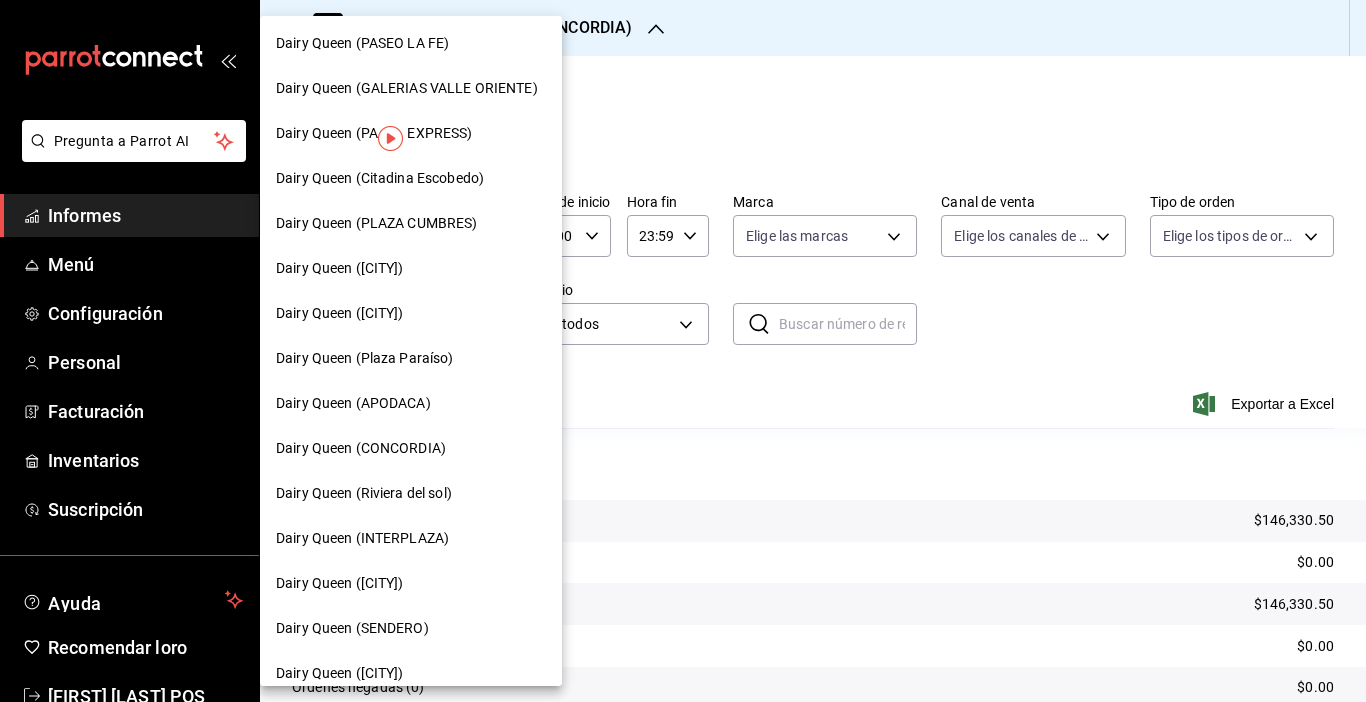 scroll, scrollTop: 147, scrollLeft: 0, axis: vertical 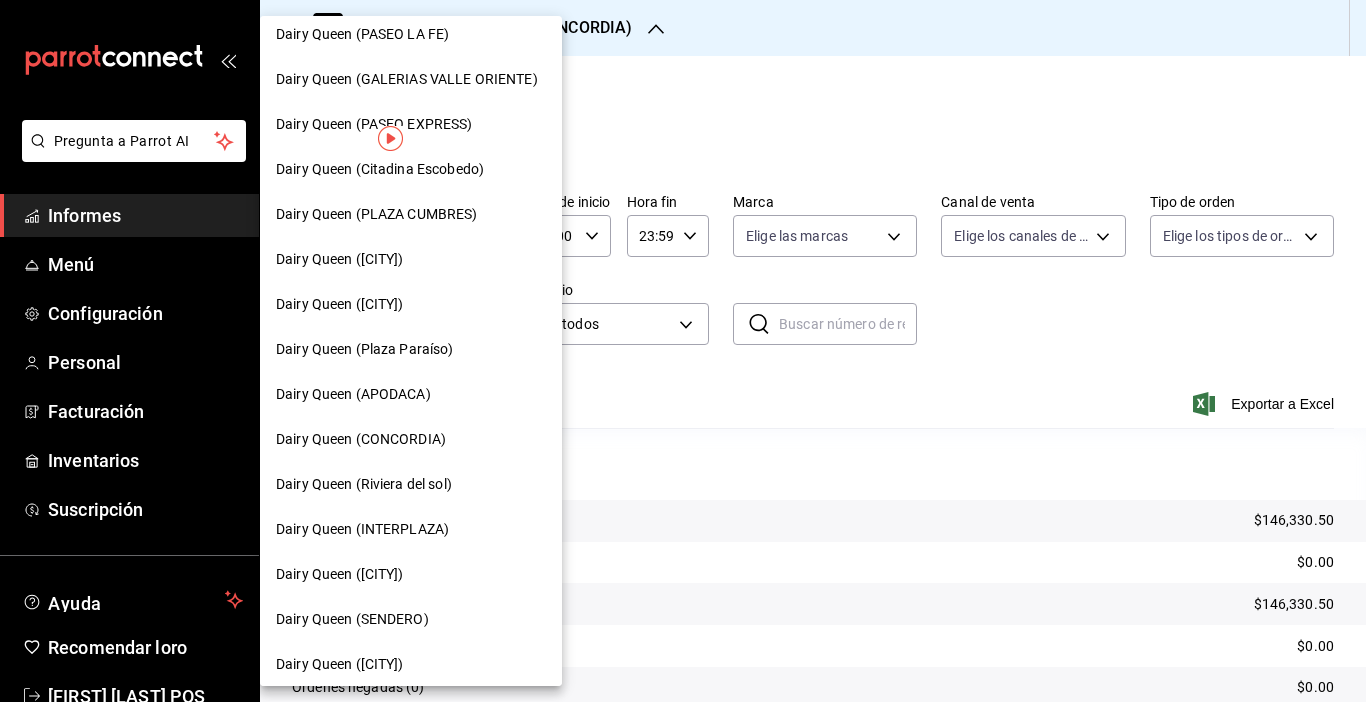 click on "Dairy Queen ([CITY])" at bounding box center [340, 574] 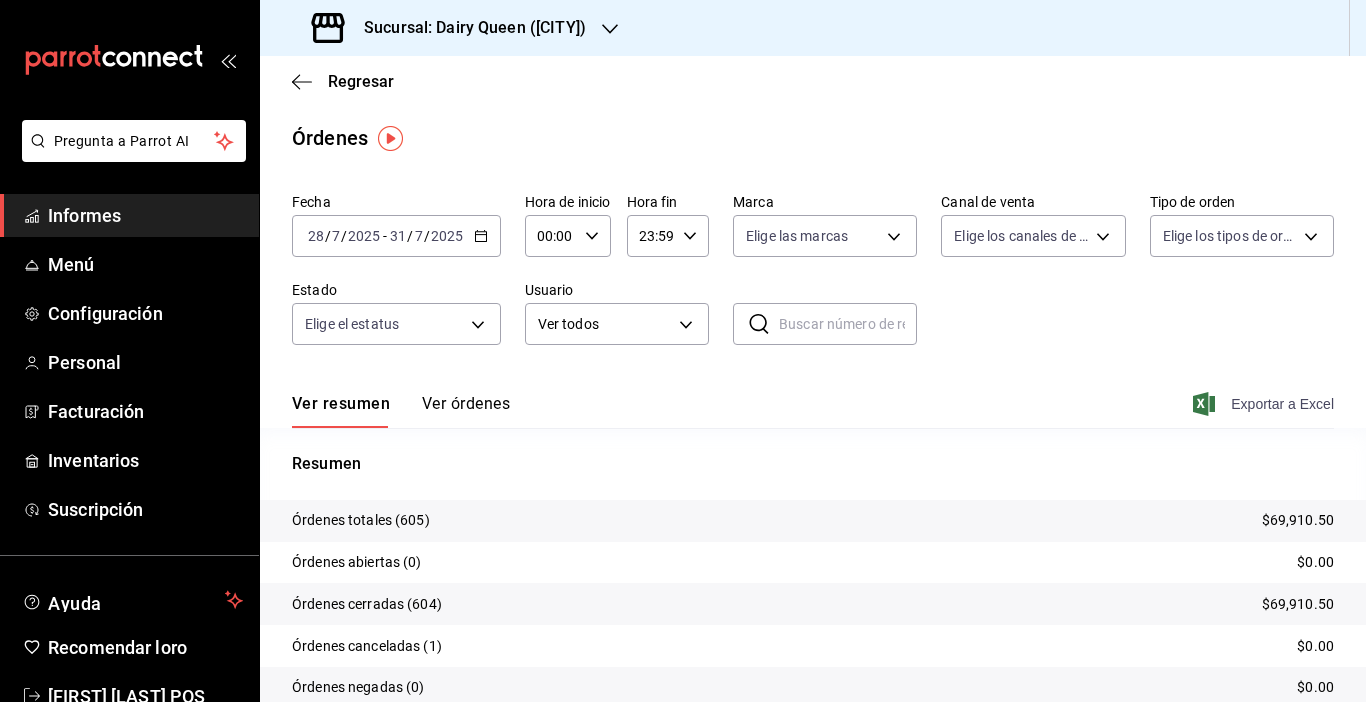 click on "Exportar a Excel" at bounding box center (1282, 404) 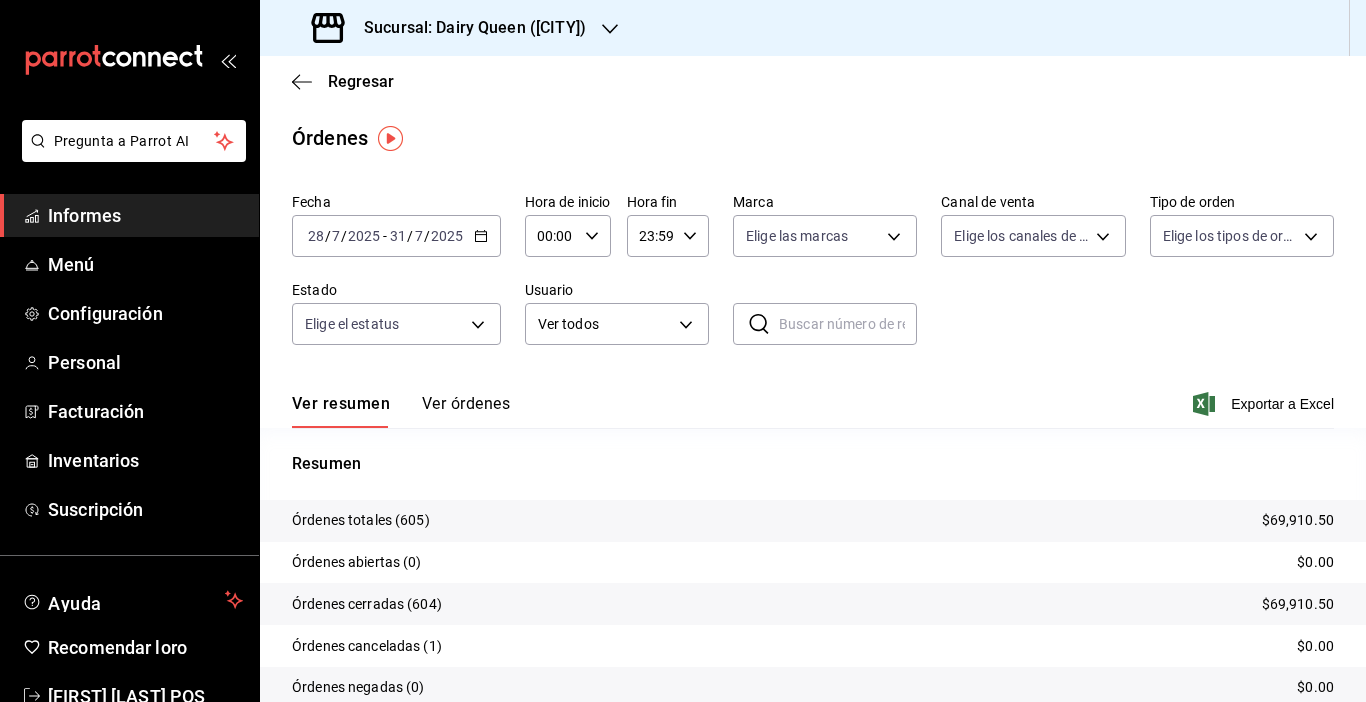 click on "Sucursal: Dairy Queen ([CITY])" at bounding box center (813, 28) 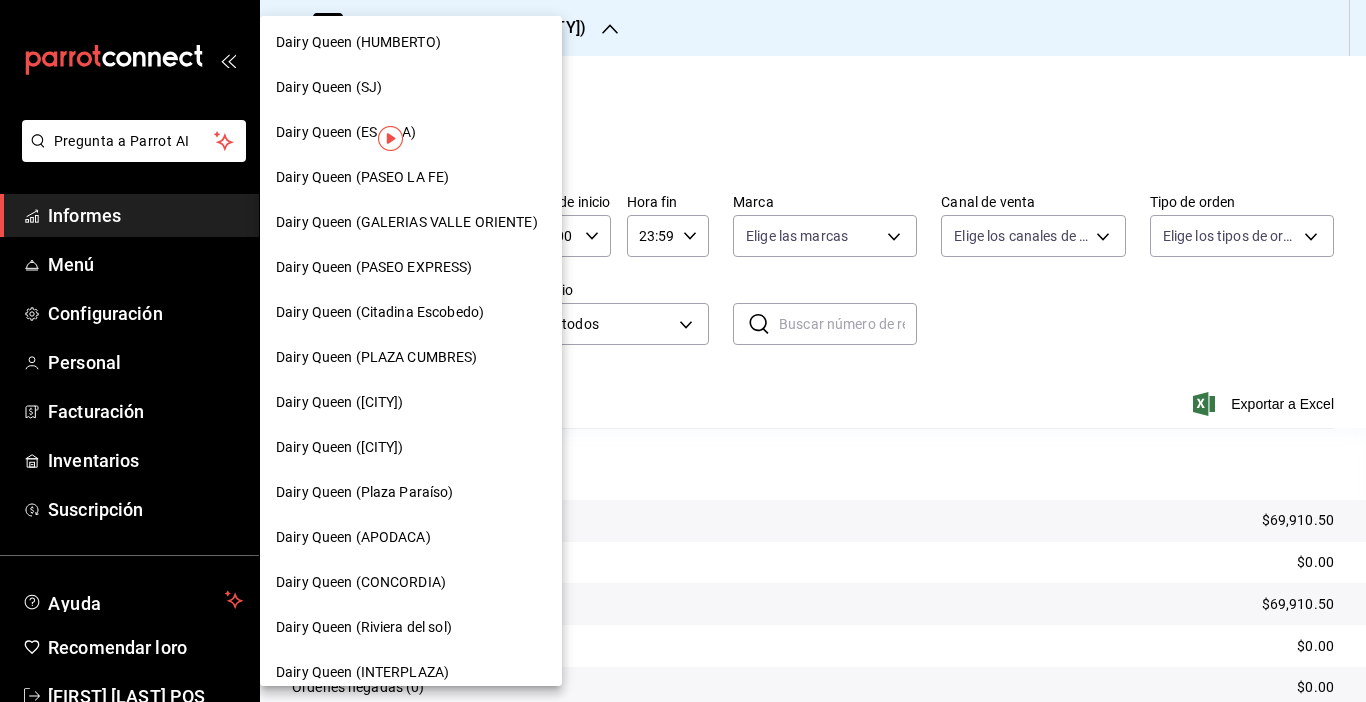 scroll, scrollTop: 0, scrollLeft: 0, axis: both 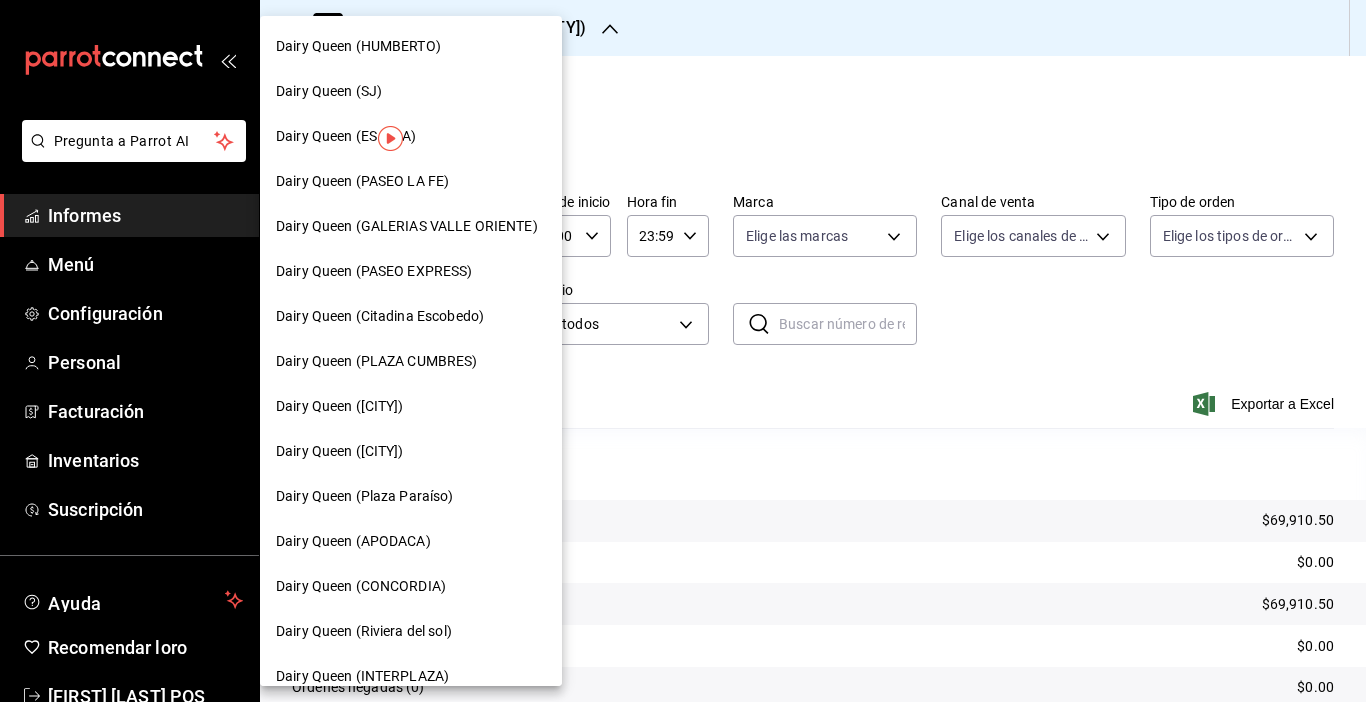 click on "Dairy Queen (Plaza Paraíso)" at bounding box center (365, 496) 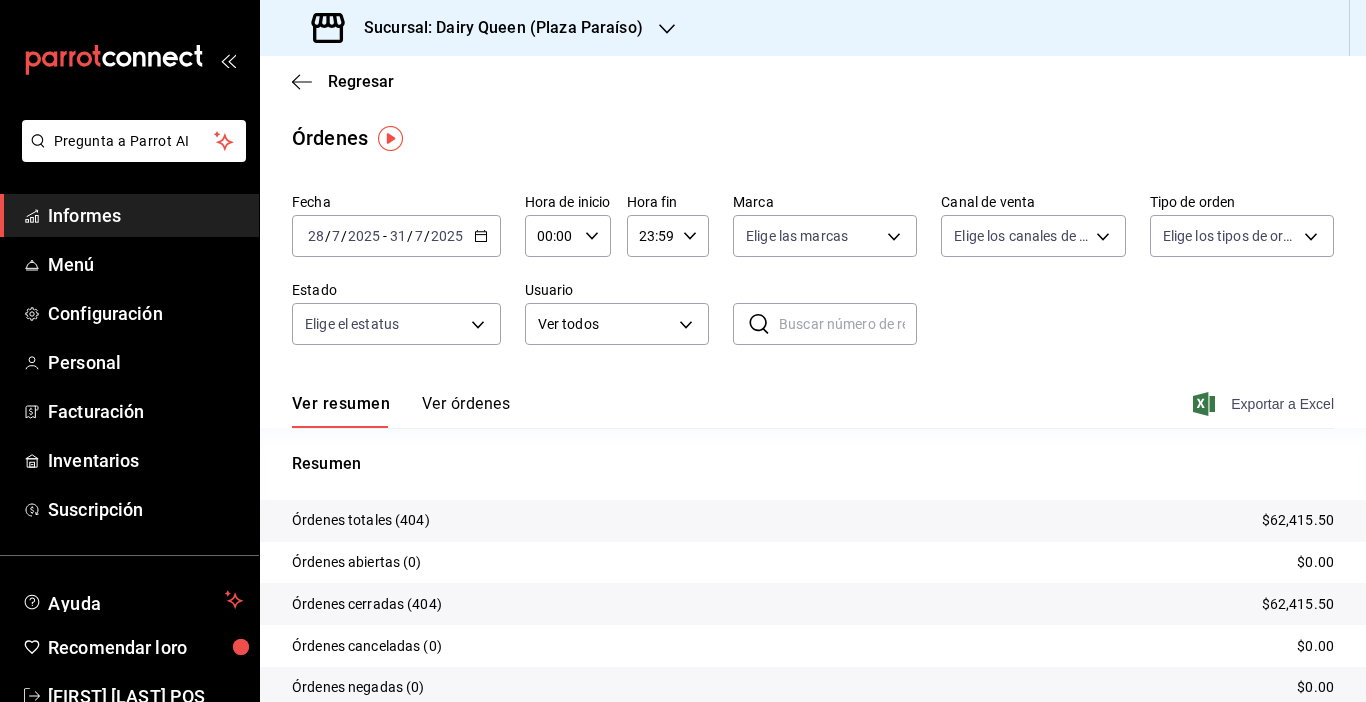 click on "Exportar a Excel" at bounding box center (1282, 404) 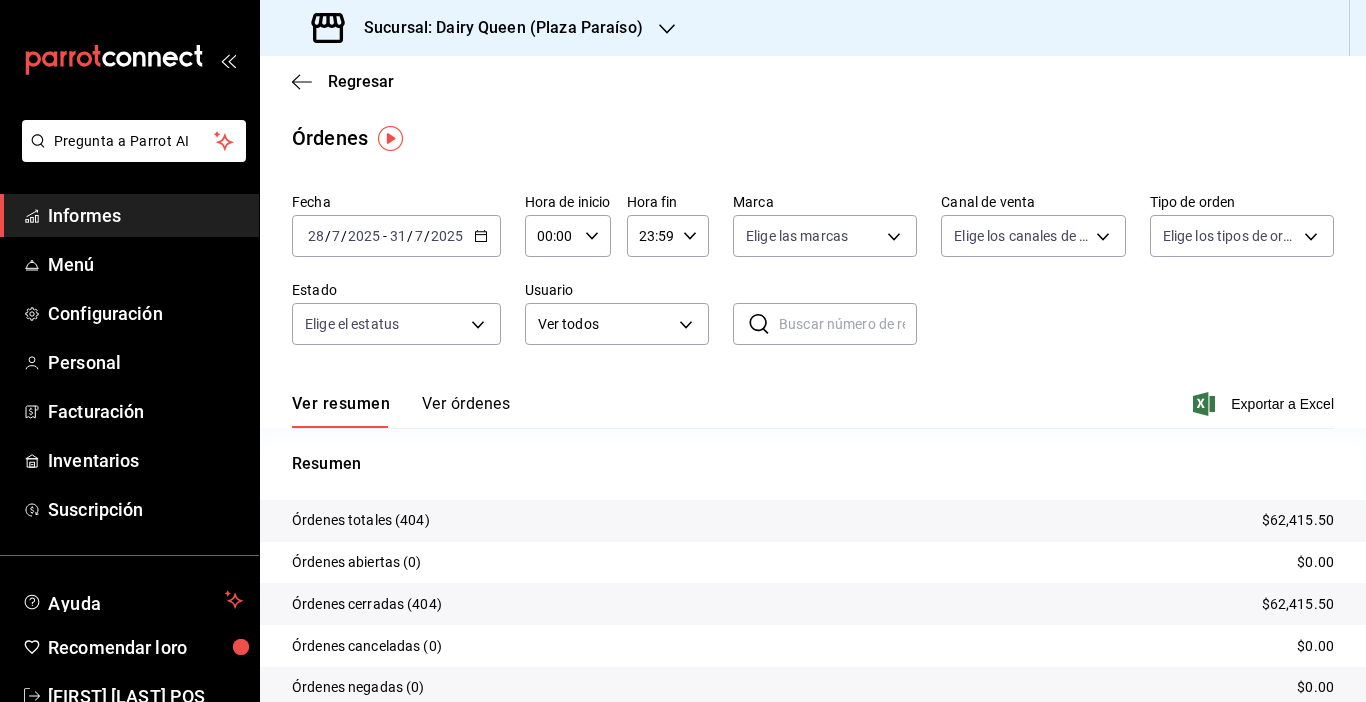 click 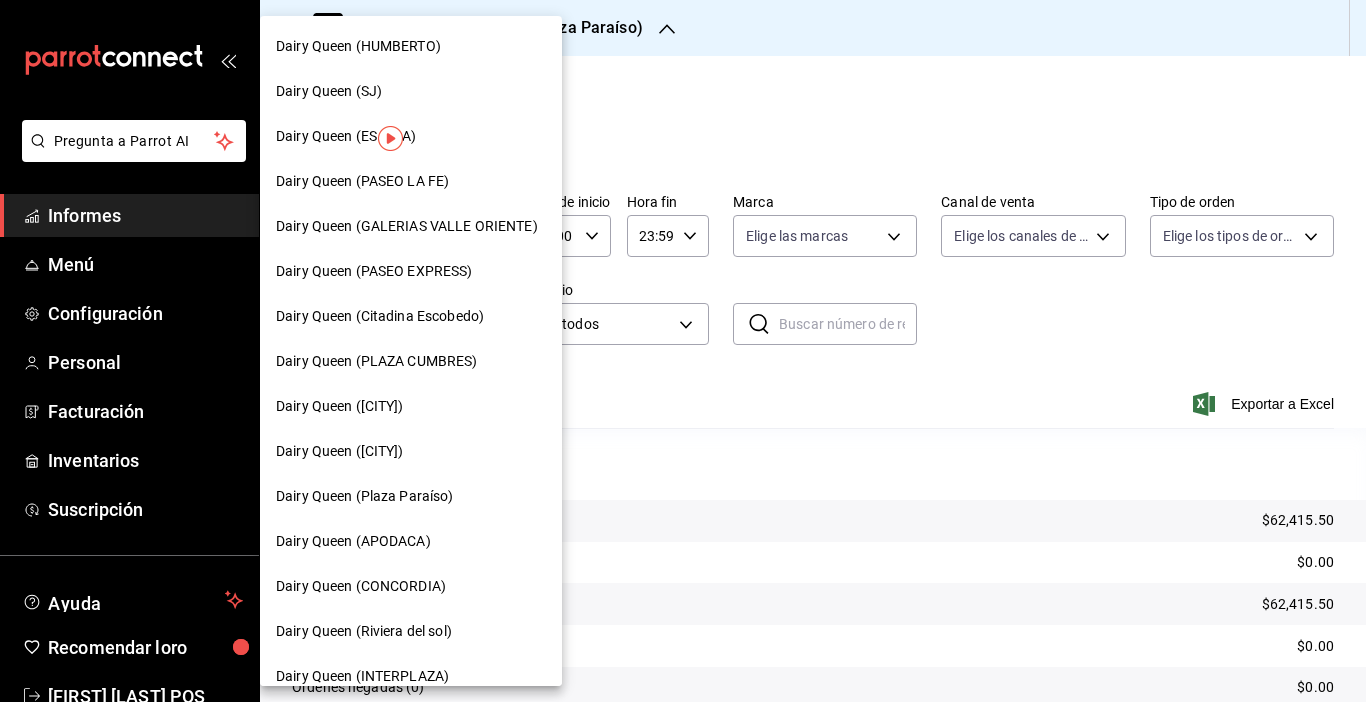 click on "Dairy Queen (Citadina Escobedo)" at bounding box center [380, 316] 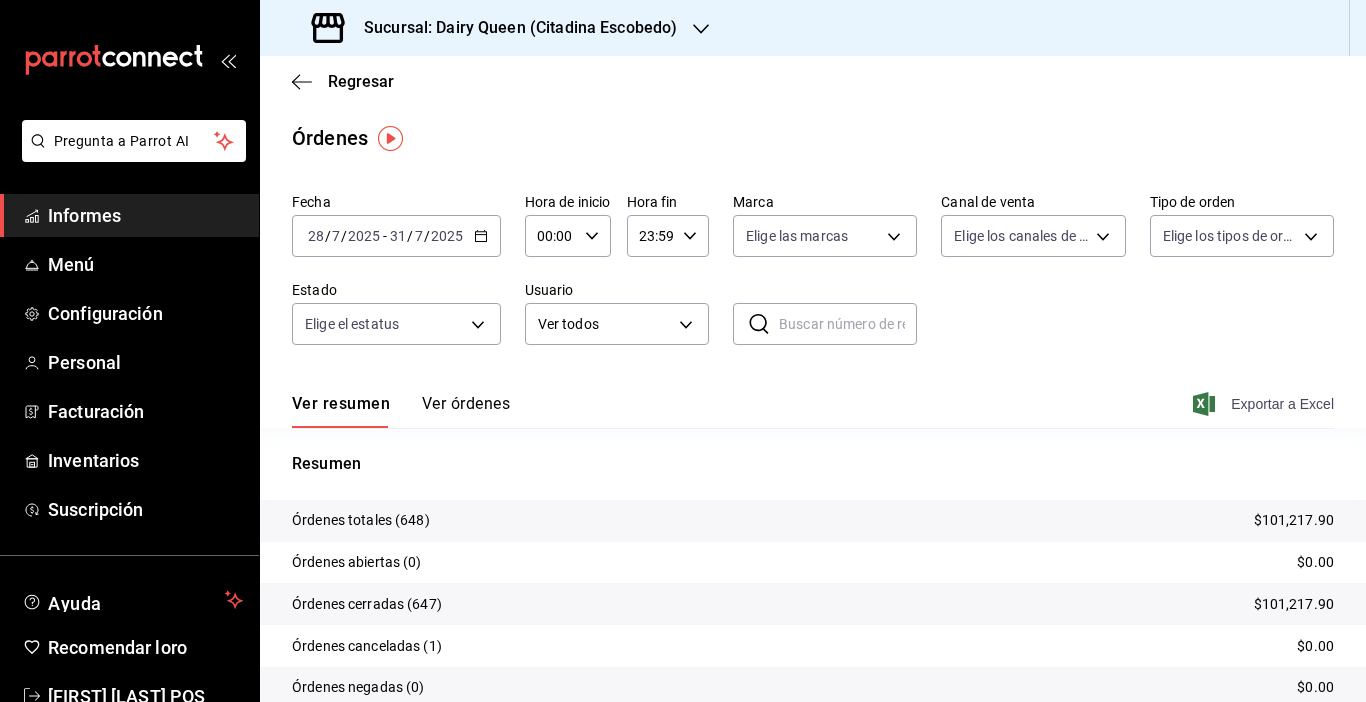 click on "Exportar a Excel" at bounding box center [1265, 404] 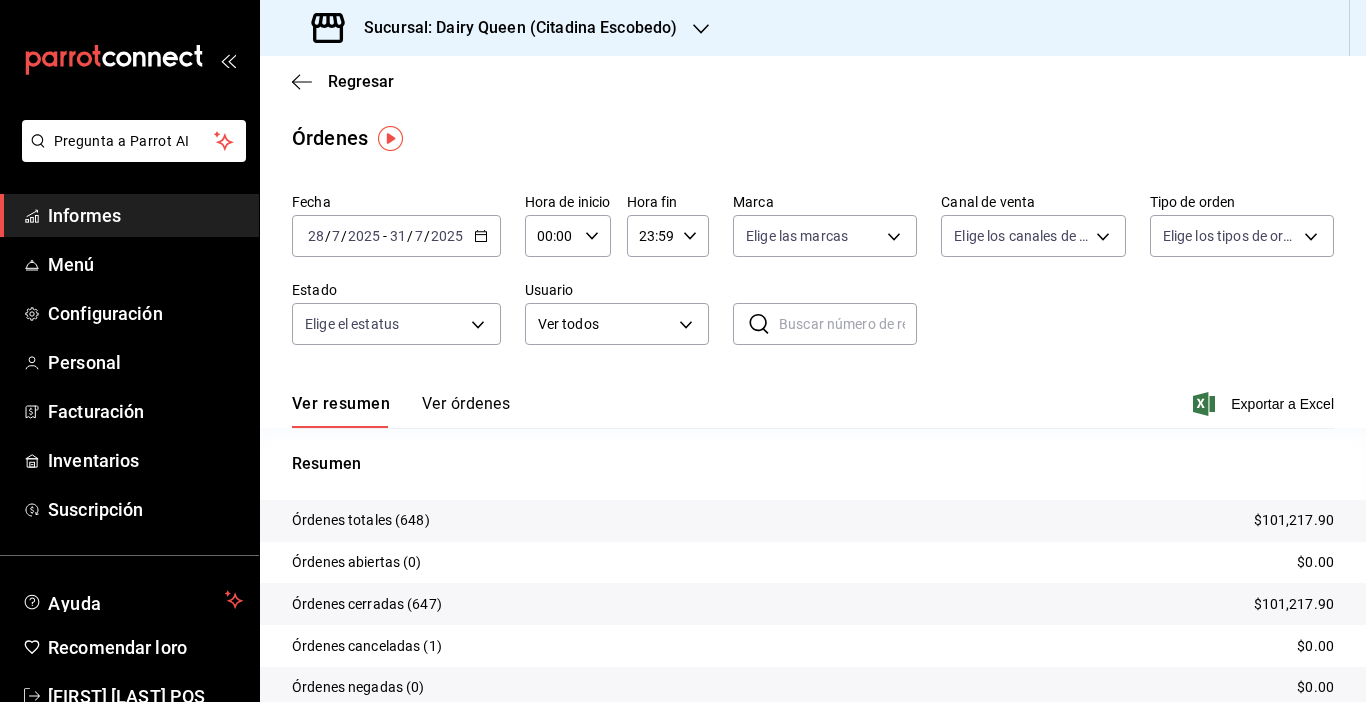 click on "Sucursal: Dairy Queen (Citadina Escobedo)" at bounding box center [520, 27] 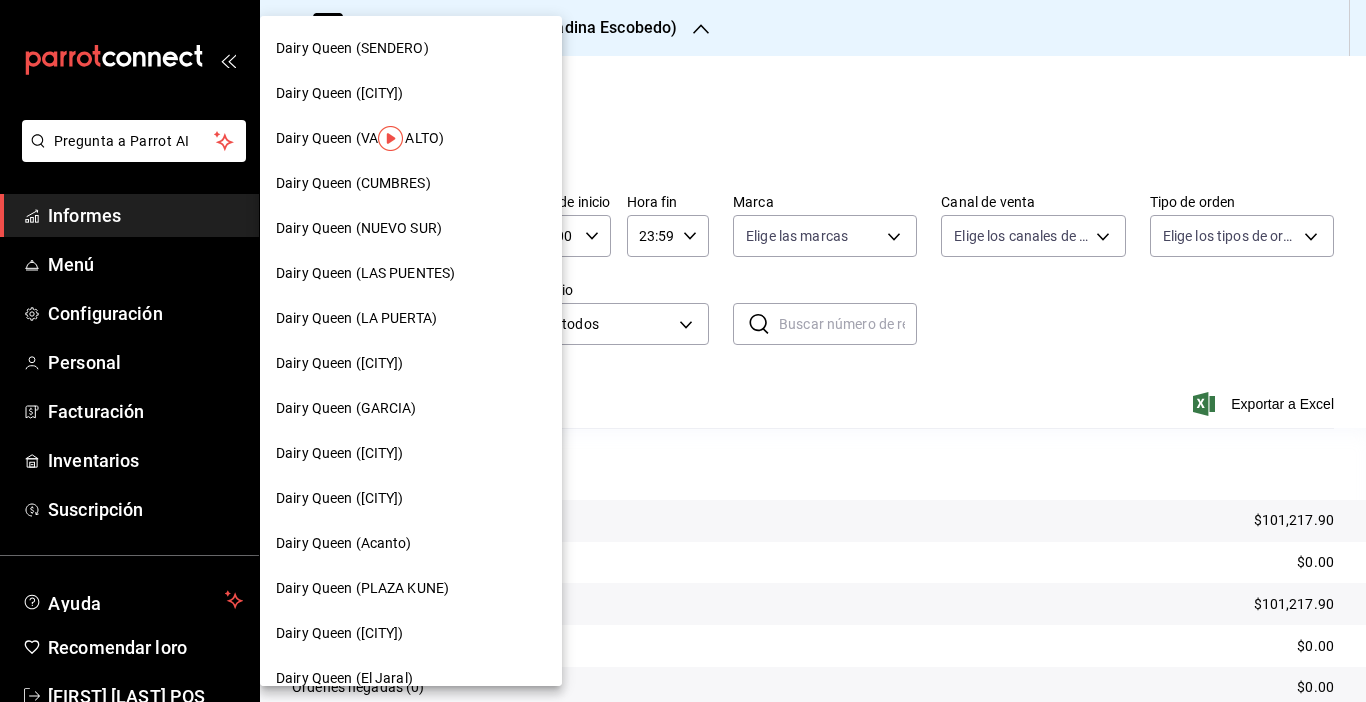 scroll, scrollTop: 721, scrollLeft: 0, axis: vertical 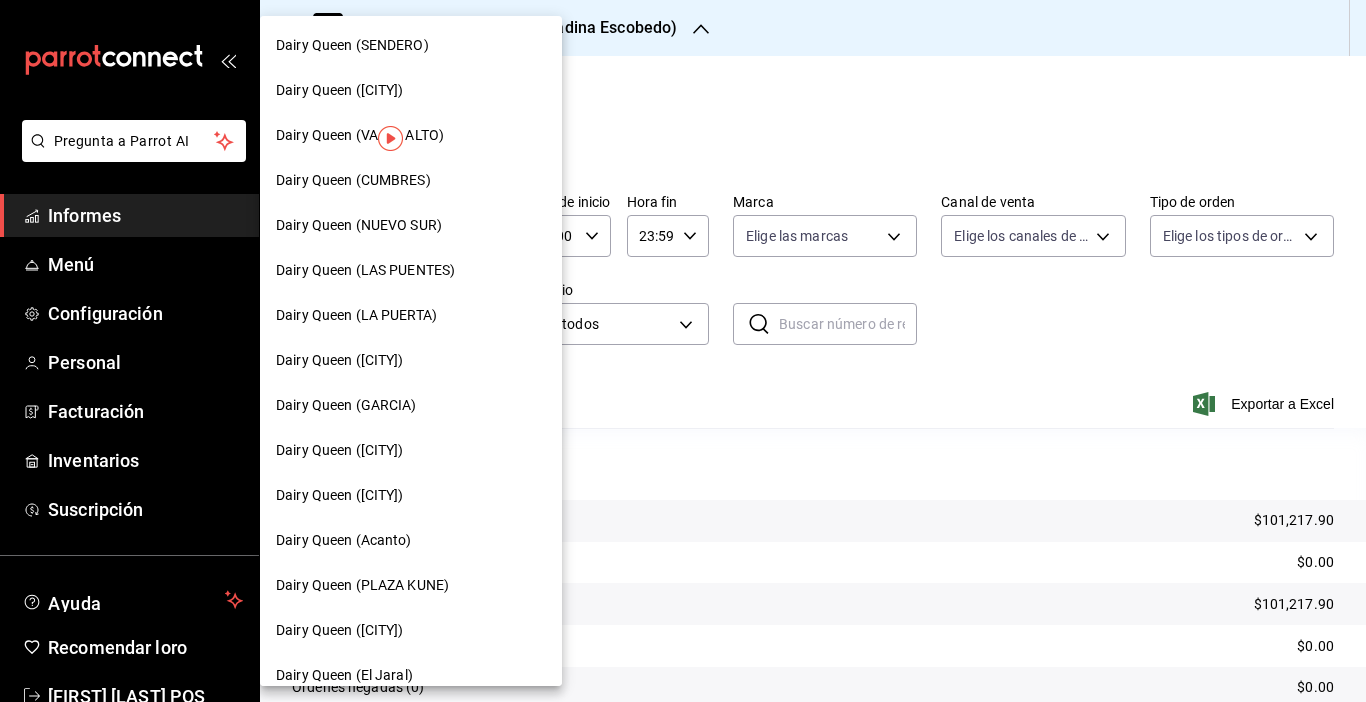 click on "Dairy Queen ([CITY])" at bounding box center (411, 630) 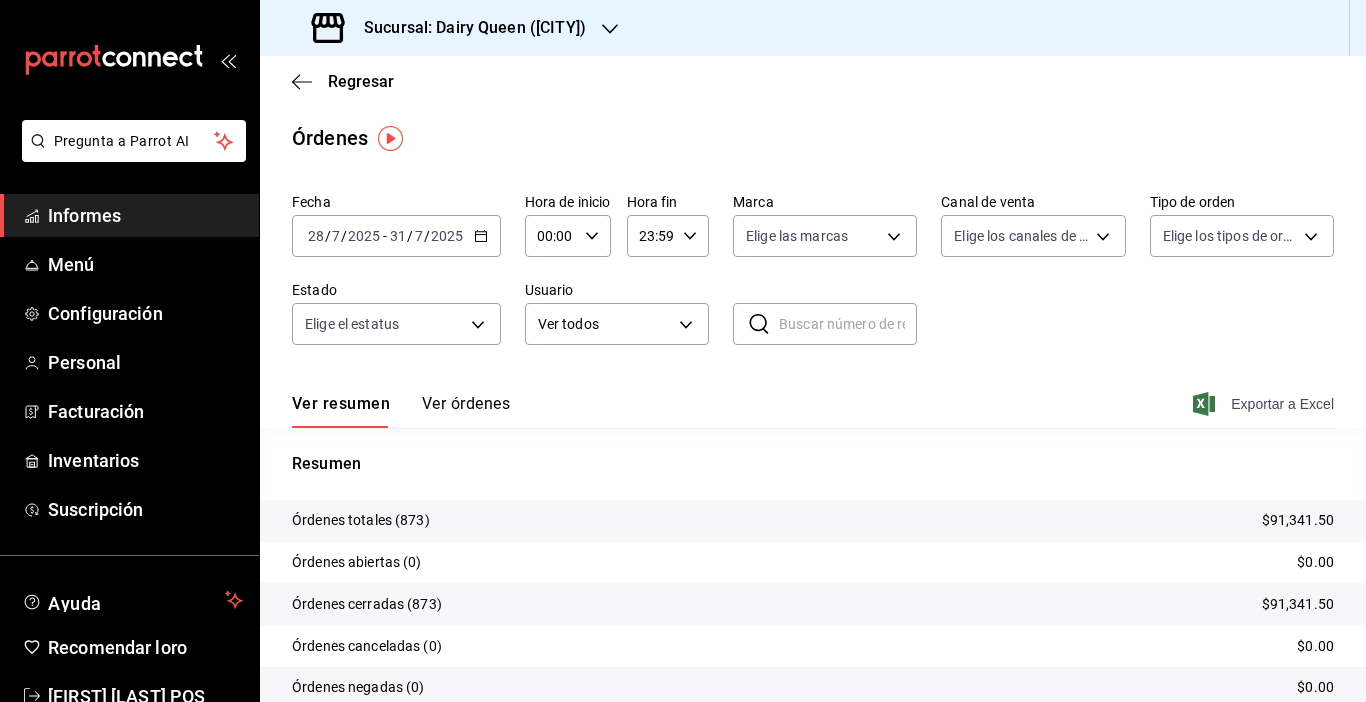 click on "Exportar a Excel" at bounding box center (1265, 404) 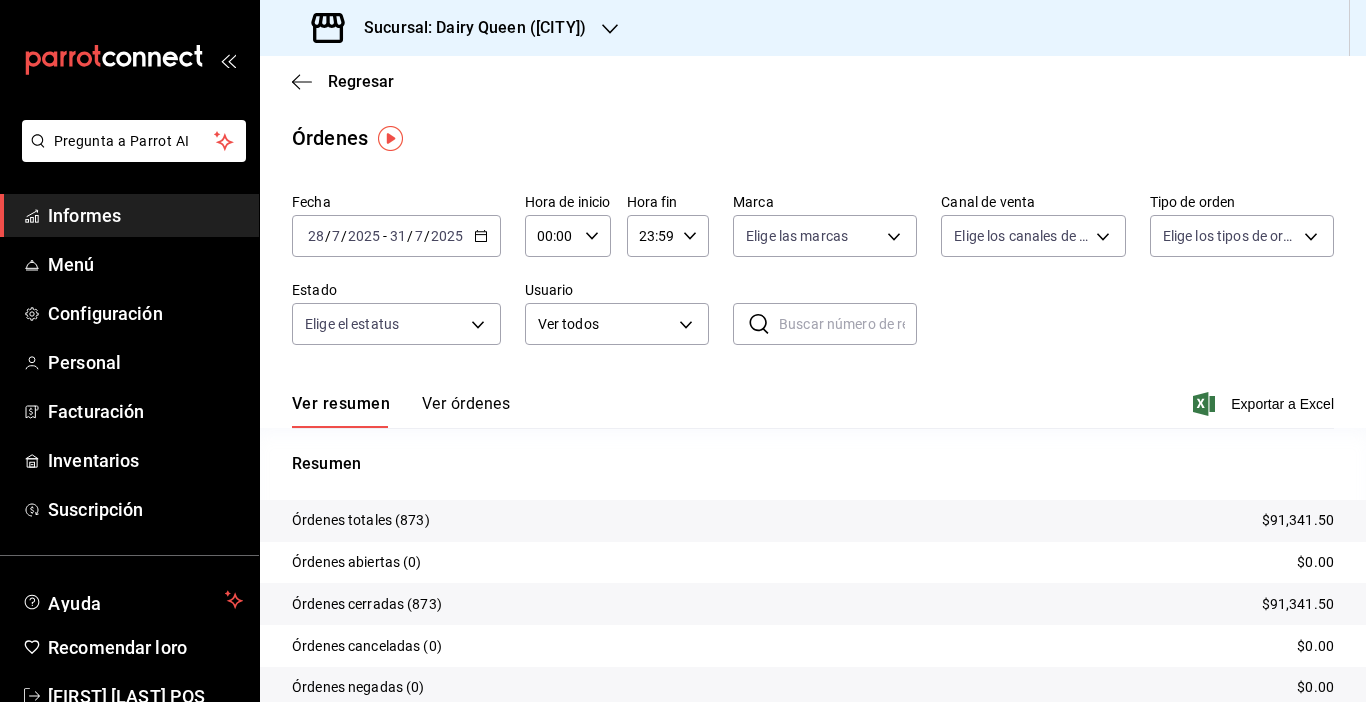click on "Sucursal: Dairy Queen ([CITY])" at bounding box center (475, 27) 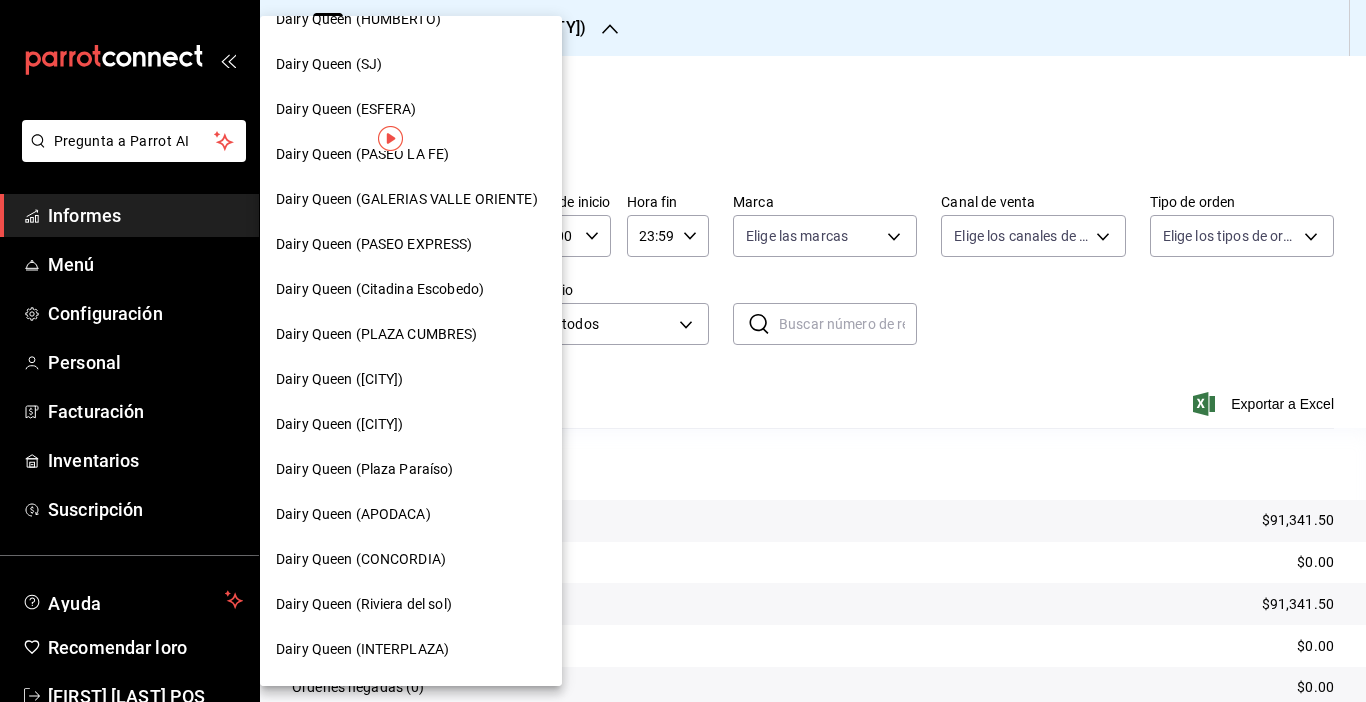 scroll, scrollTop: 31, scrollLeft: 0, axis: vertical 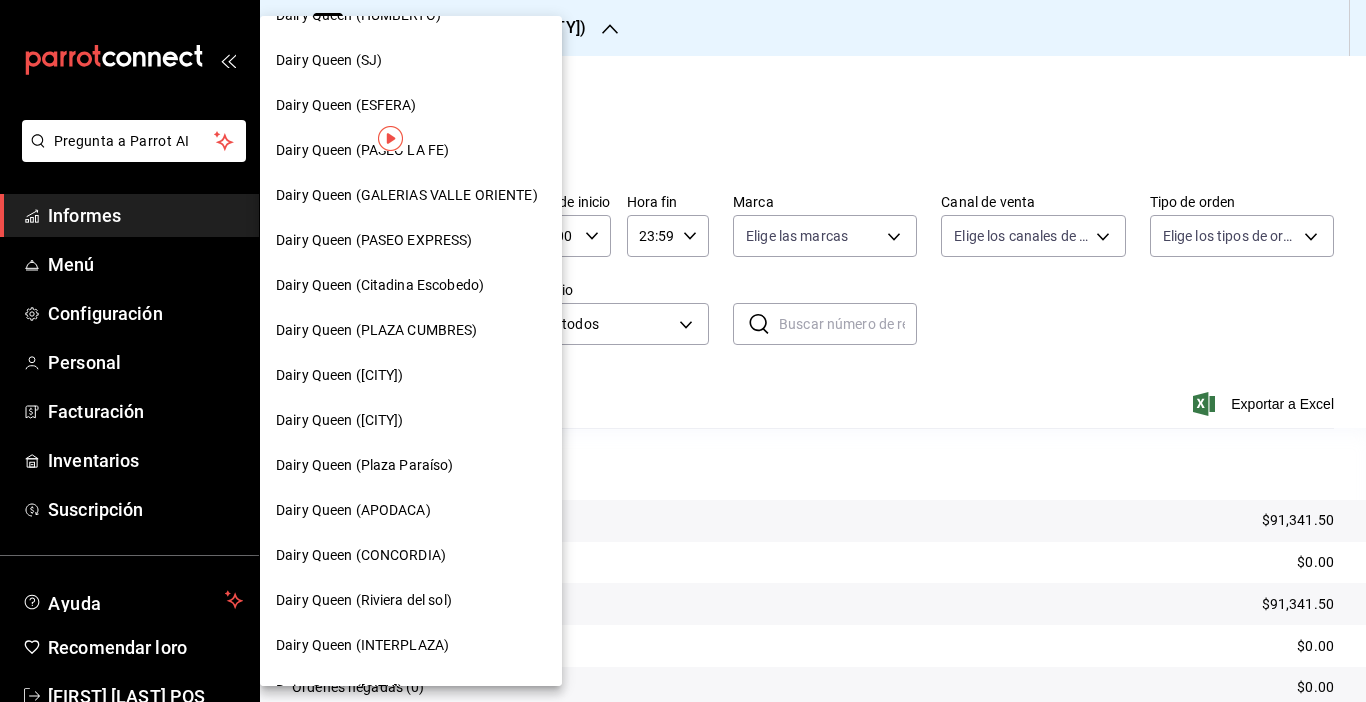 click on "Dairy Queen ([CITY])" at bounding box center [340, 420] 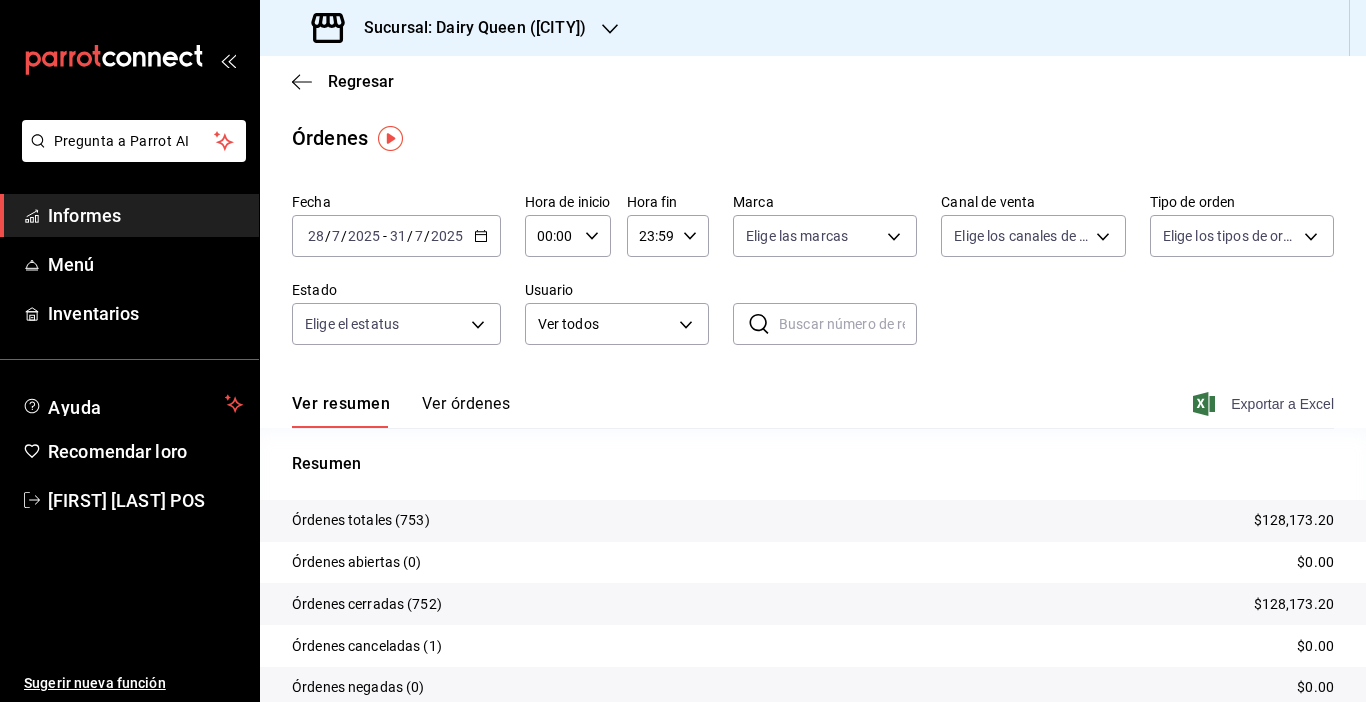 click on "Exportar a Excel" at bounding box center [1265, 404] 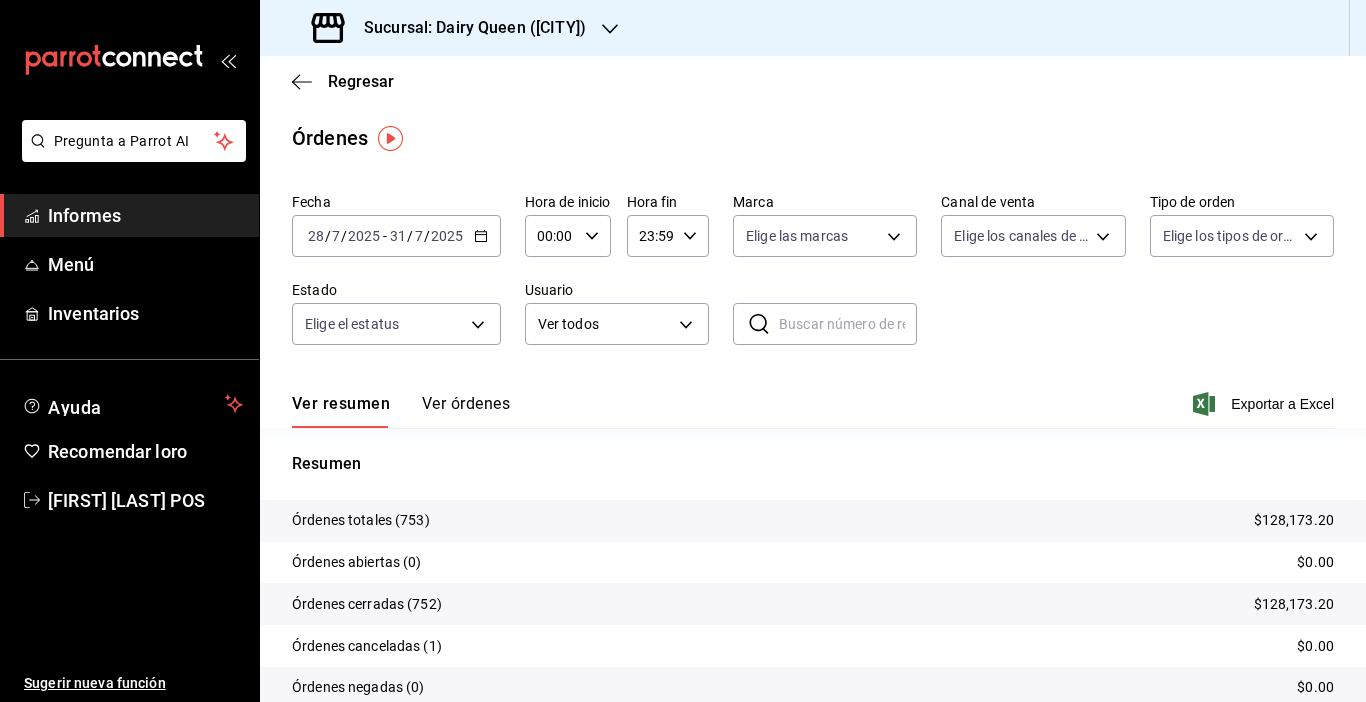 click on "Sucursal: Dairy Queen ([CITY])" at bounding box center [475, 27] 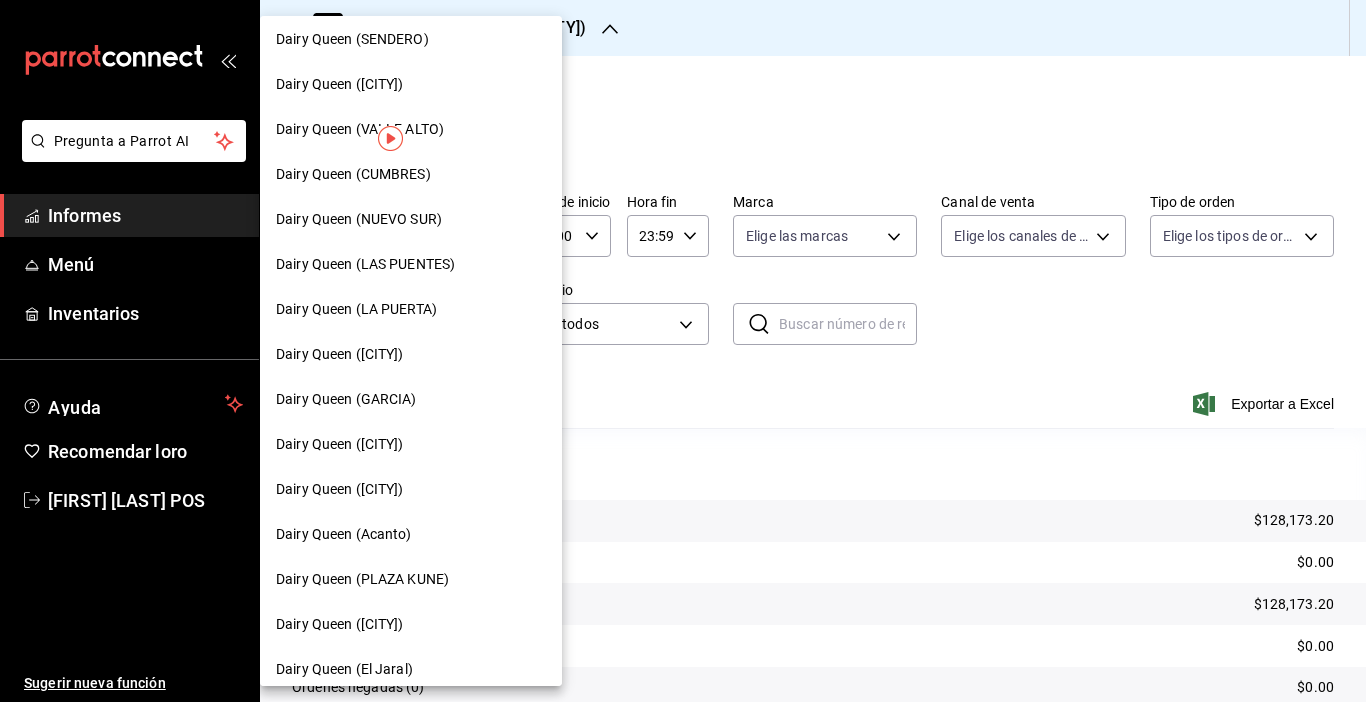 scroll, scrollTop: 737, scrollLeft: 0, axis: vertical 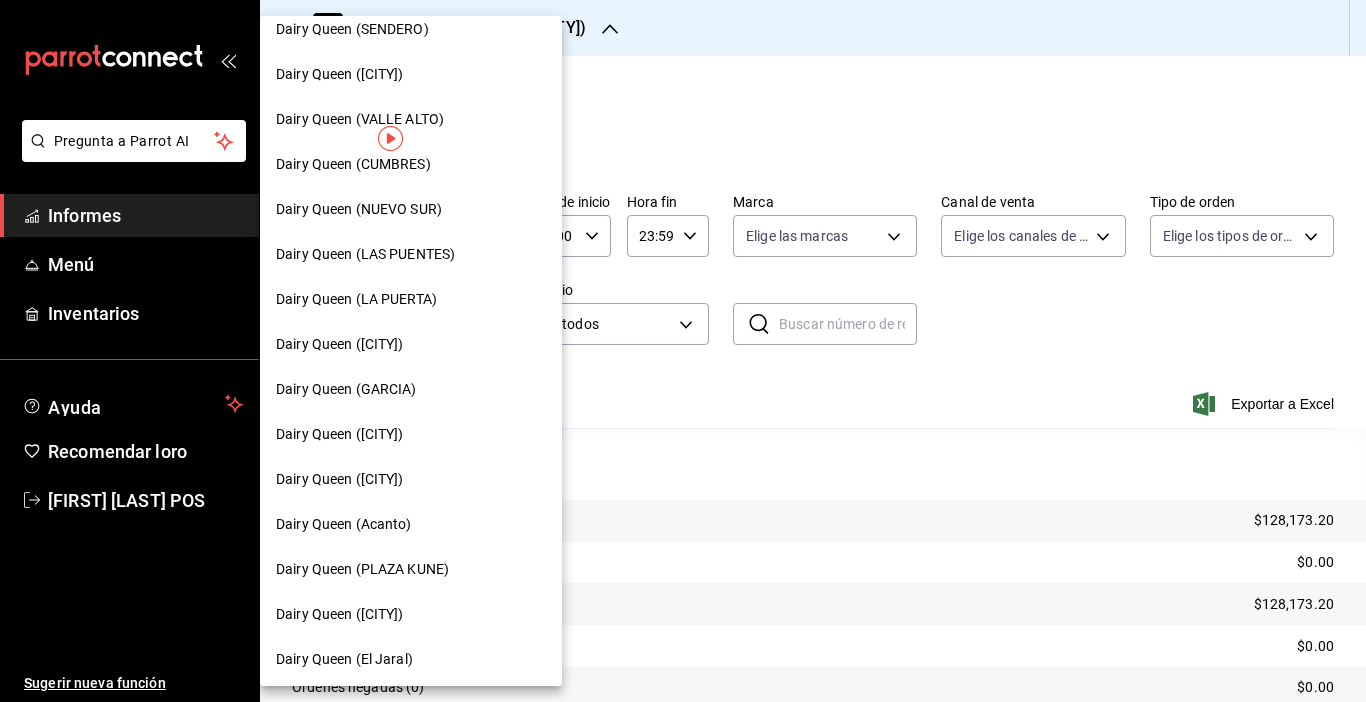 click on "Dairy Queen (PLAZA KUNE)" at bounding box center [411, 569] 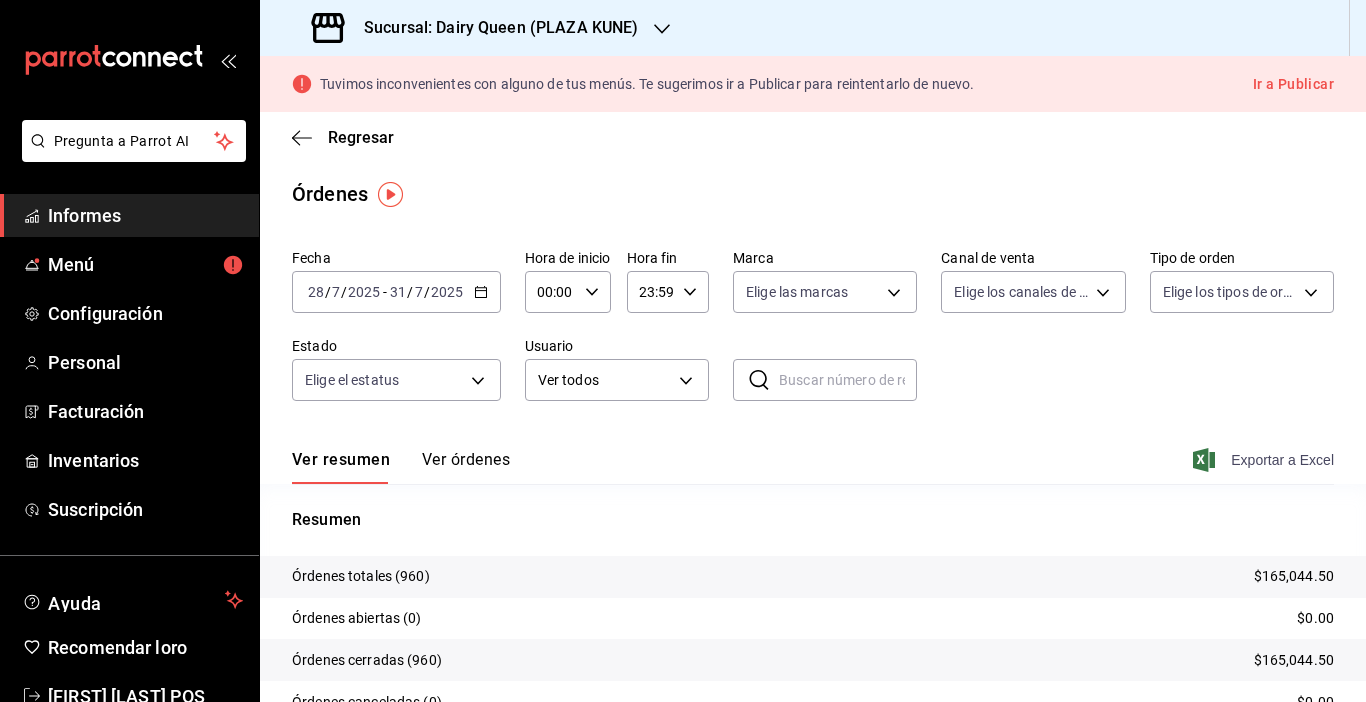click on "Exportar a Excel" at bounding box center (1265, 460) 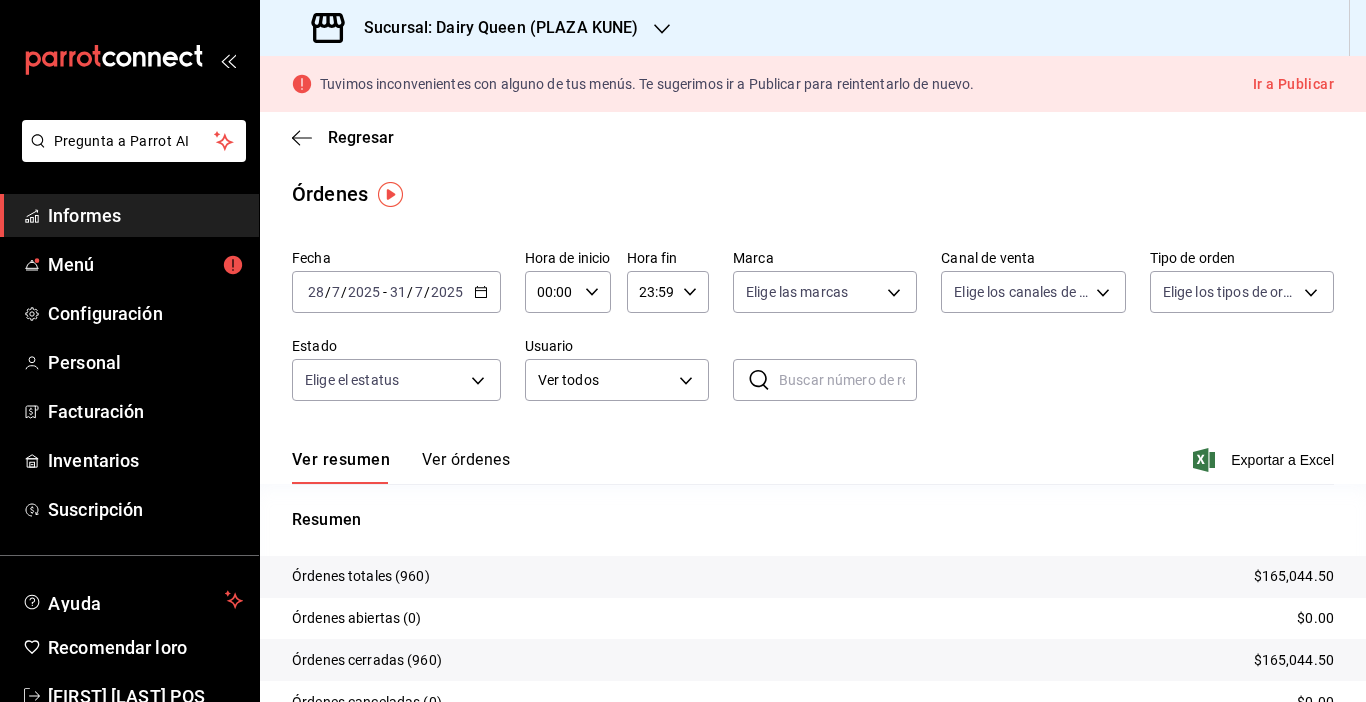 click 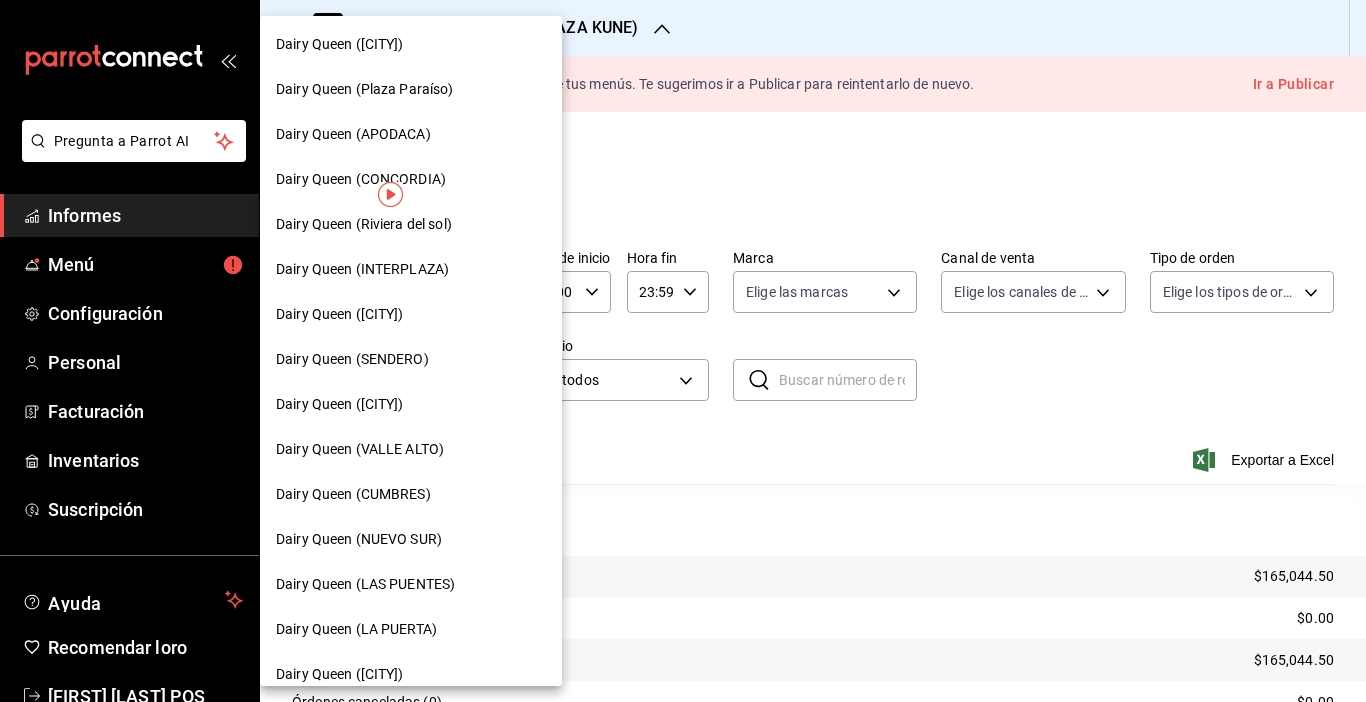 scroll, scrollTop: 416, scrollLeft: 0, axis: vertical 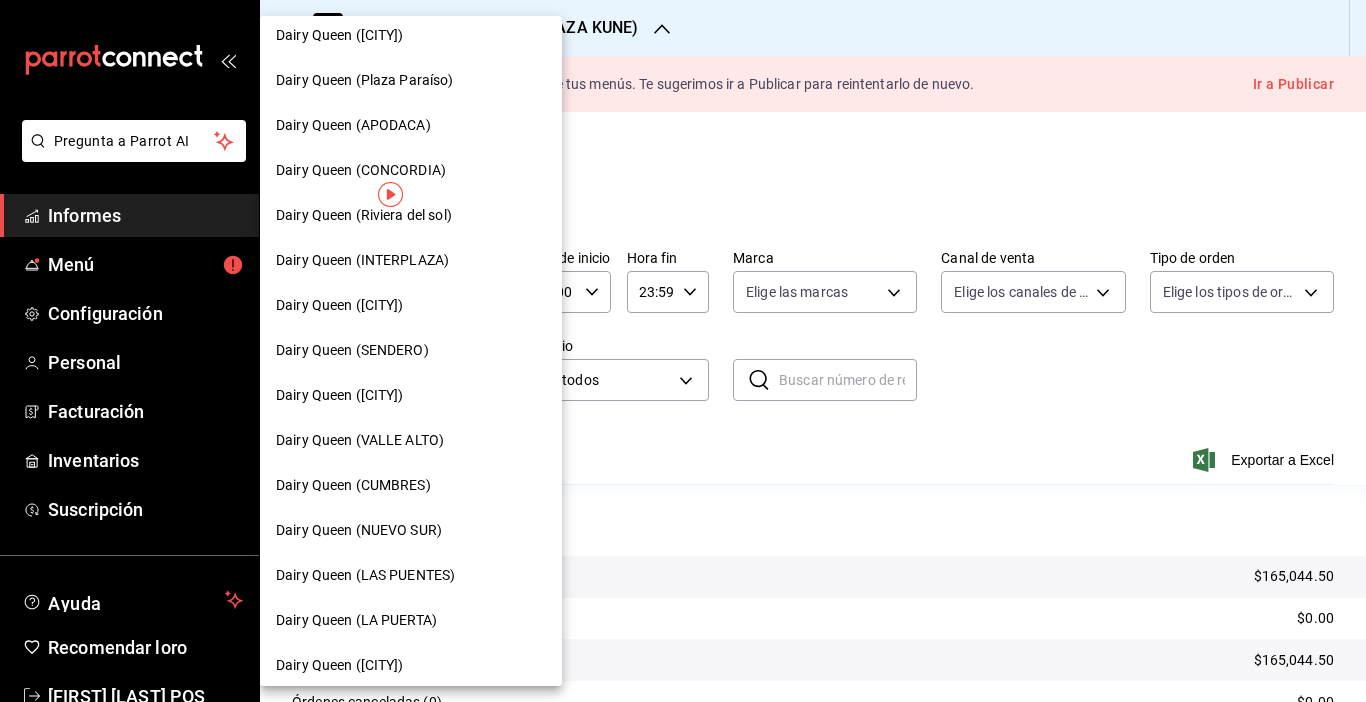 click on "Dairy Queen (LA PUERTA)" at bounding box center [356, 620] 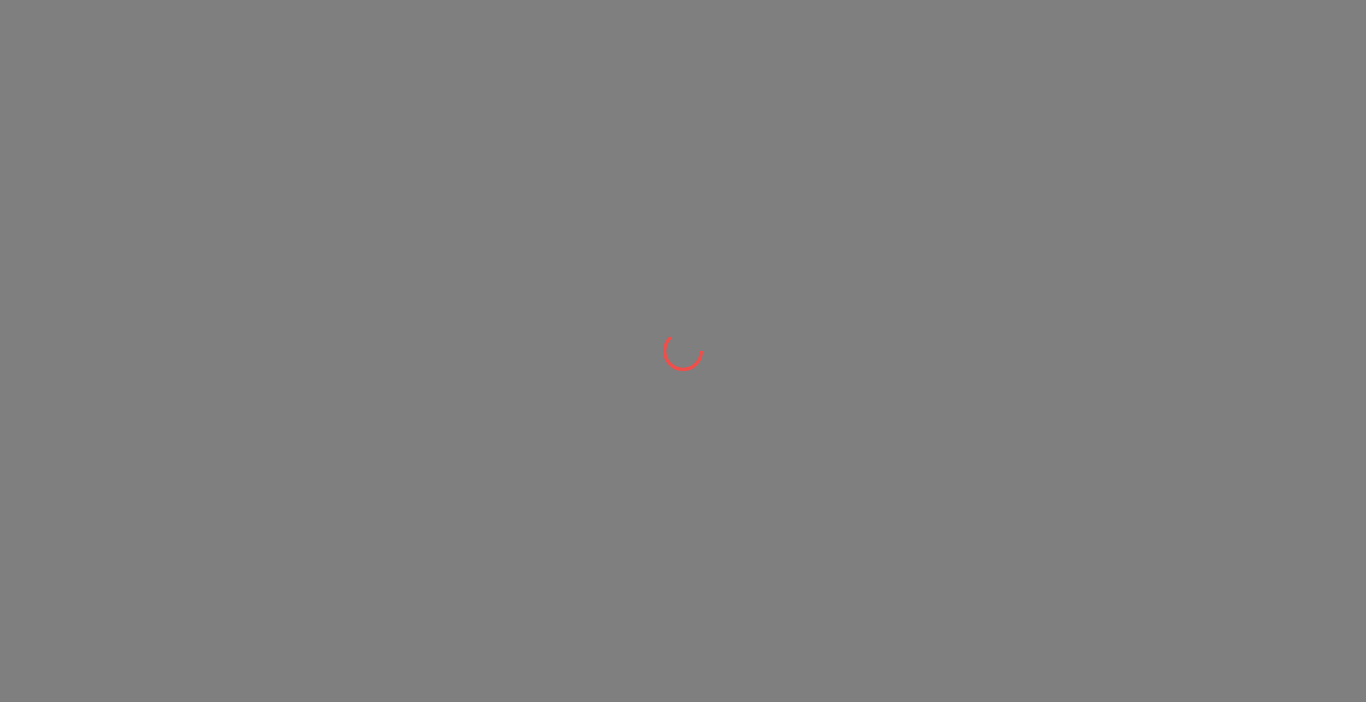 click at bounding box center [683, 351] 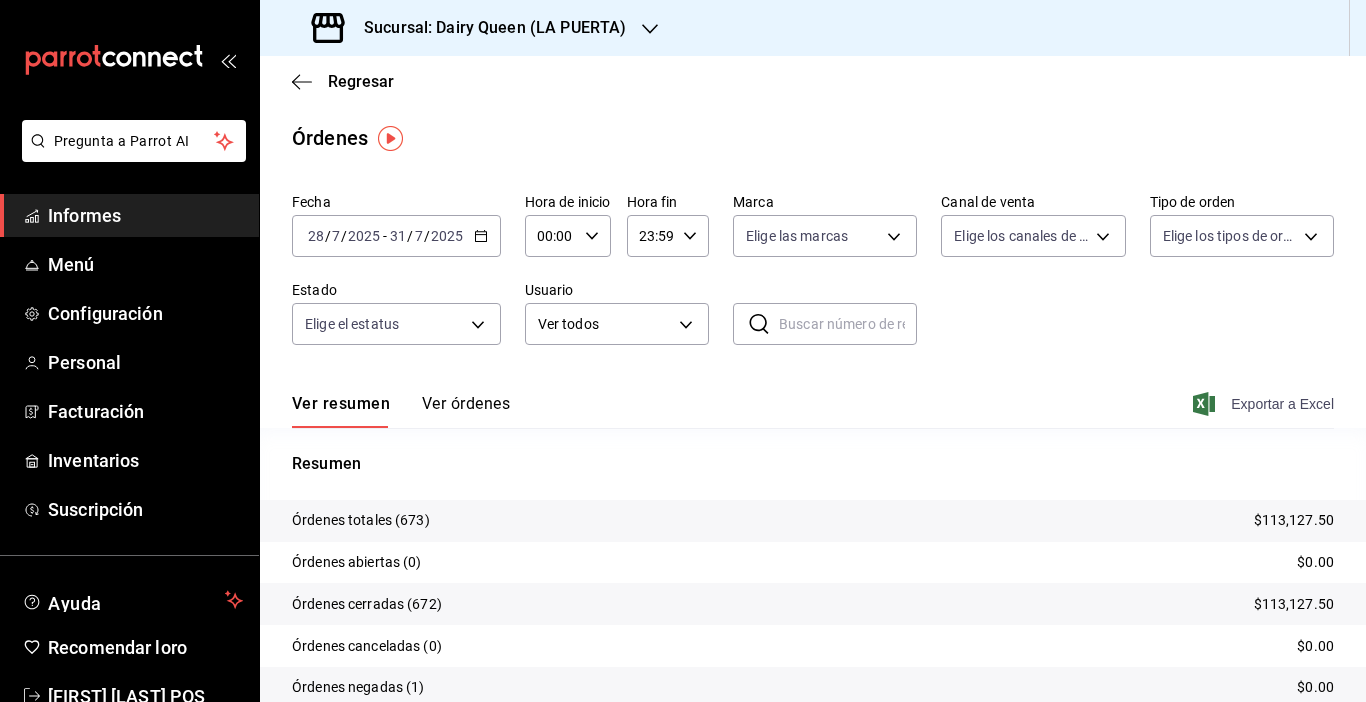 click on "Exportar a Excel" at bounding box center [1282, 404] 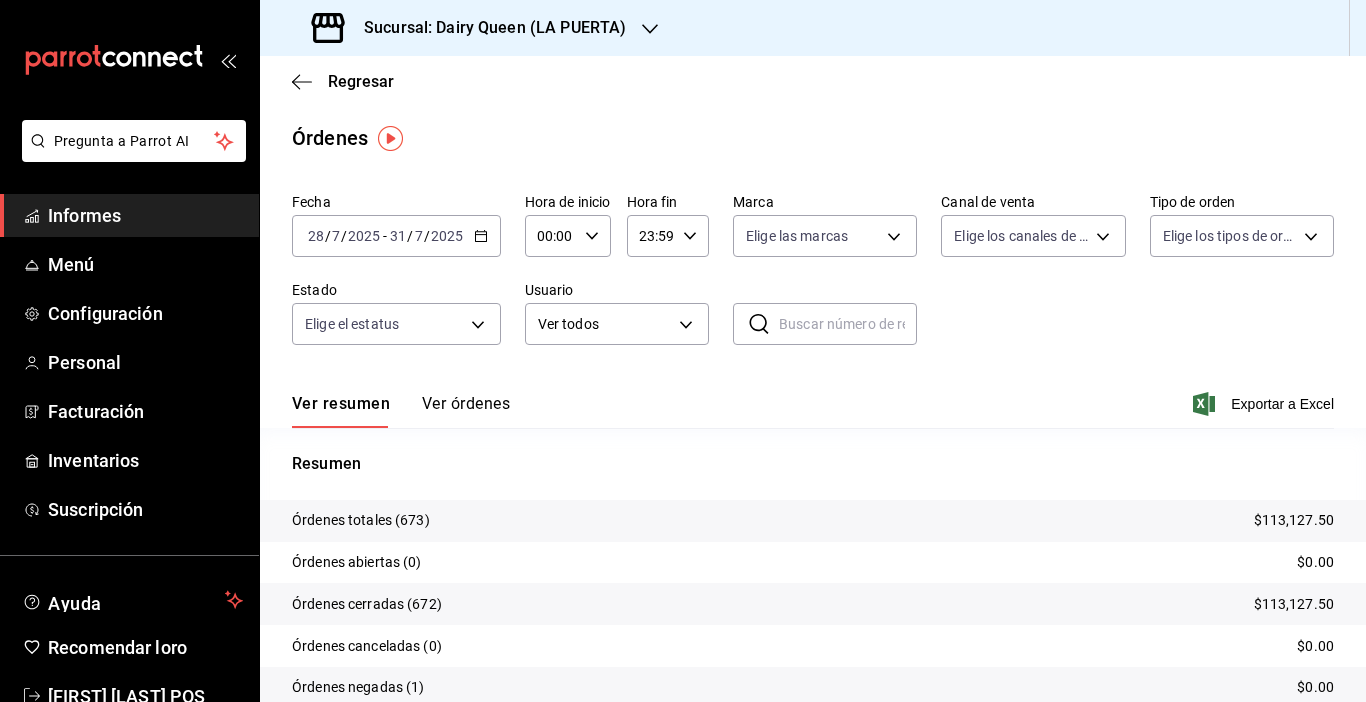 click on "Sucursal: Dairy Queen (LA PUERTA)" at bounding box center (487, 28) 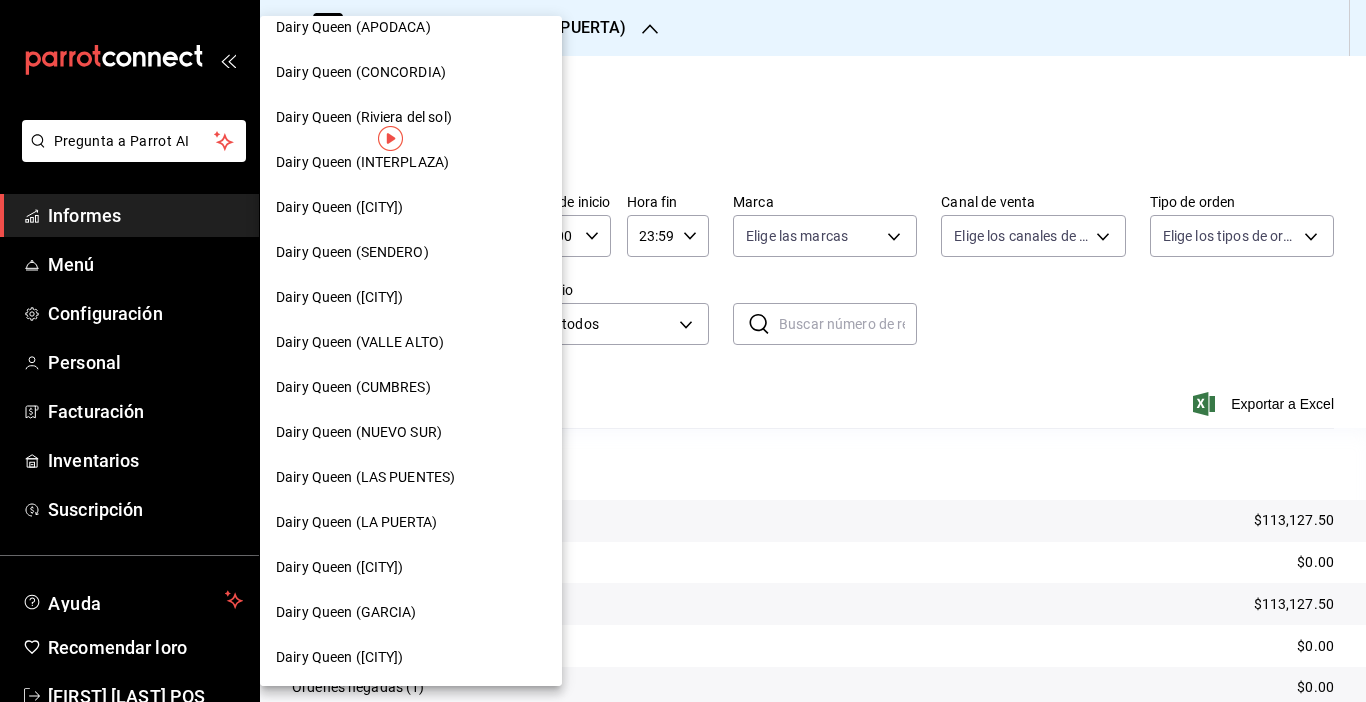 scroll, scrollTop: 525, scrollLeft: 0, axis: vertical 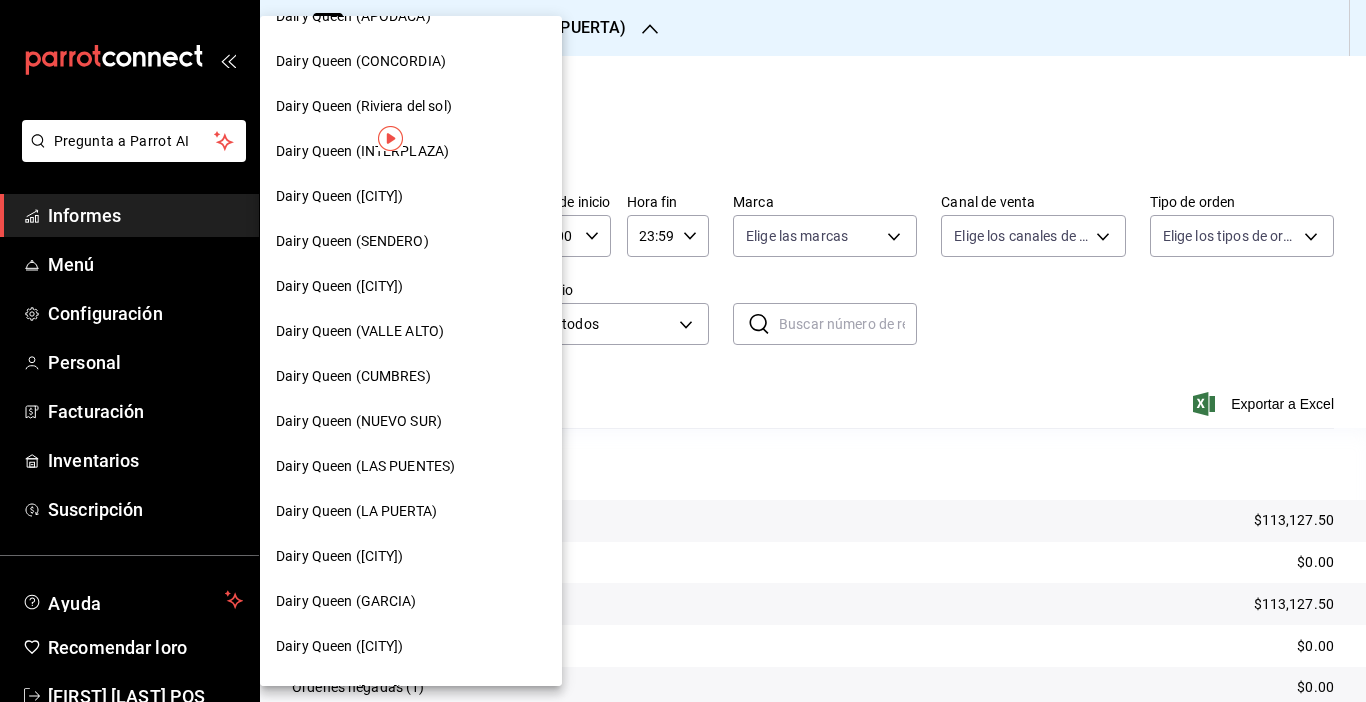 click on "Dairy Queen (GARCIA)" at bounding box center [411, 601] 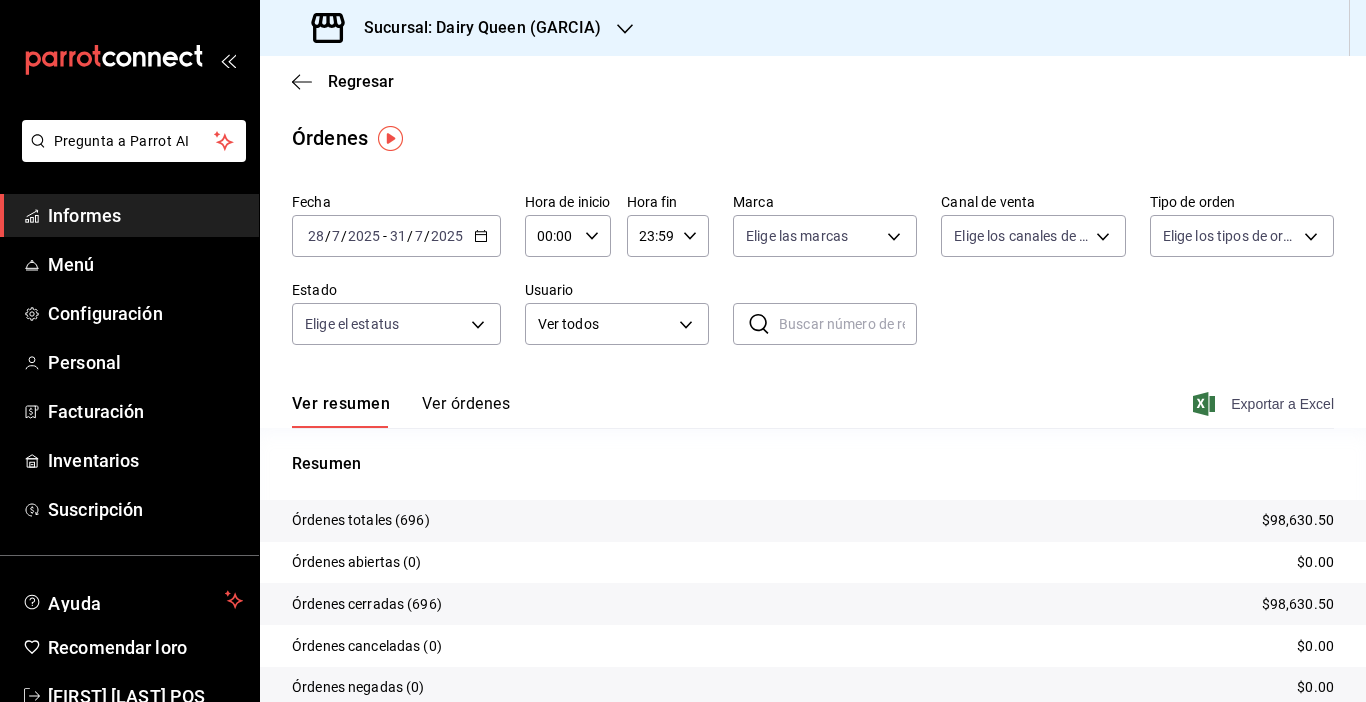 click on "Exportar a Excel" at bounding box center [1282, 404] 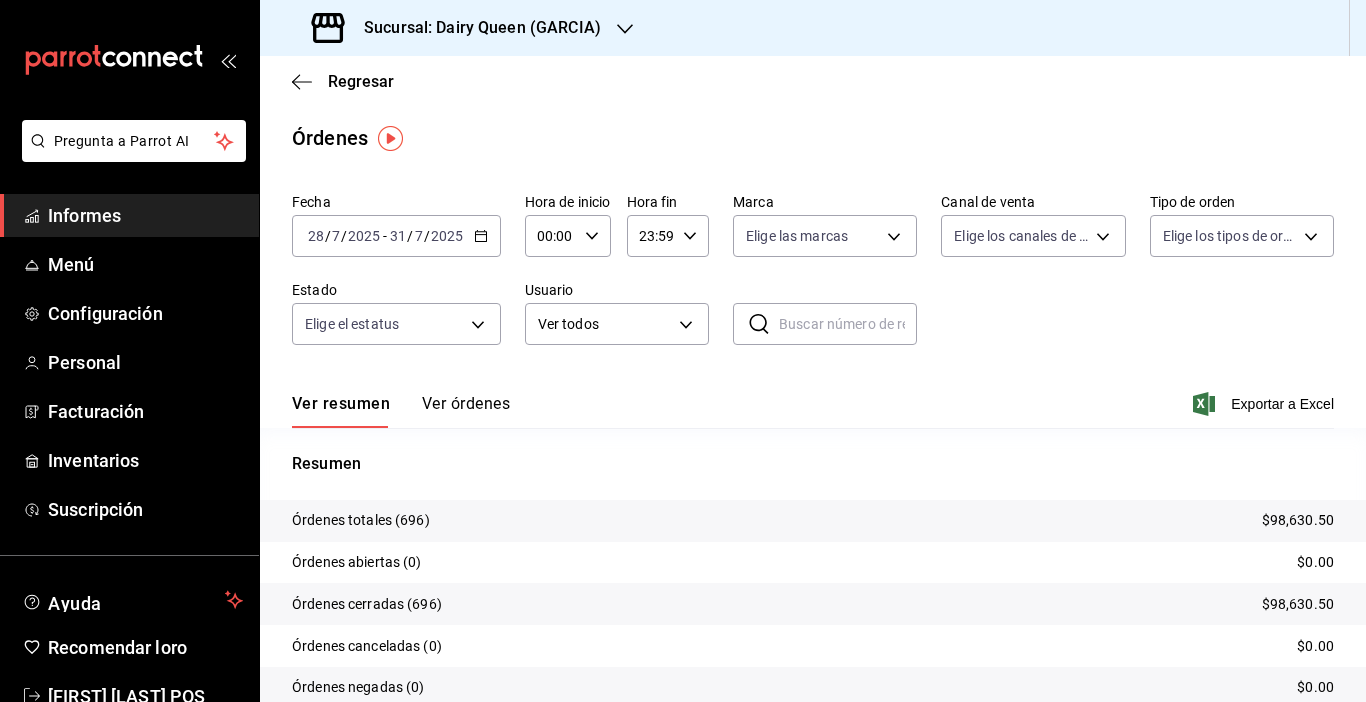 click 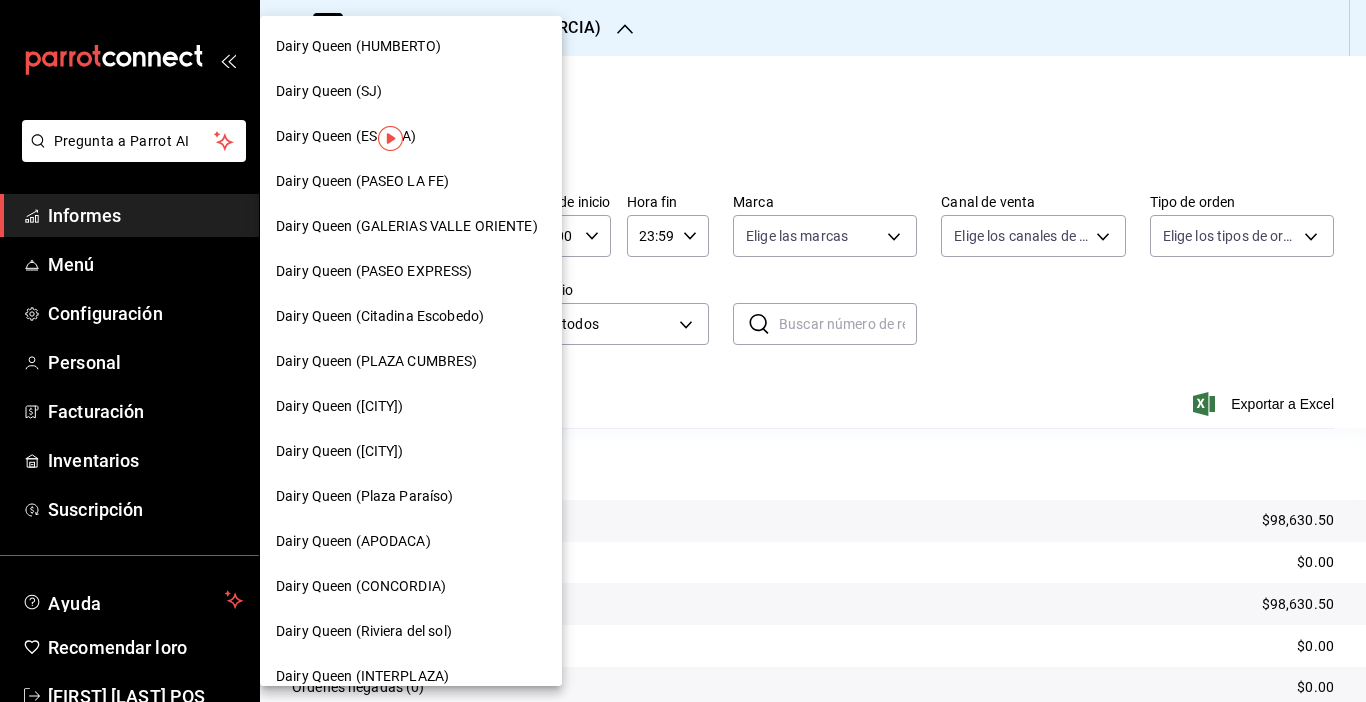 click on "Dairy Queen (SJ)" at bounding box center (411, 91) 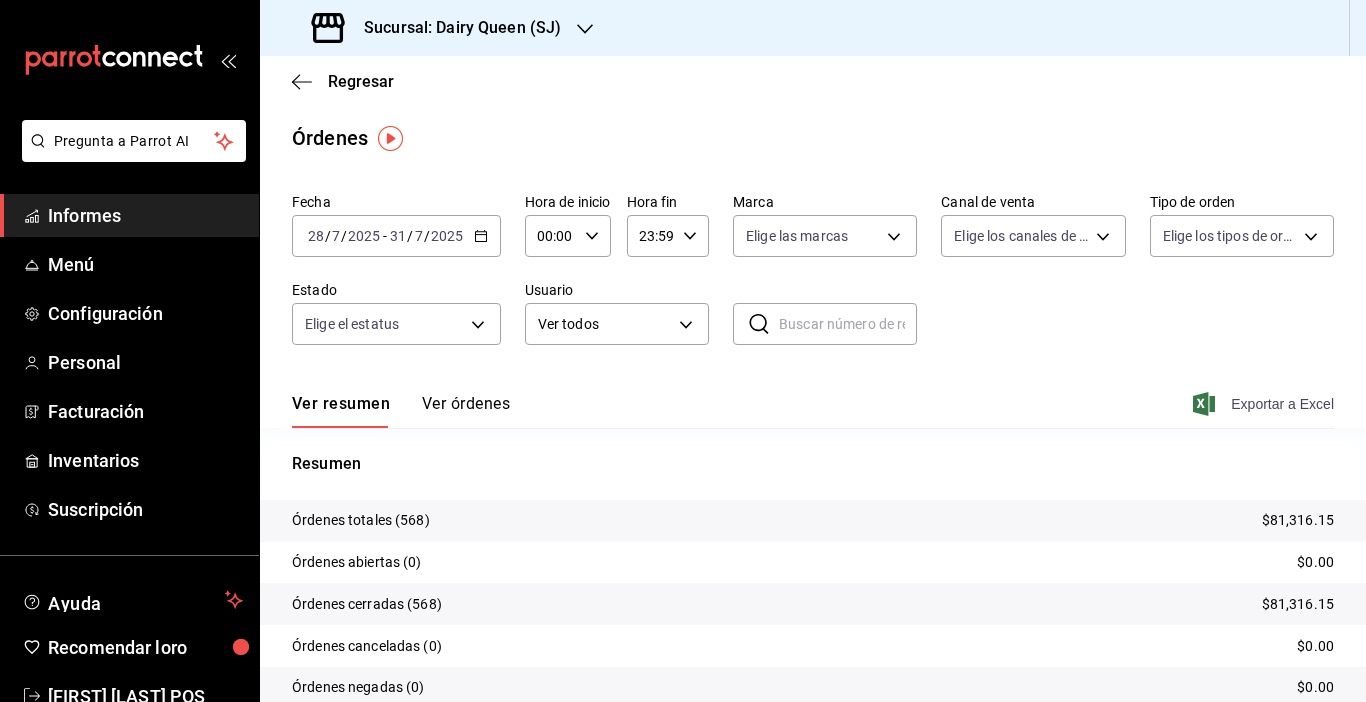 click on "Exportar a Excel" at bounding box center [1282, 404] 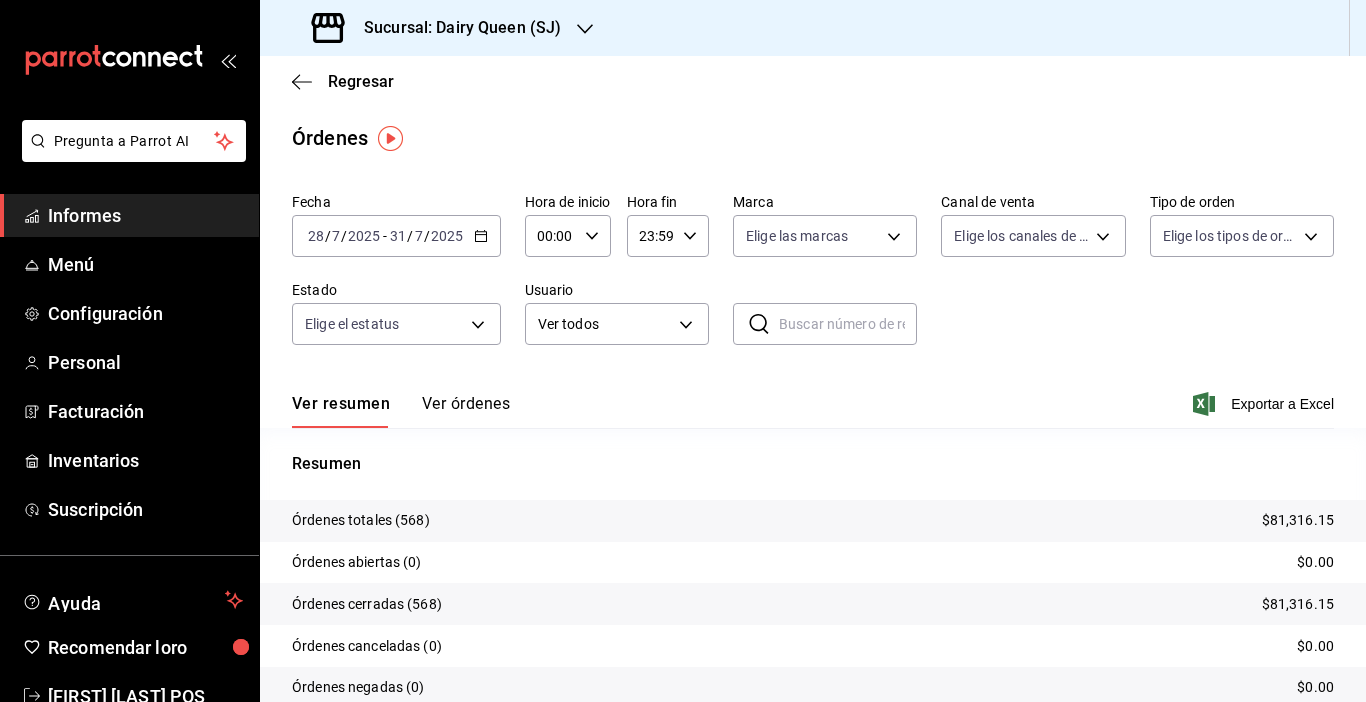 click on "Sucursal: Dairy Queen (SJ)" at bounding box center [438, 28] 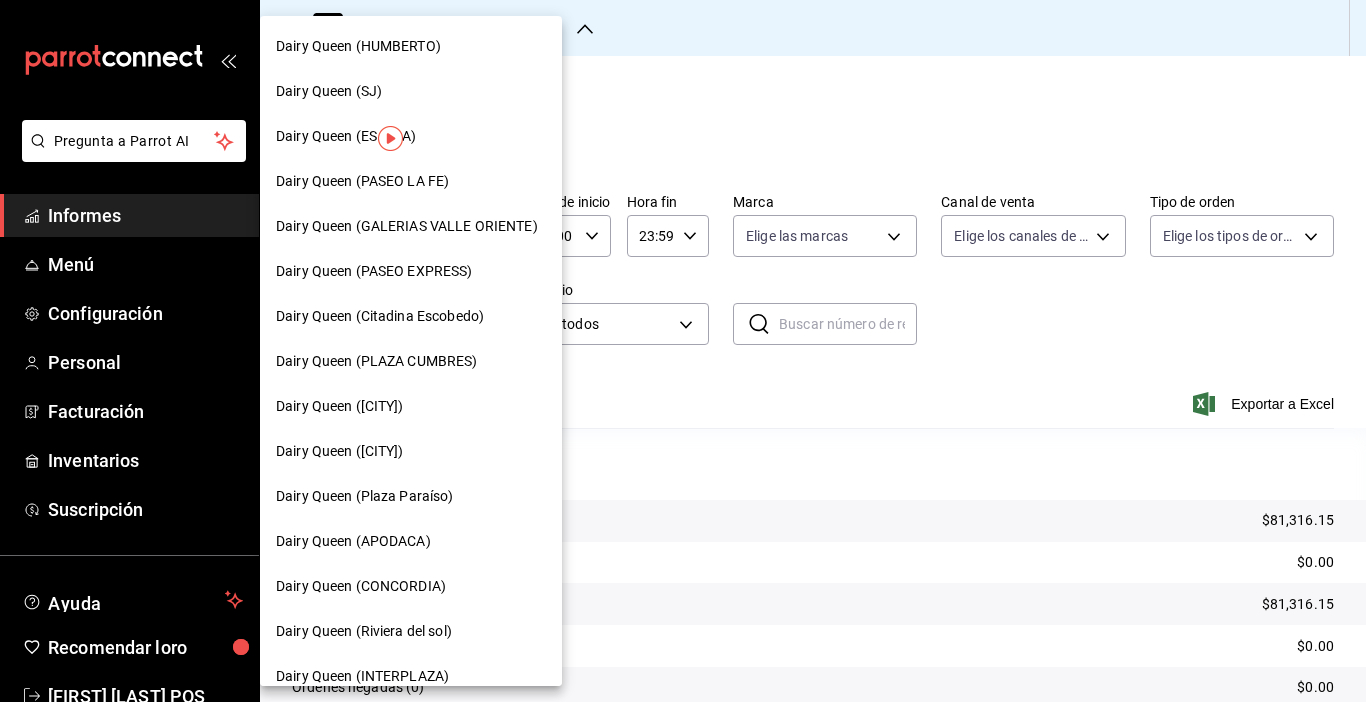 click on "Dairy Queen (GALERIAS VALLE ORIENTE)" at bounding box center [407, 226] 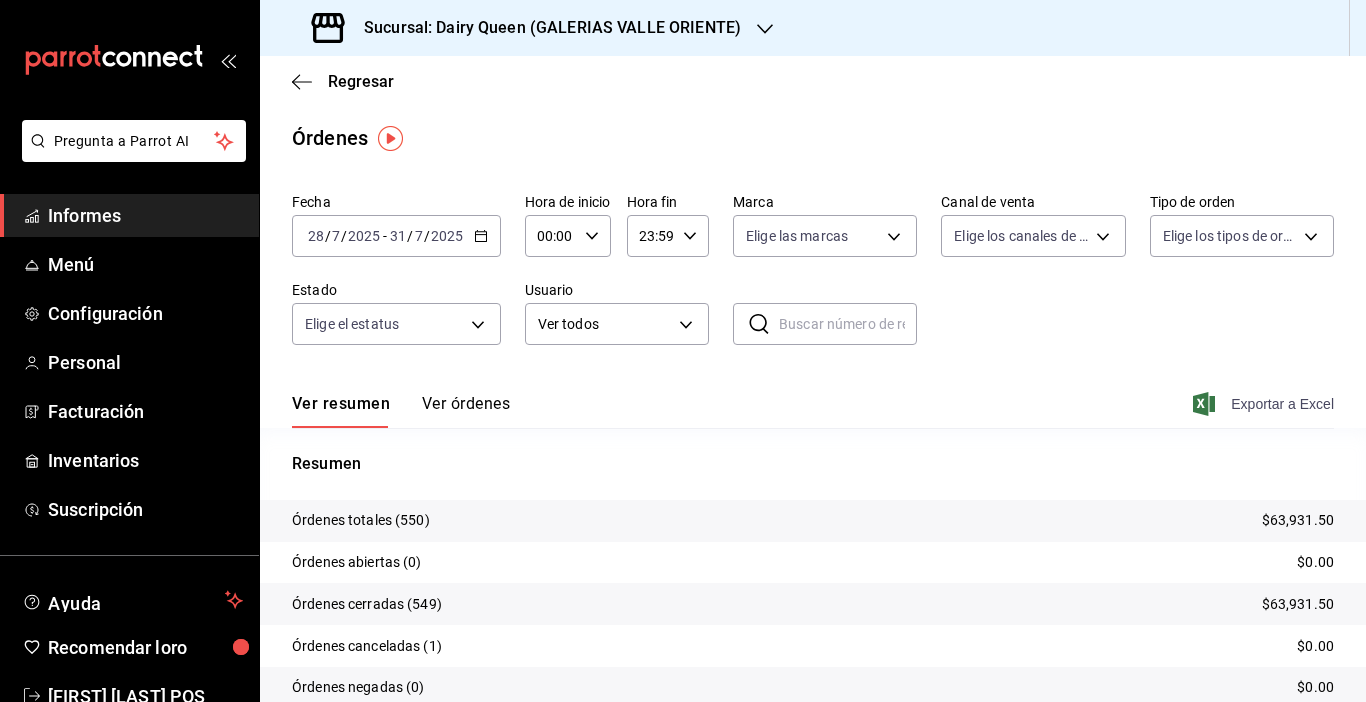 click on "Exportar a Excel" at bounding box center [1265, 404] 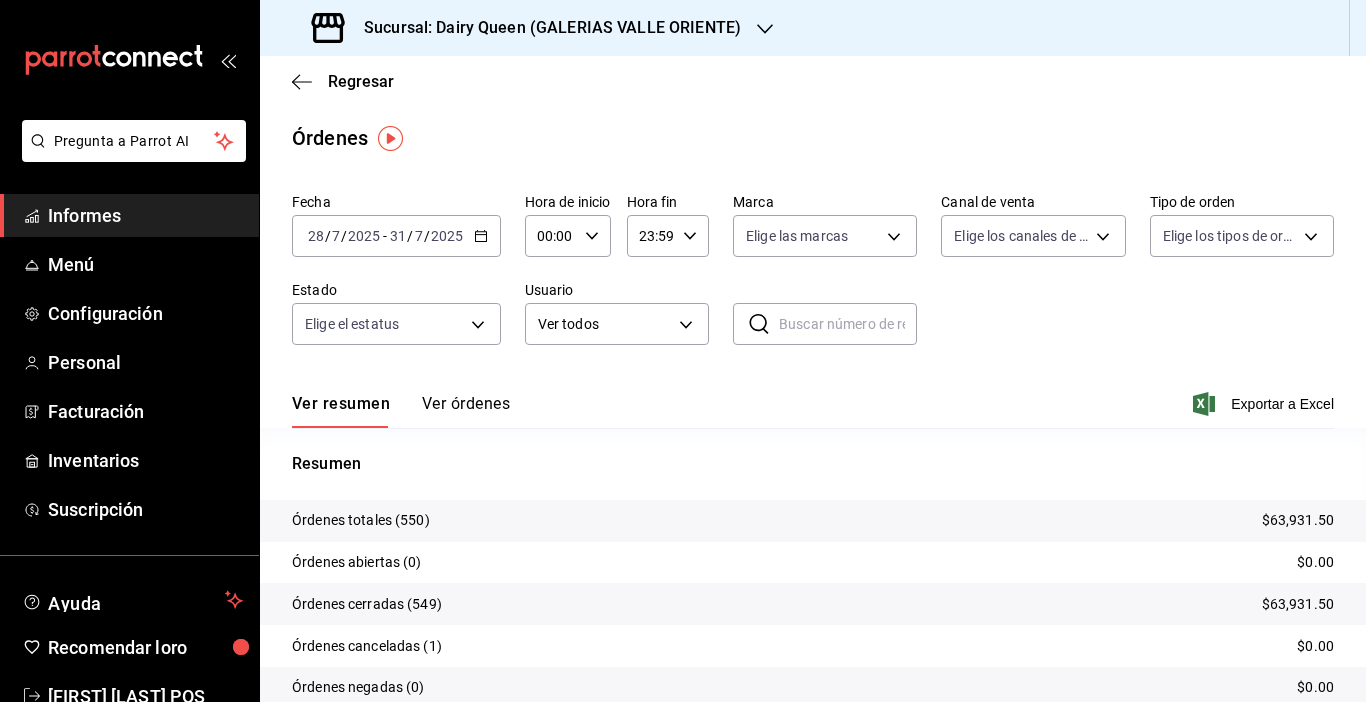 click on "Sucursal: Dairy Queen (GALERIAS VALLE ORIENTE)" at bounding box center [552, 27] 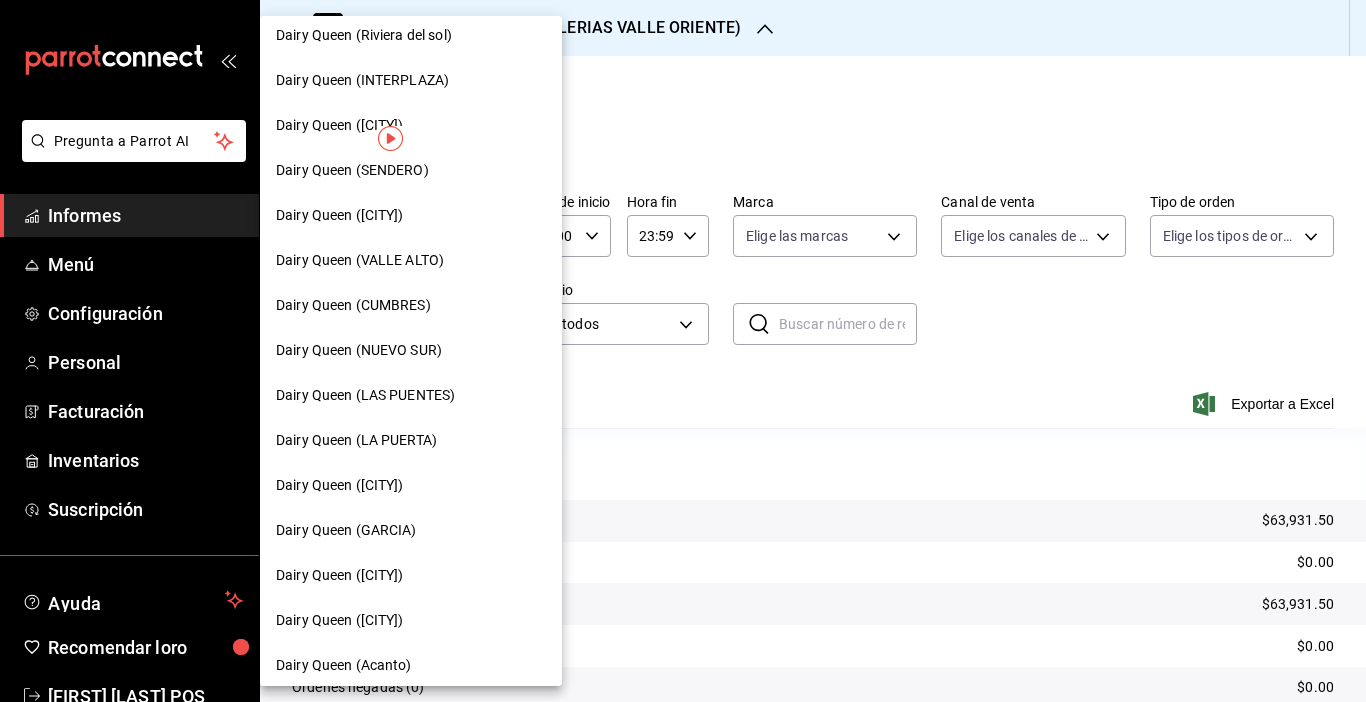 scroll, scrollTop: 656, scrollLeft: 0, axis: vertical 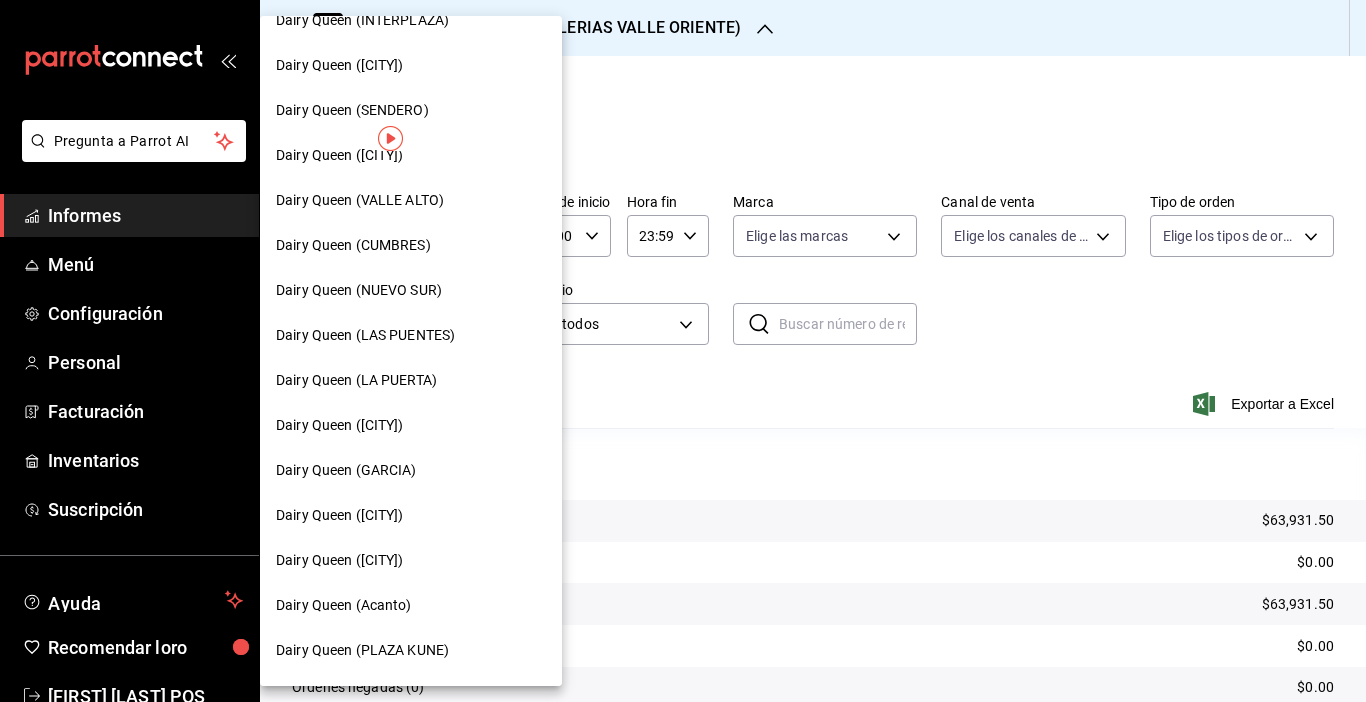click on "Dairy Queen ([CITY])" at bounding box center [411, 560] 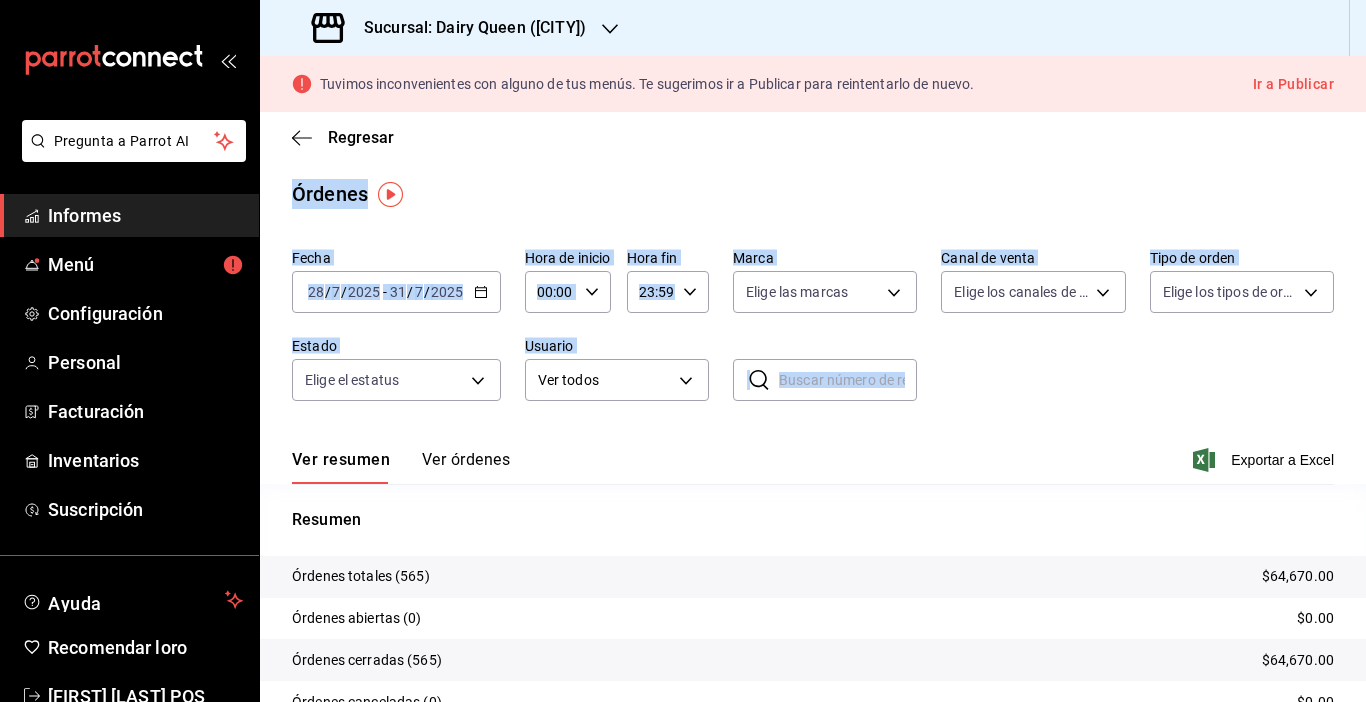 drag, startPoint x: 1217, startPoint y: 136, endPoint x: 1256, endPoint y: 445, distance: 311.45145 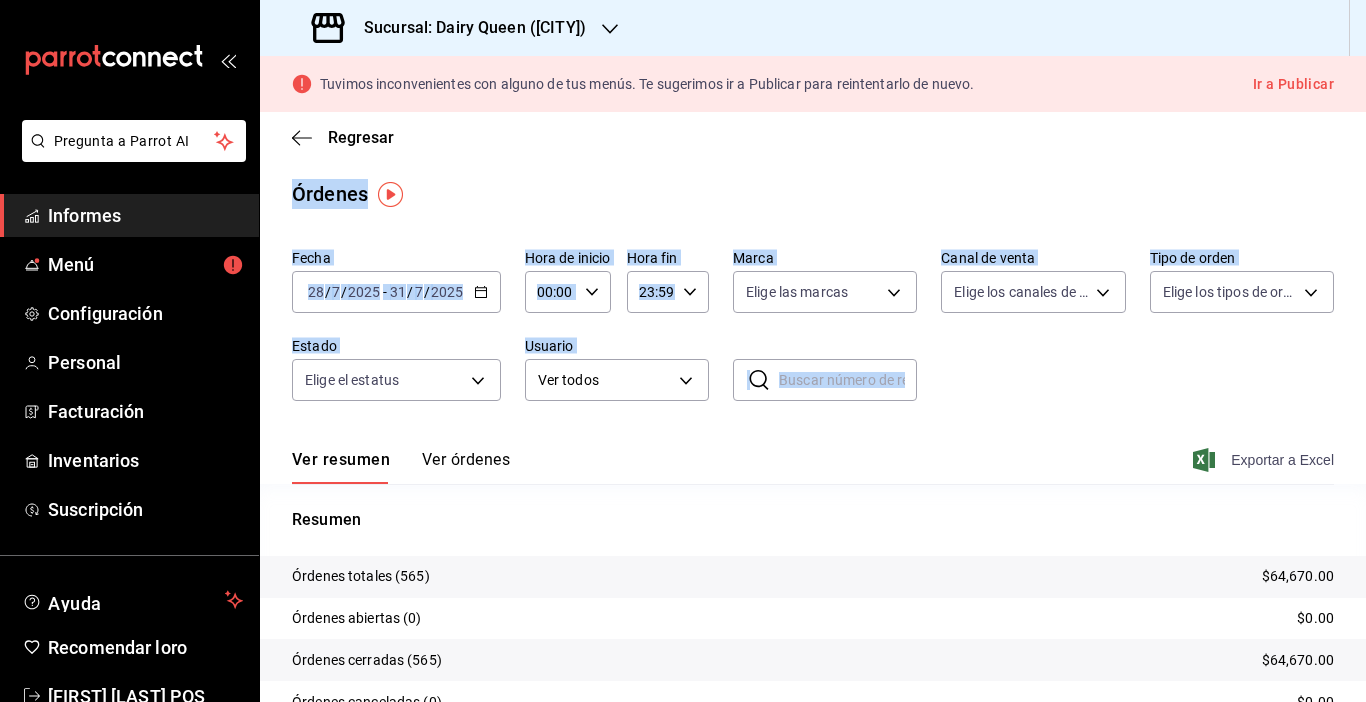 click on "Exportar a Excel" at bounding box center (1282, 460) 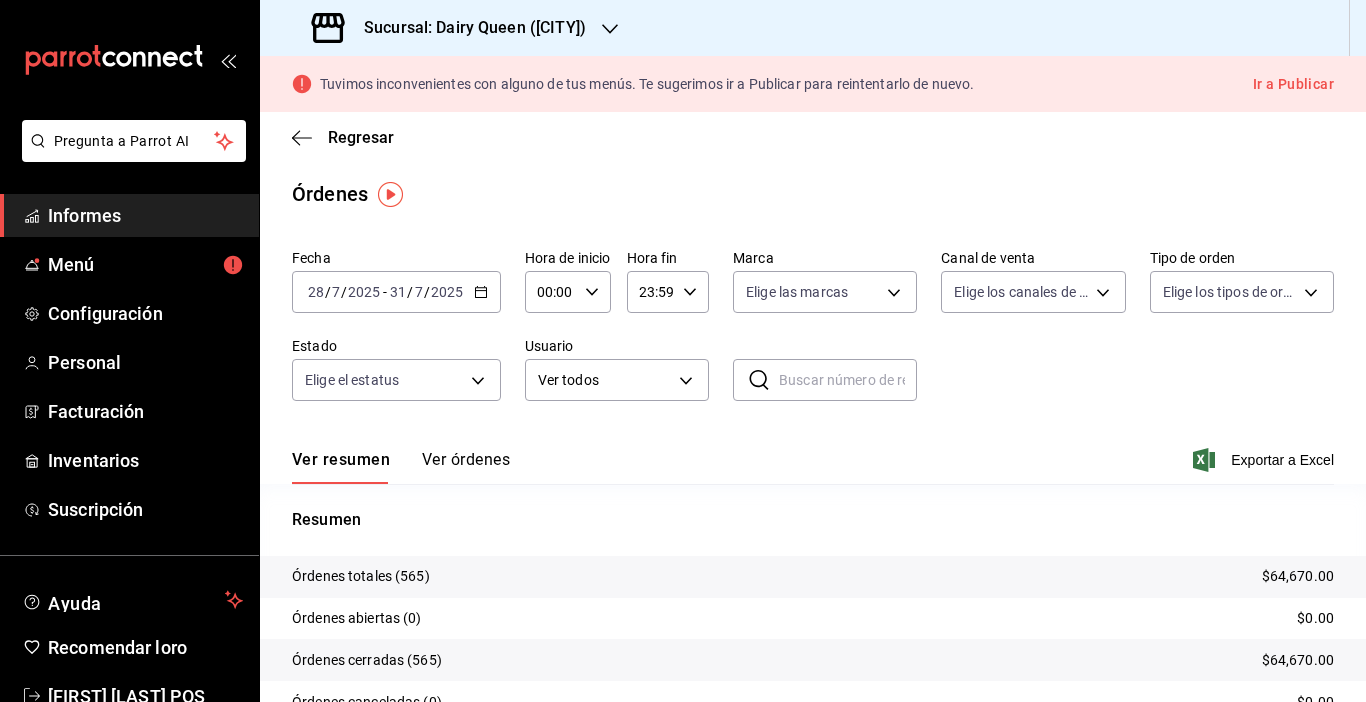 click on "Sucursal: Dairy Queen ([CITY])" at bounding box center [467, 28] 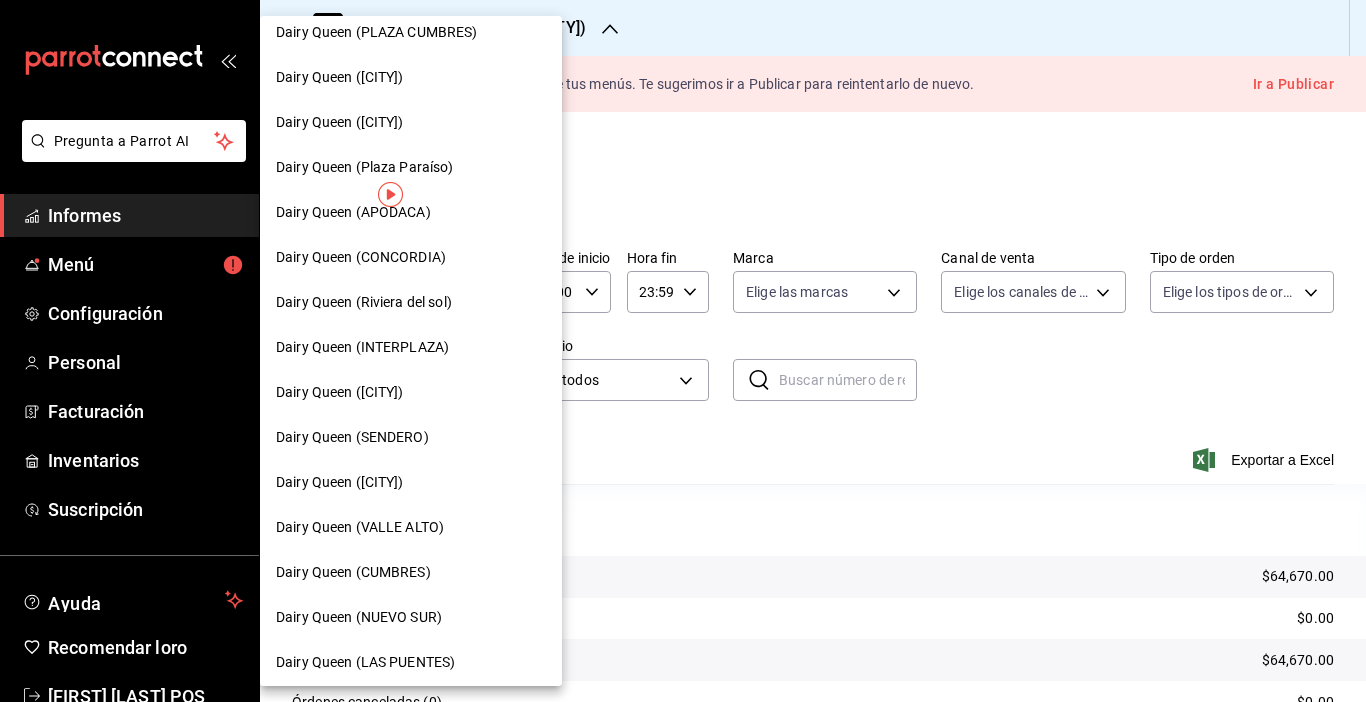 scroll, scrollTop: 334, scrollLeft: 0, axis: vertical 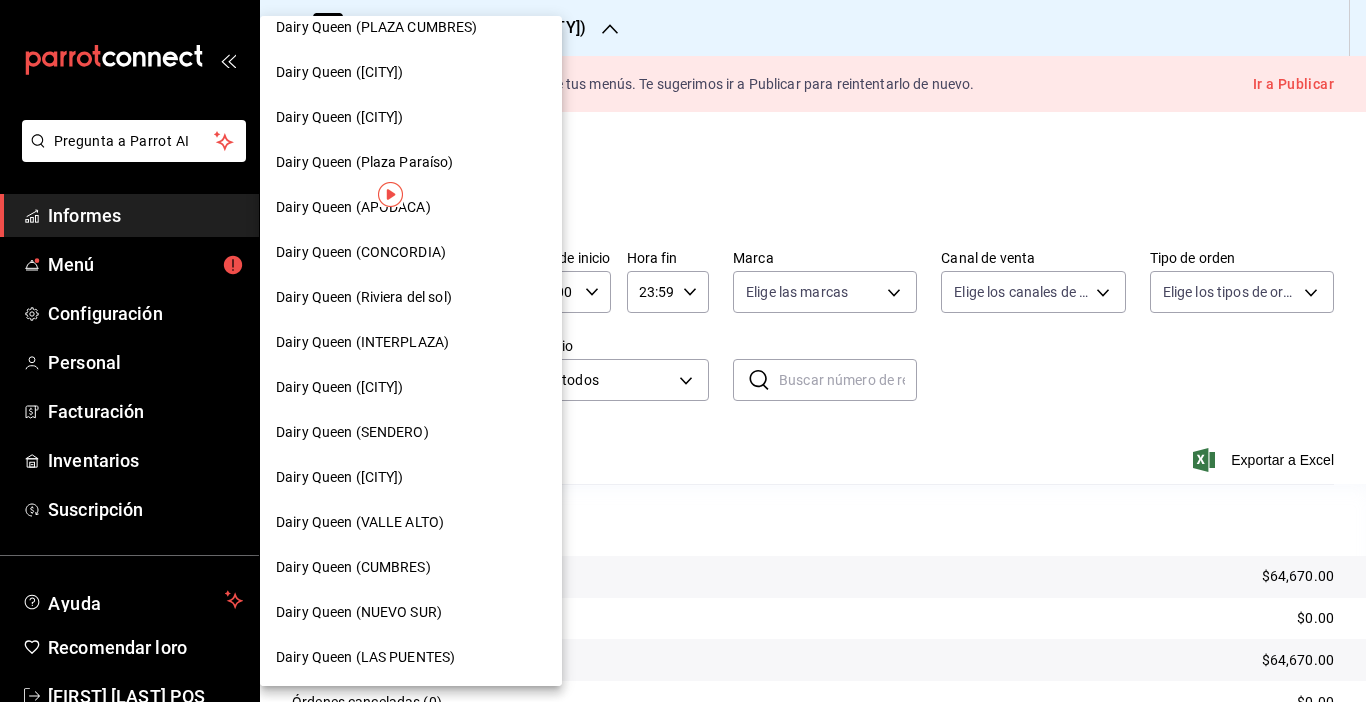 click on "Dairy Queen (NUEVO SUR)" at bounding box center (411, 612) 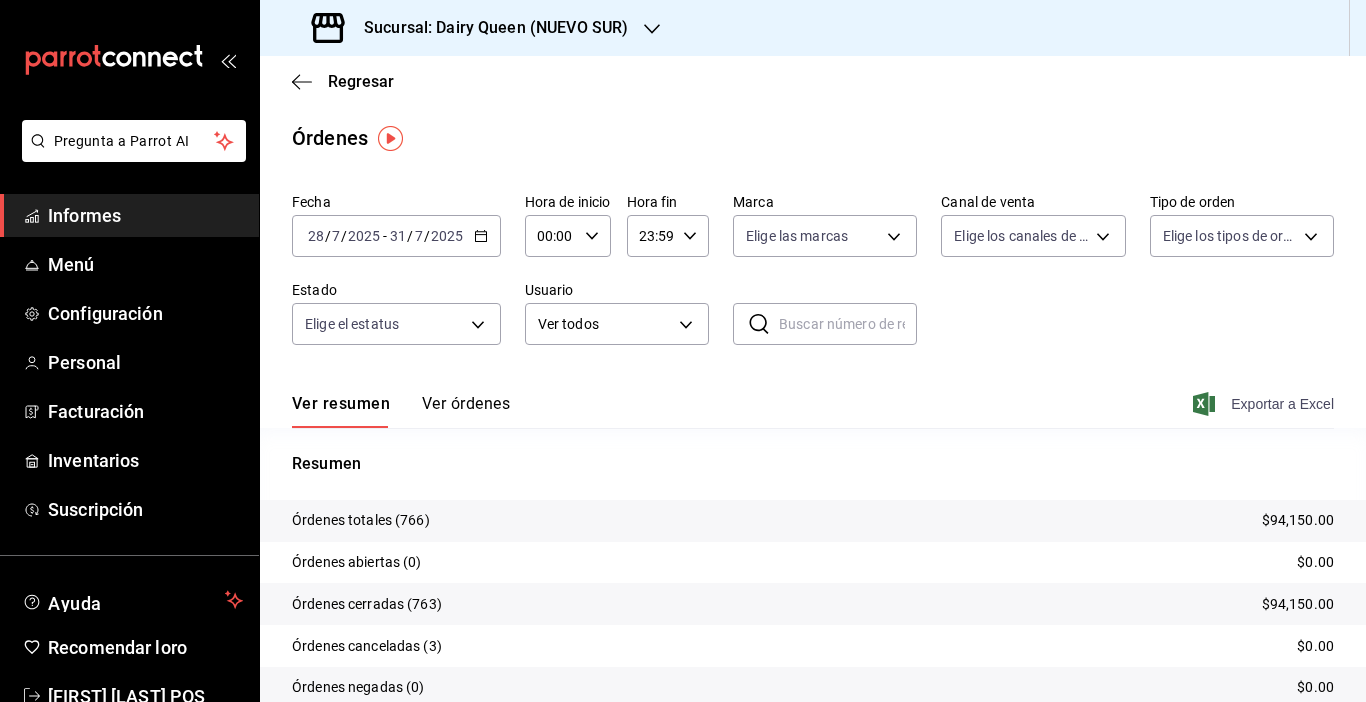 click on "Exportar a Excel" at bounding box center (1265, 404) 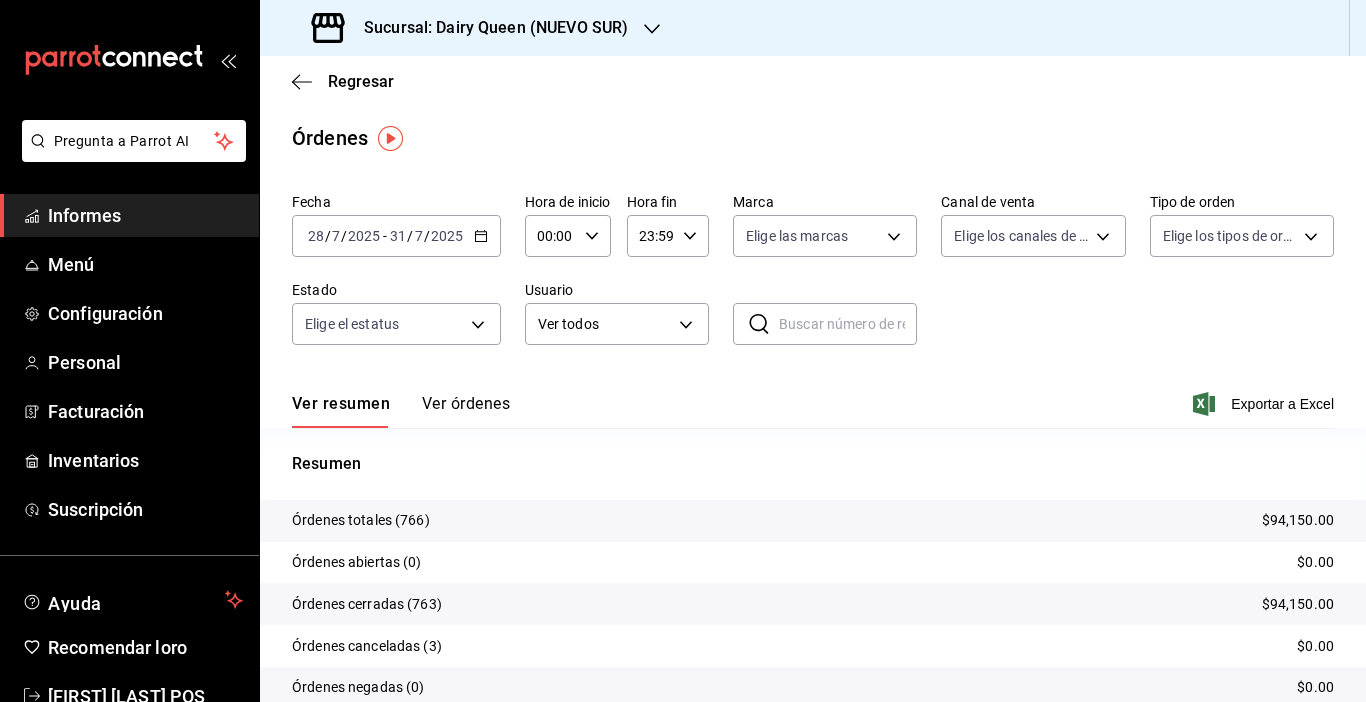 click on "Sucursal: Dairy Queen (NUEVO SUR)" at bounding box center [472, 28] 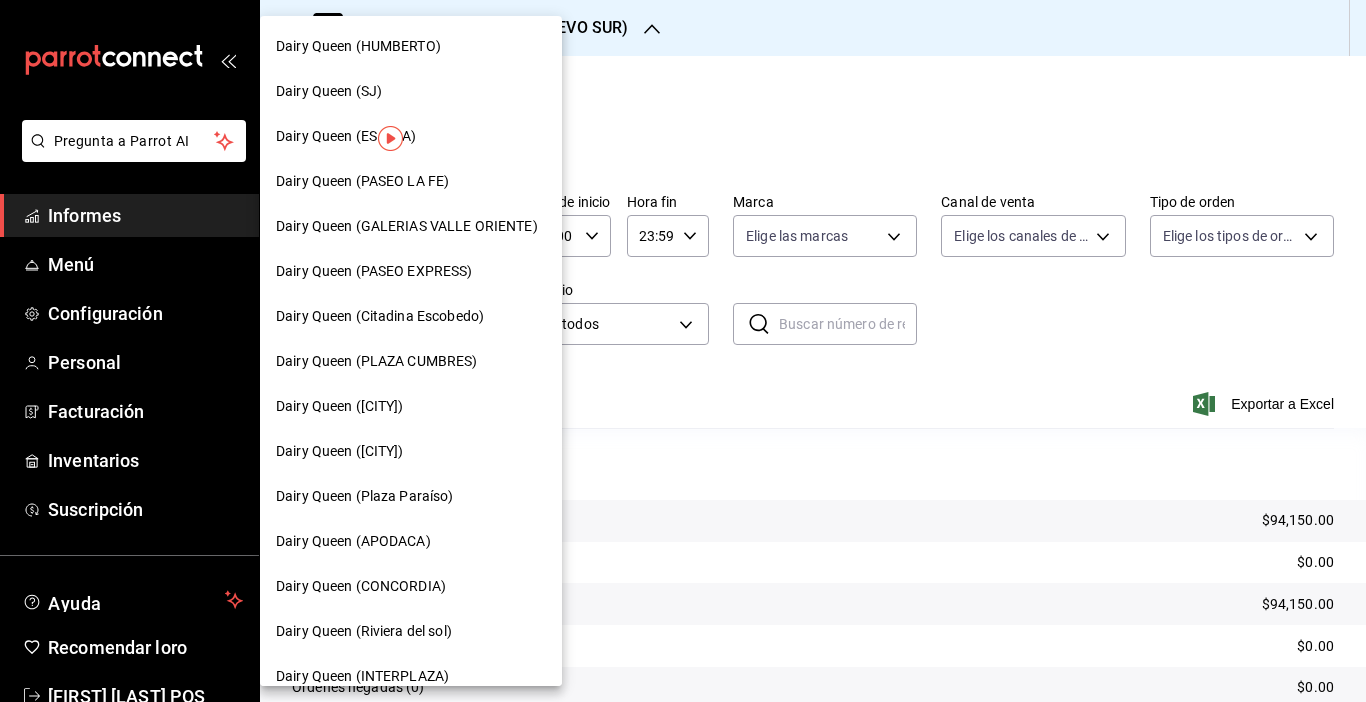 scroll, scrollTop: 45, scrollLeft: 0, axis: vertical 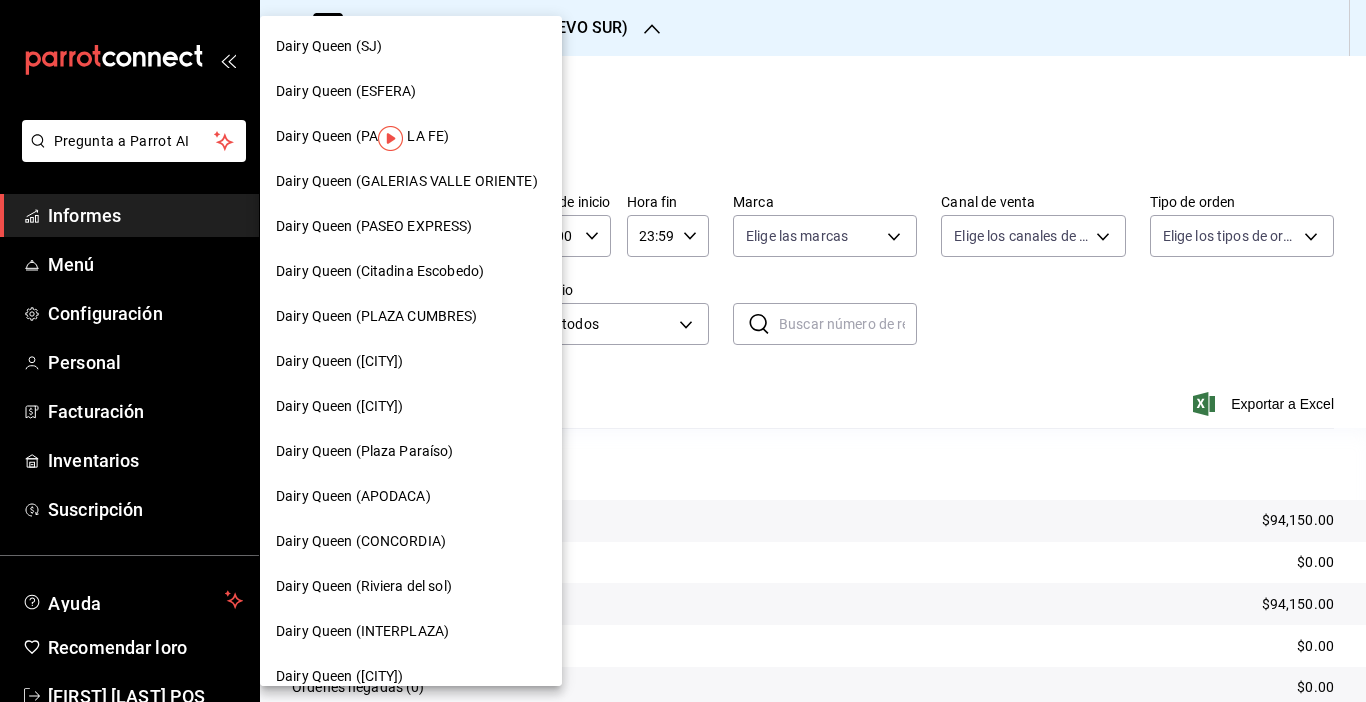 click on "Dairy Queen ([CITY])" at bounding box center (340, 361) 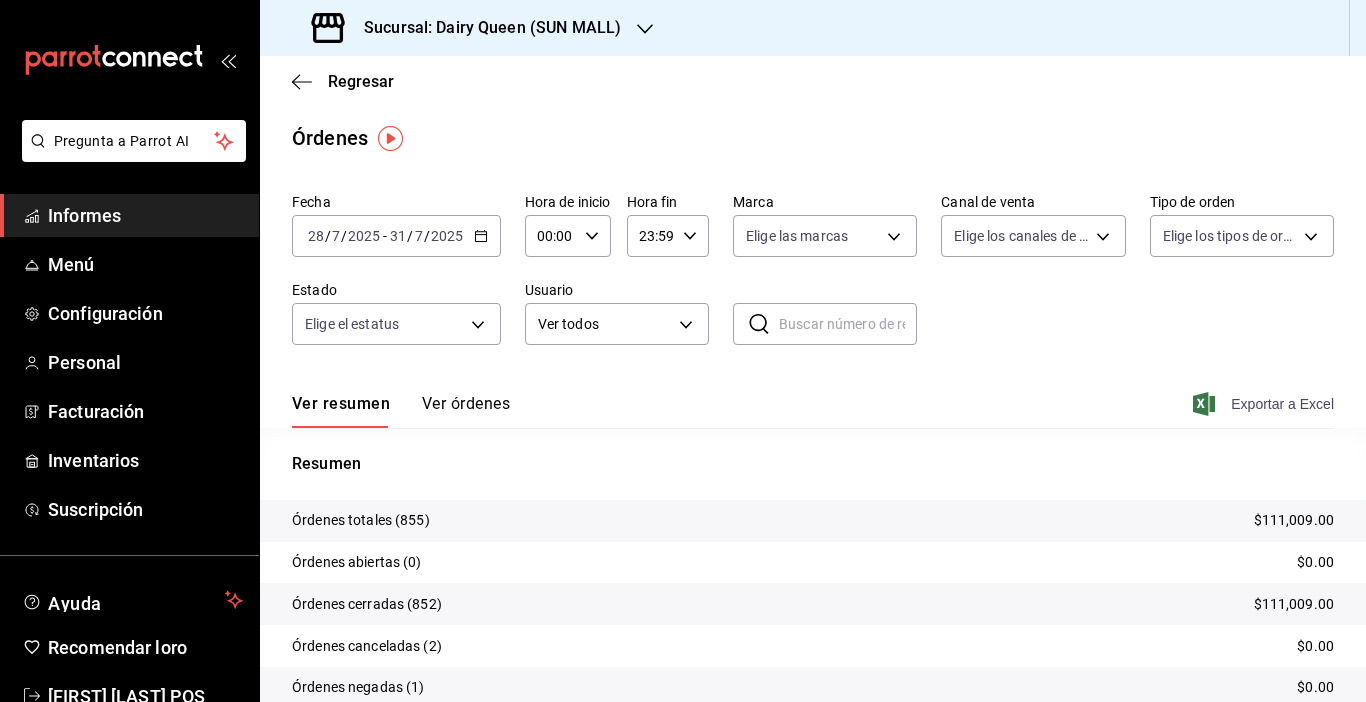 click on "Exportar a Excel" at bounding box center [1265, 404] 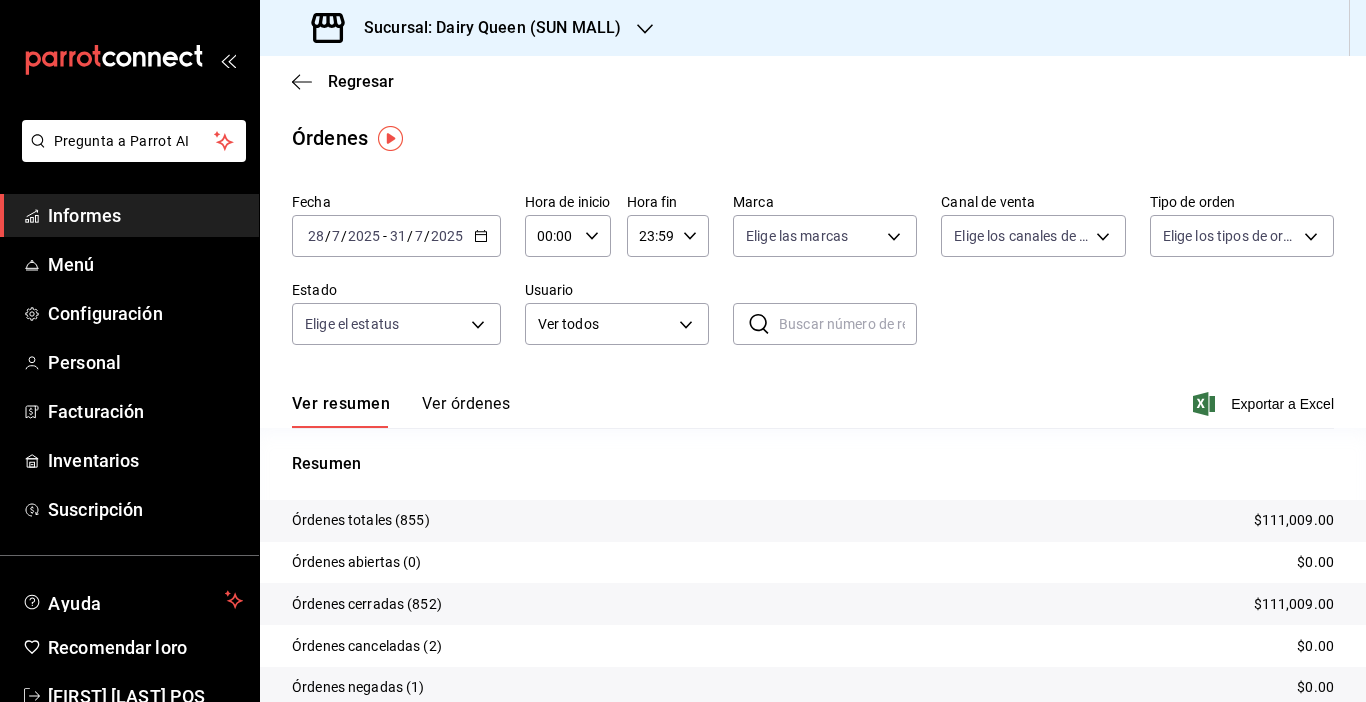 click on "Sucursal: Dairy Queen (SUN MALL)" at bounding box center (492, 27) 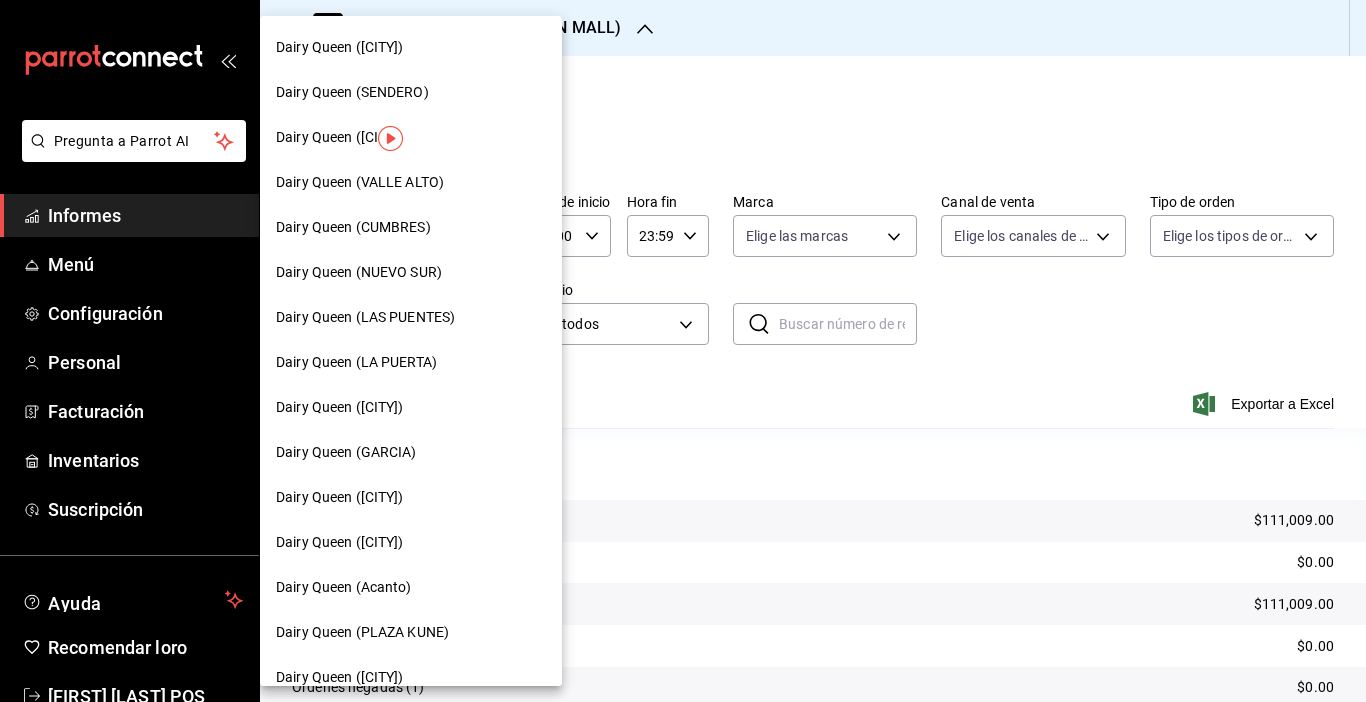 scroll, scrollTop: 741, scrollLeft: 0, axis: vertical 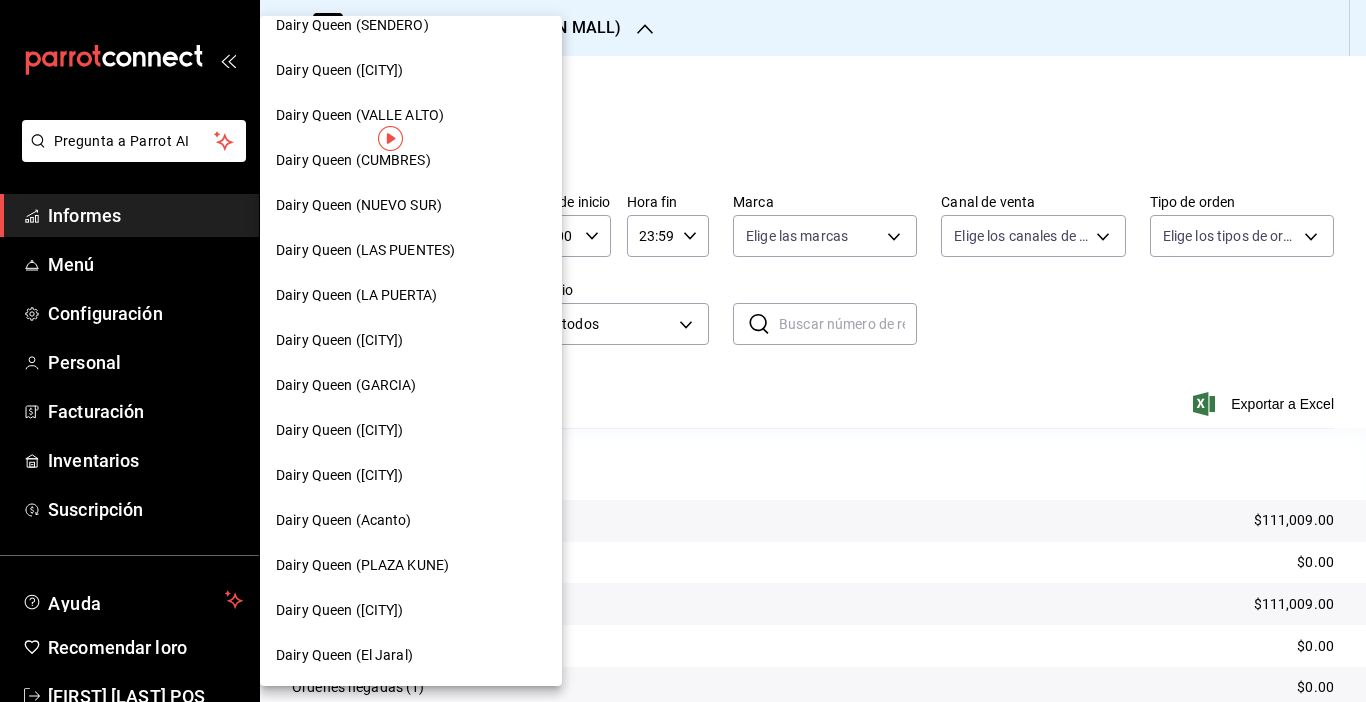 click on "Dairy Queen (Acanto)" at bounding box center [411, 520] 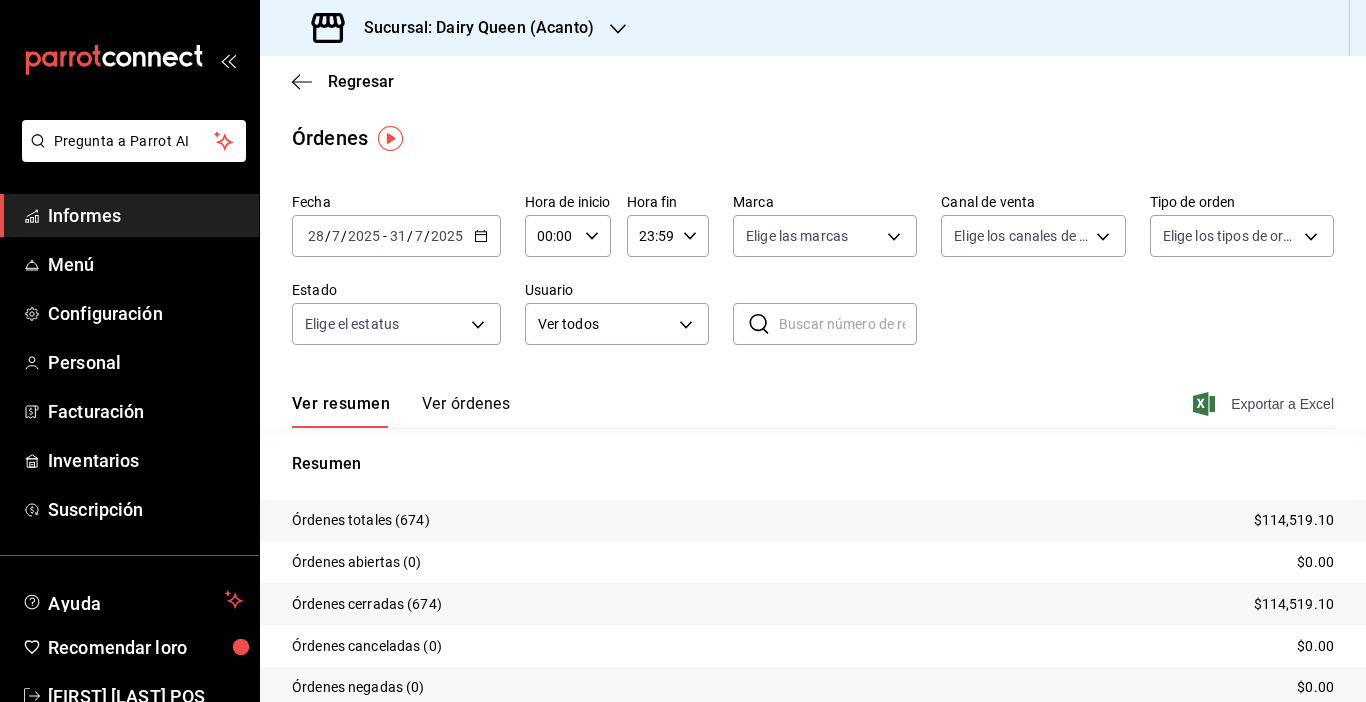 click on "Exportar a Excel" at bounding box center (1265, 404) 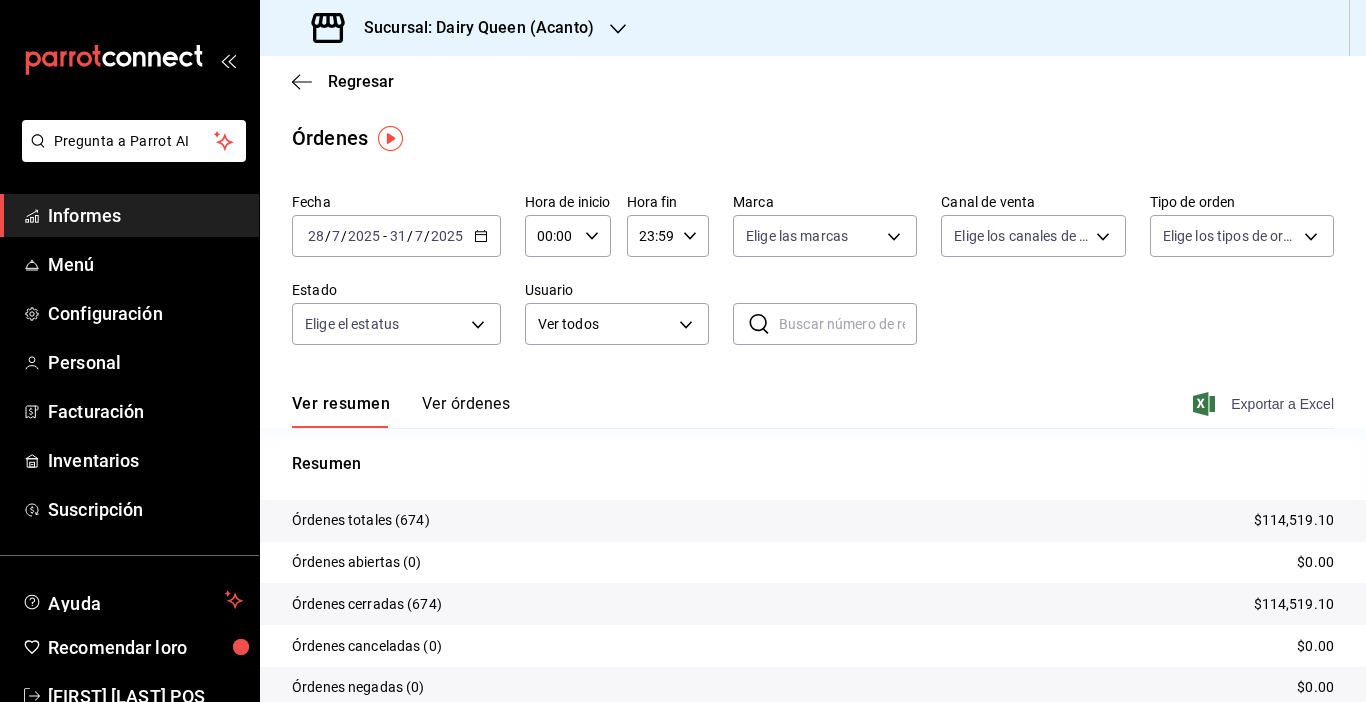 click on "Exportar a Excel" at bounding box center [1265, 404] 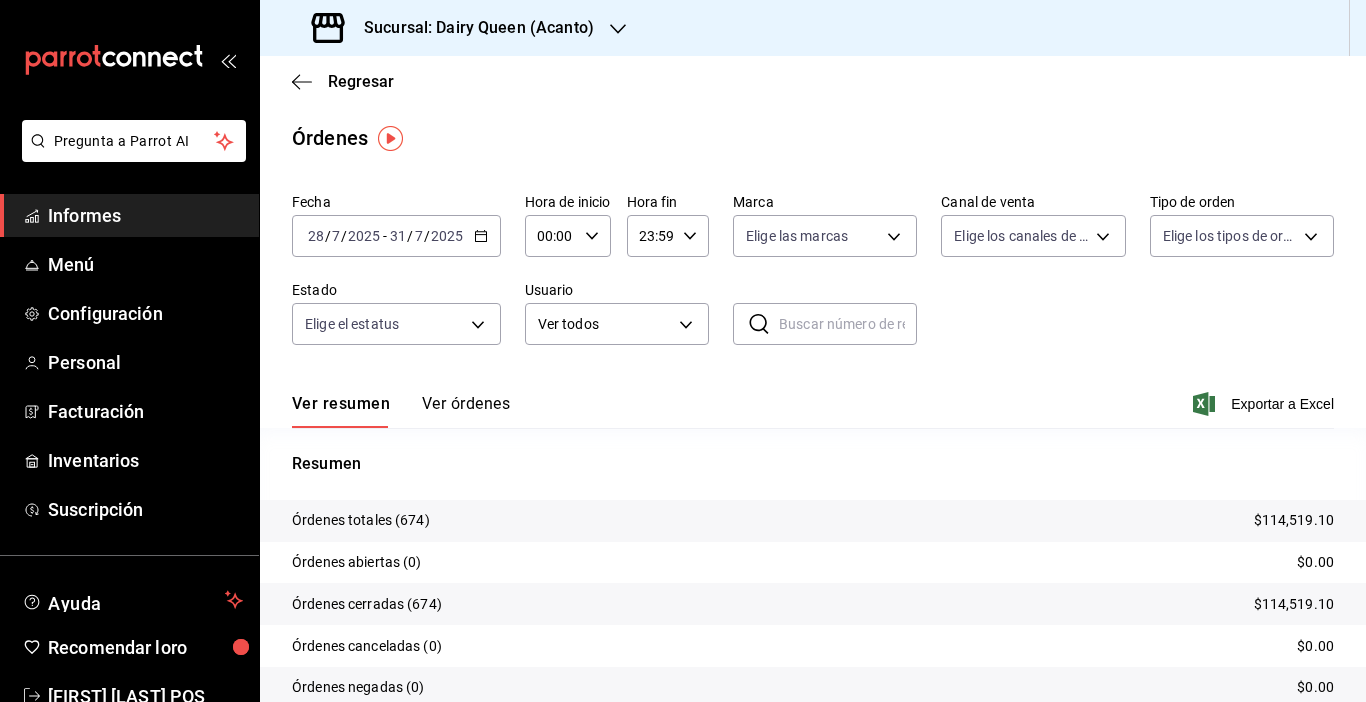 click 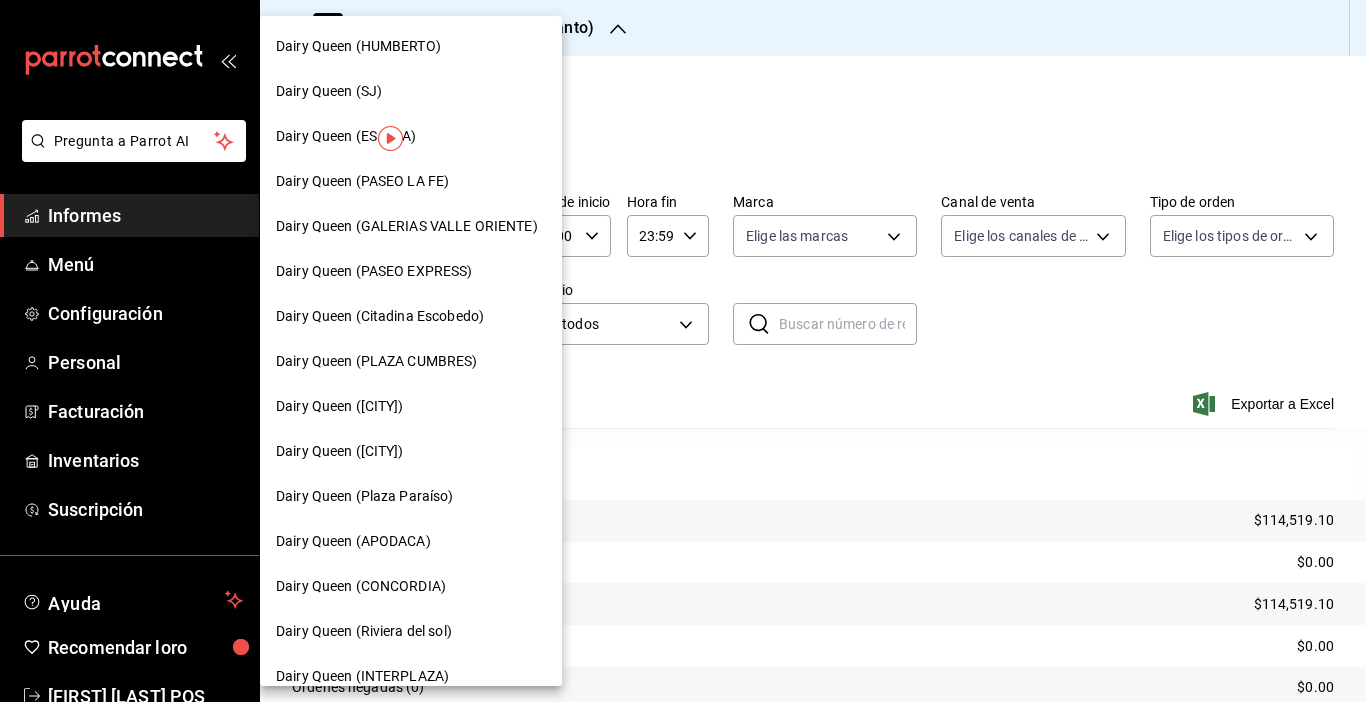 click on "Dairy Queen (ESFERA)" at bounding box center (411, 136) 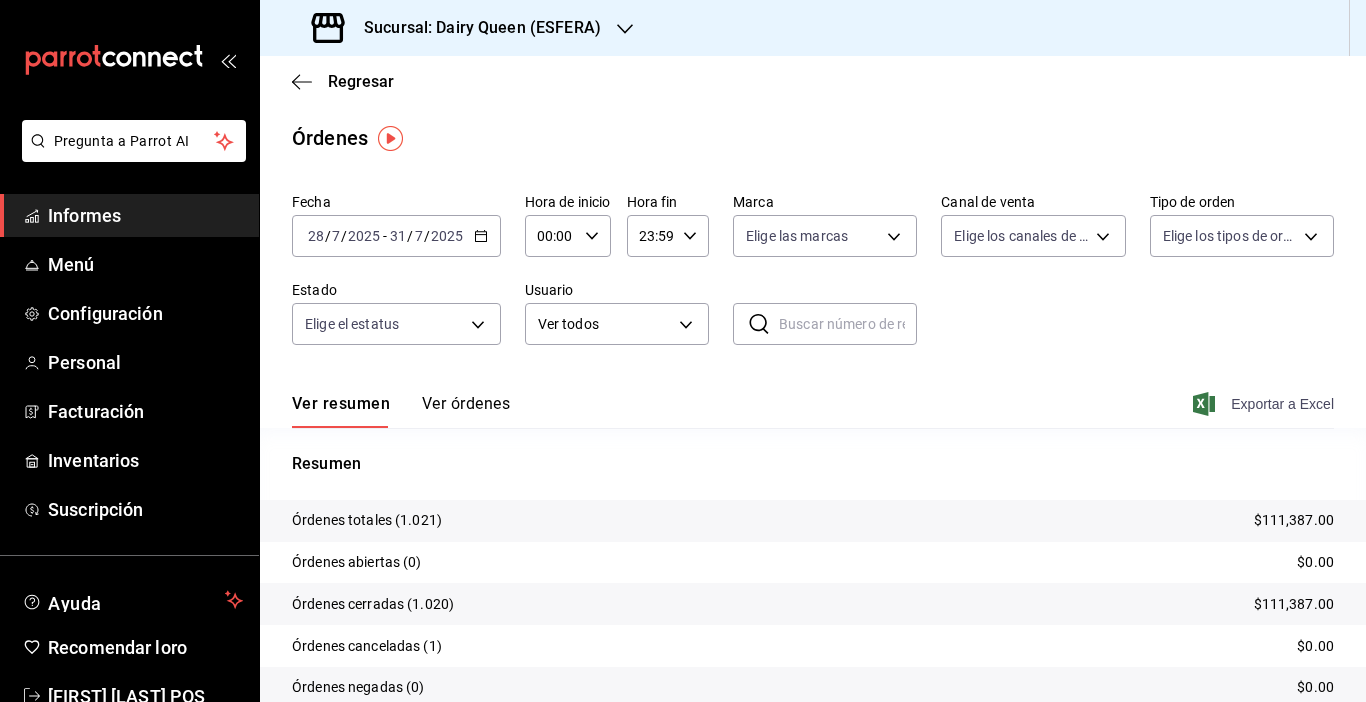 click on "Exportar a Excel" at bounding box center (1282, 404) 